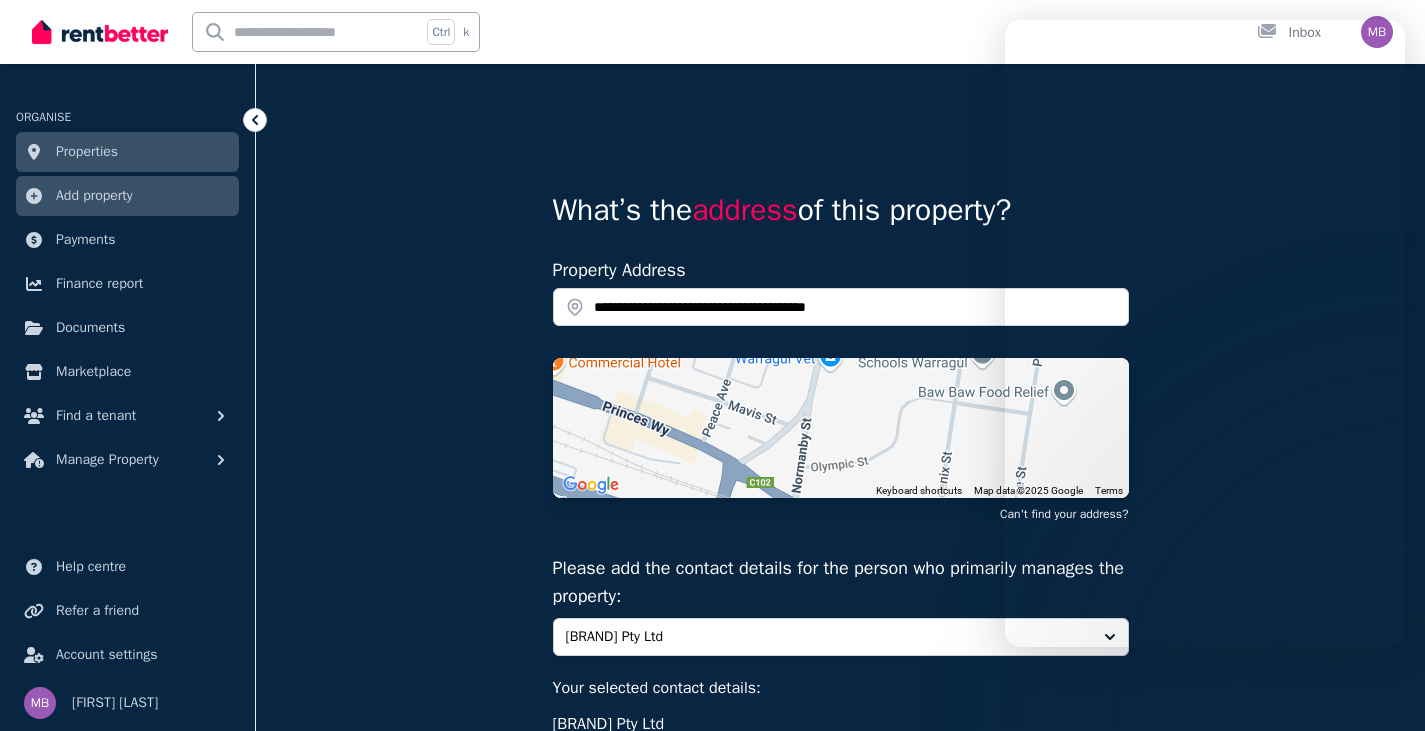 scroll, scrollTop: 300, scrollLeft: 0, axis: vertical 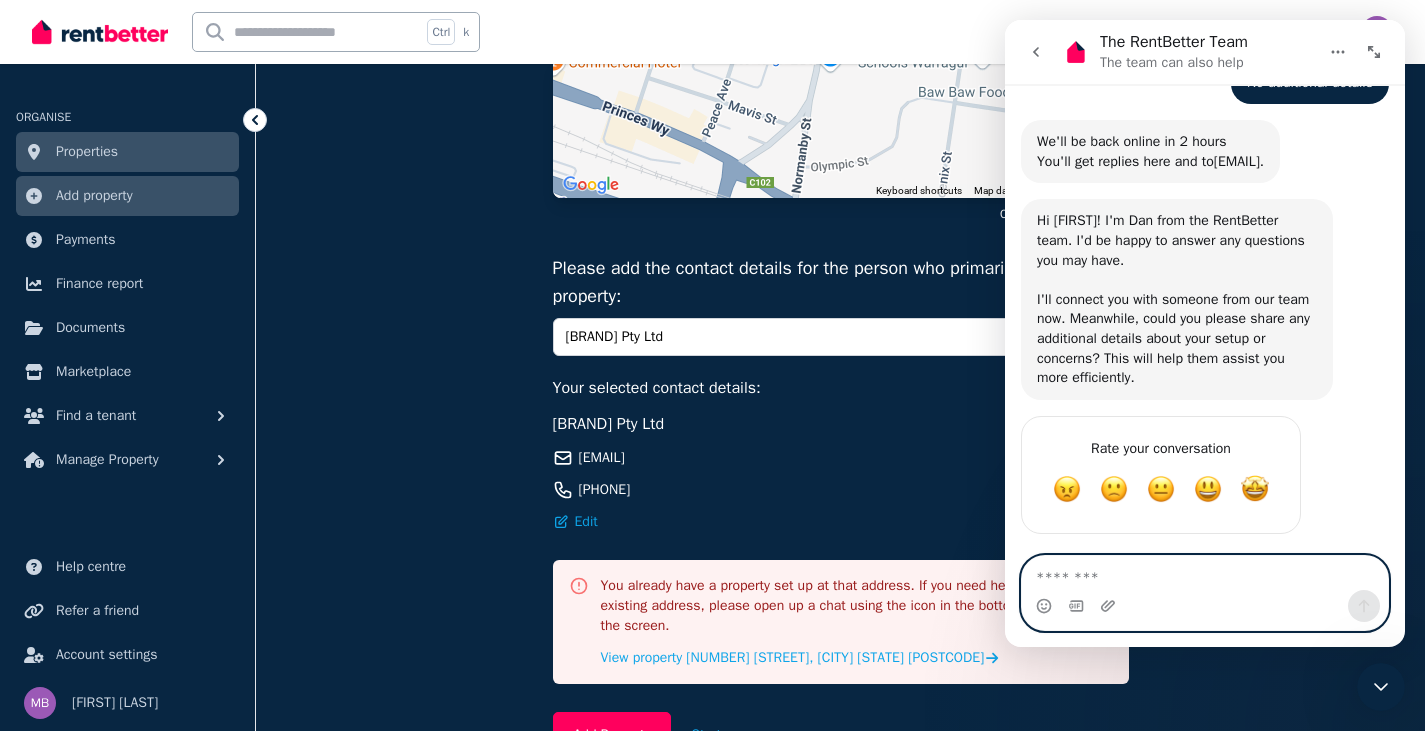 click at bounding box center (1205, 573) 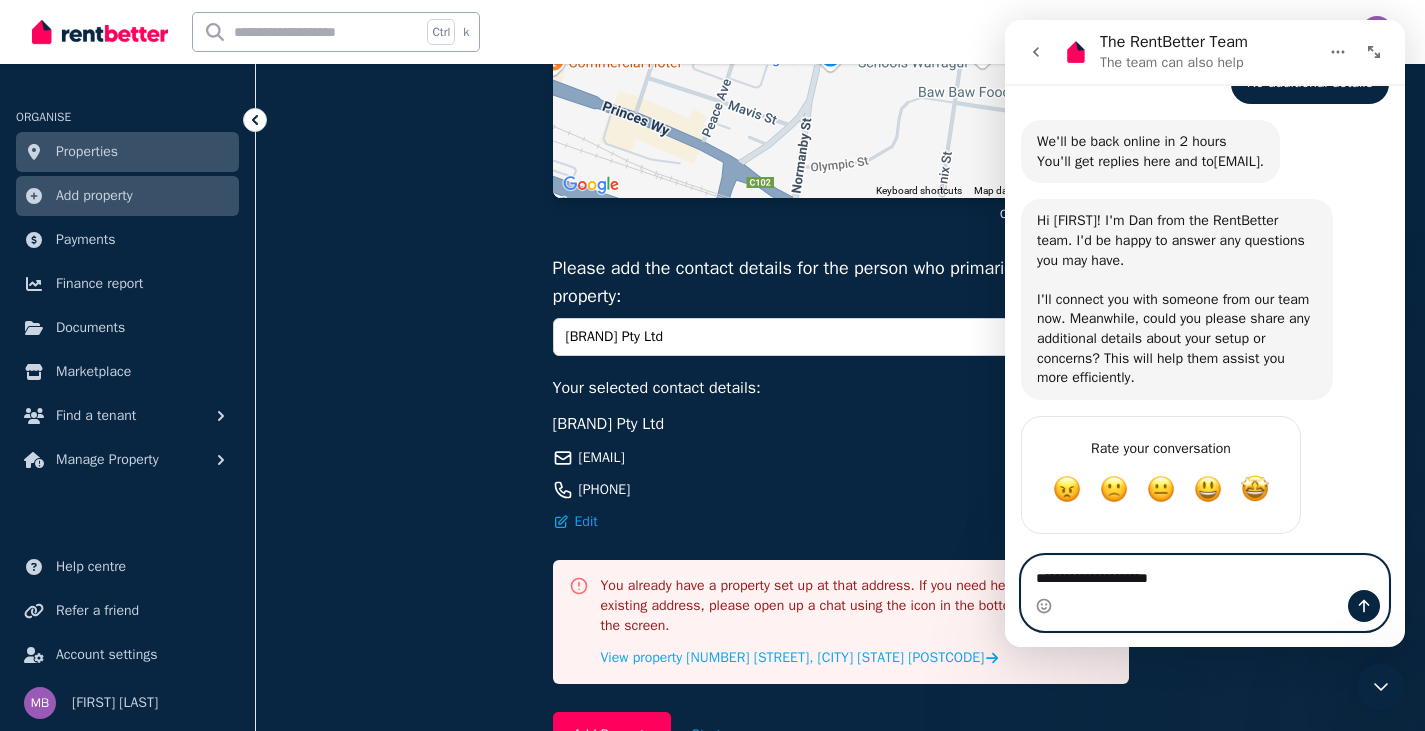 type on "**********" 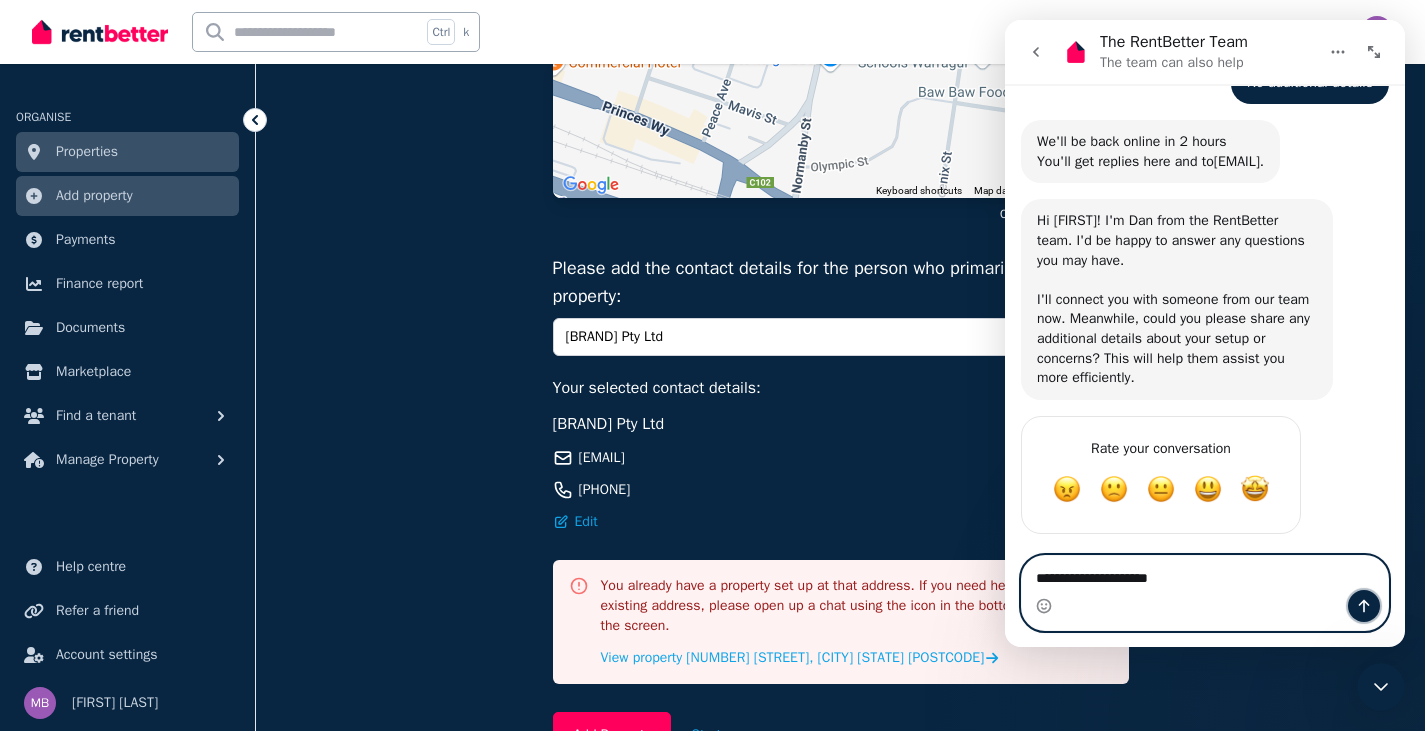 click 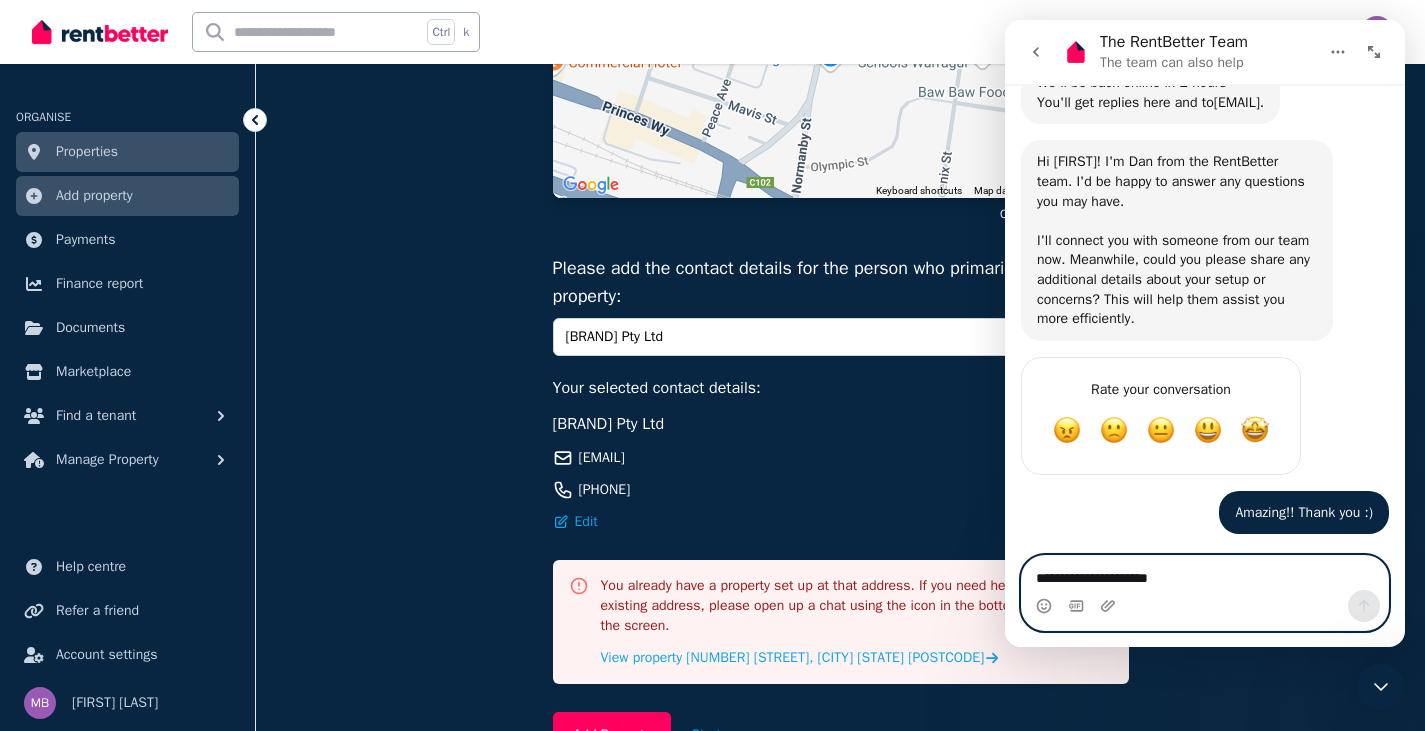 scroll, scrollTop: 2095, scrollLeft: 0, axis: vertical 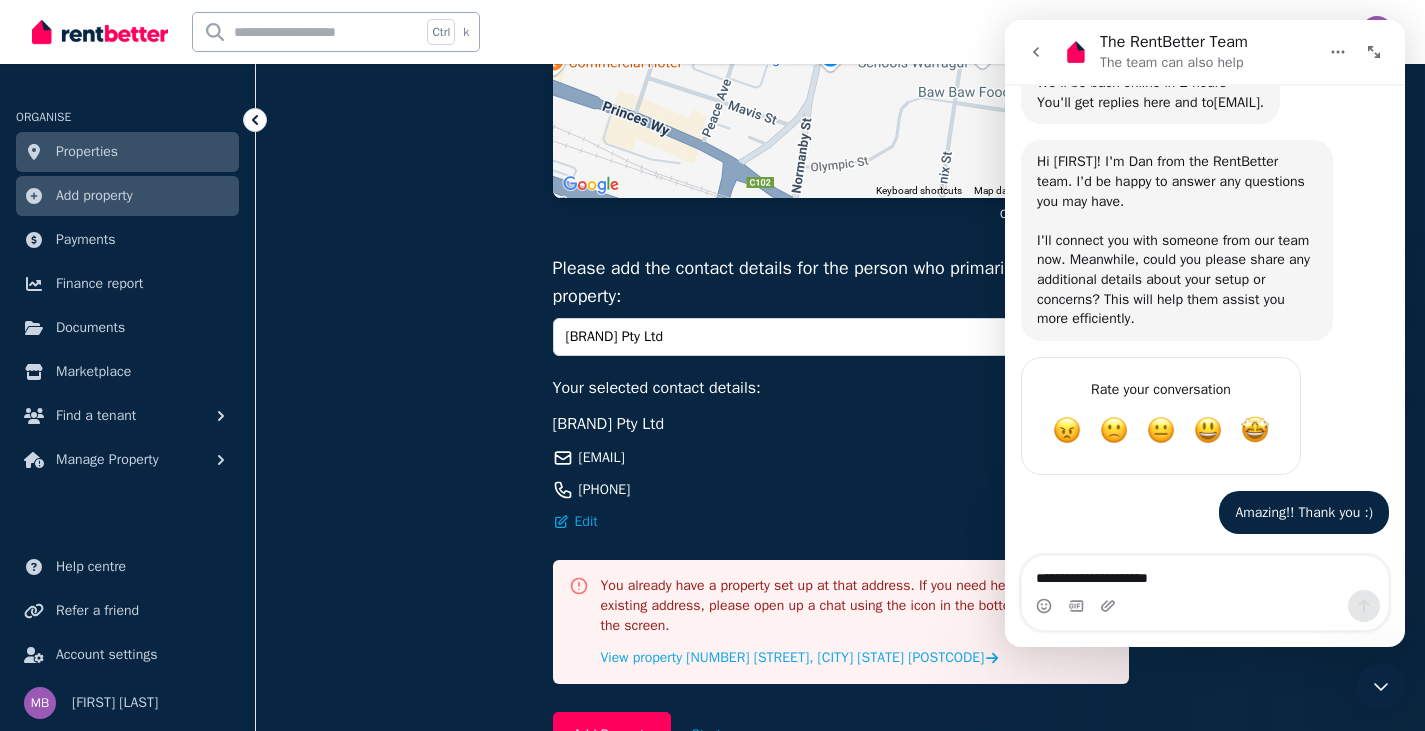 click on "**********" at bounding box center [840, 317] 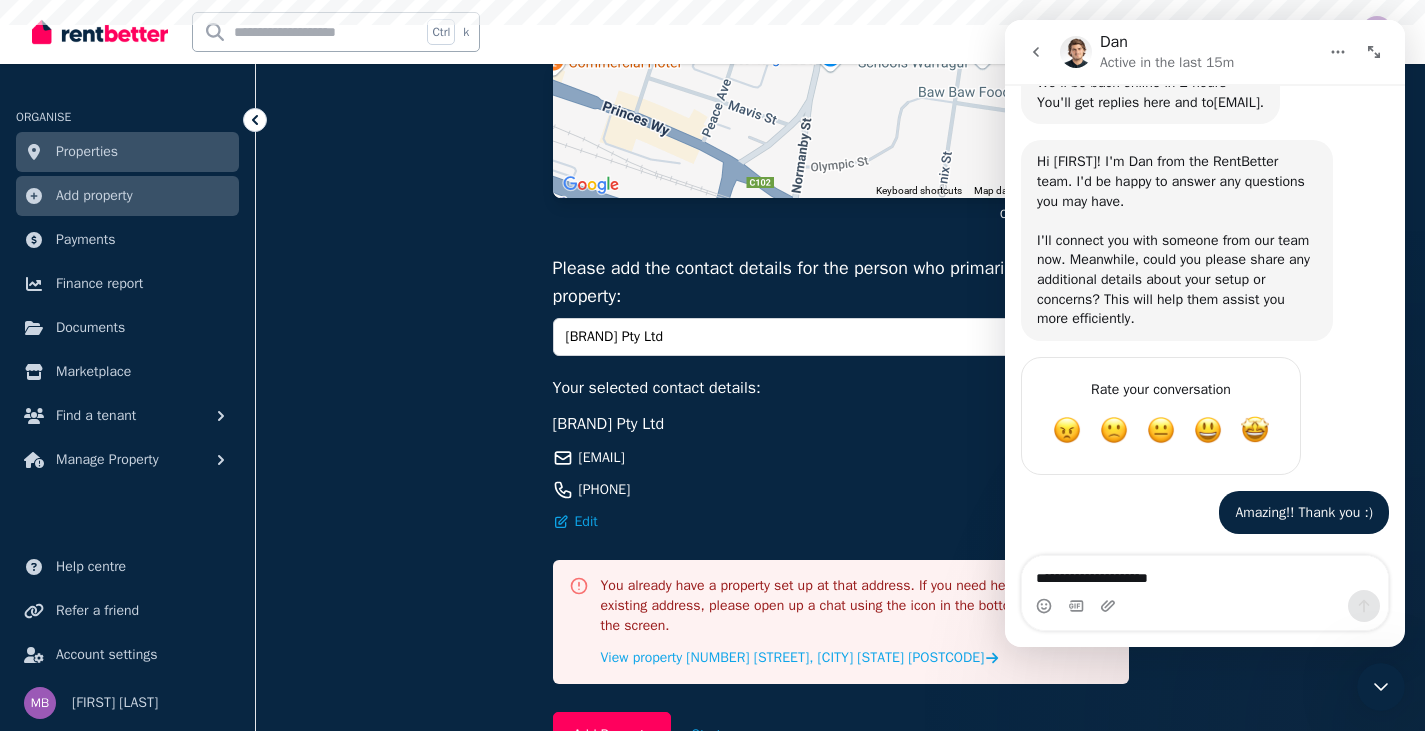 scroll, scrollTop: 0, scrollLeft: 0, axis: both 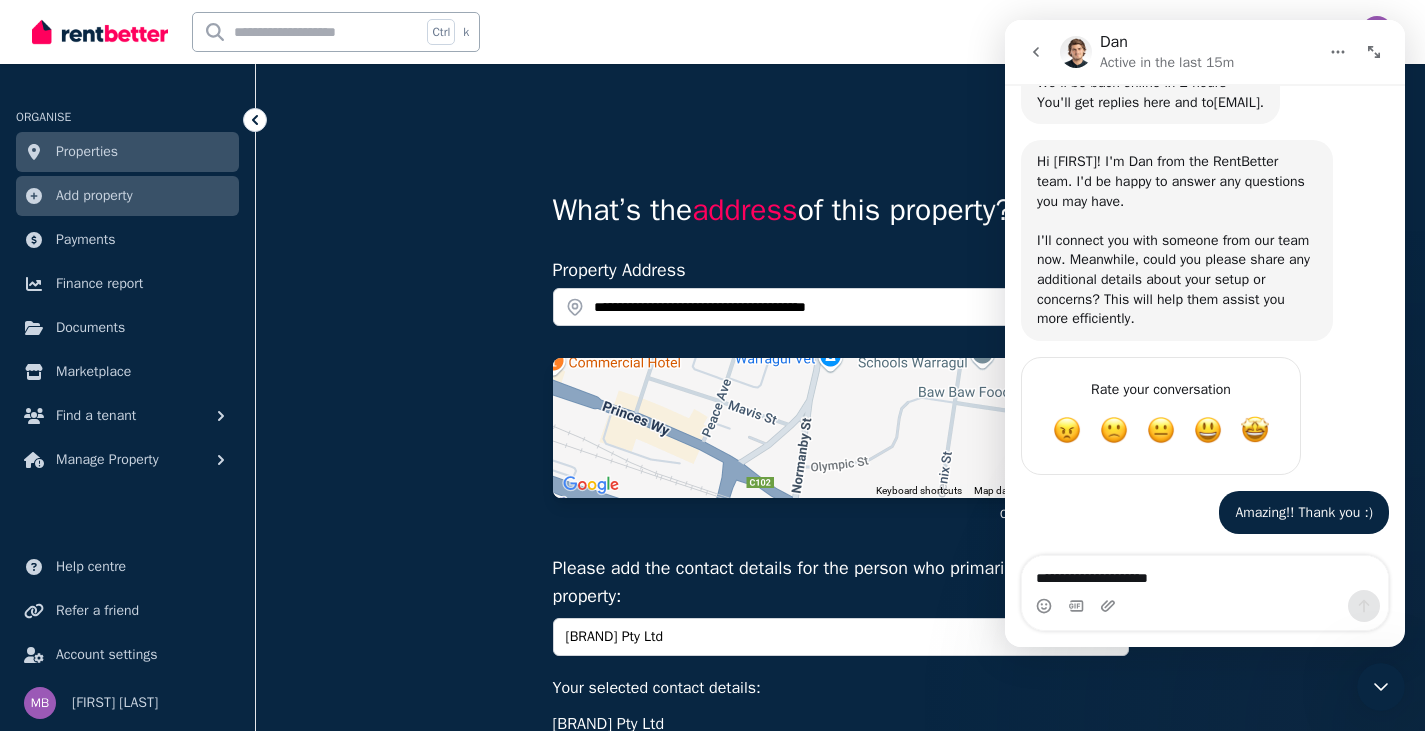 click on "Properties" at bounding box center (87, 152) 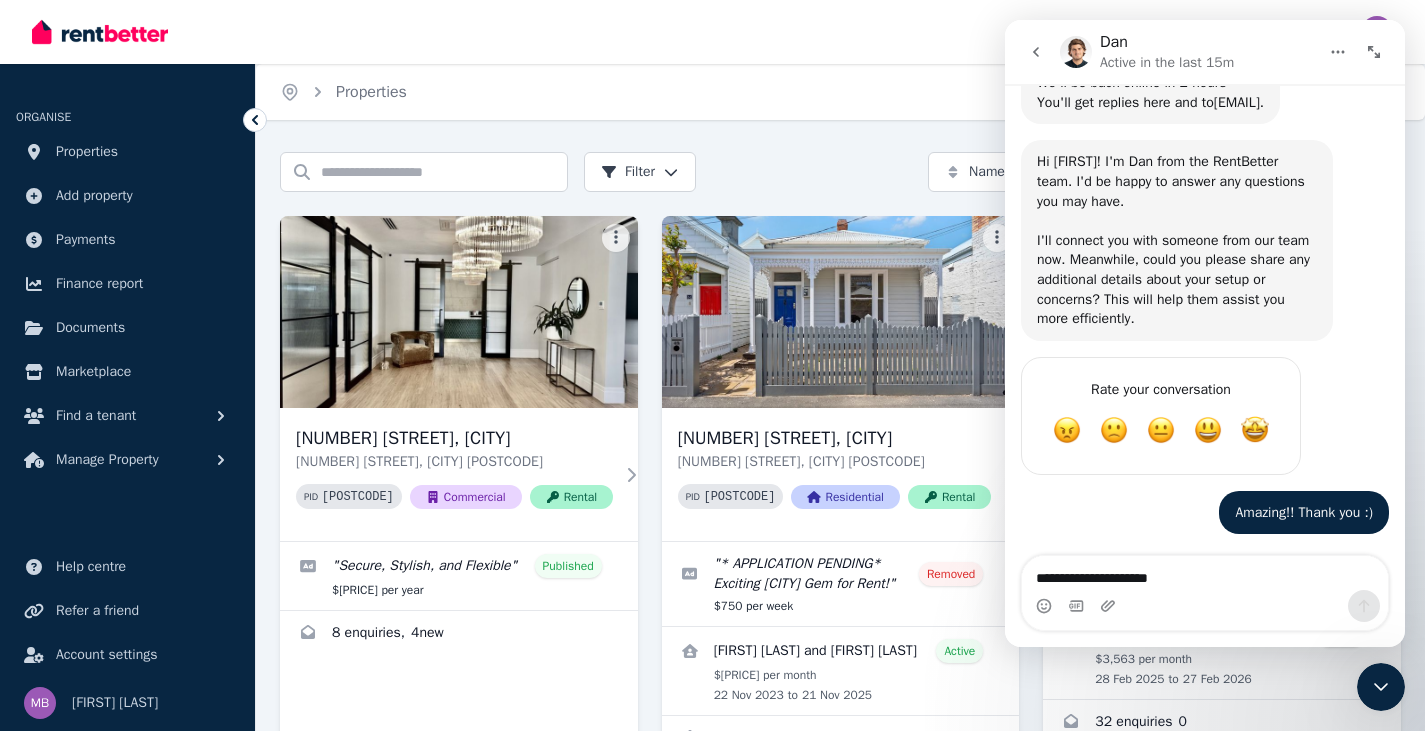 click 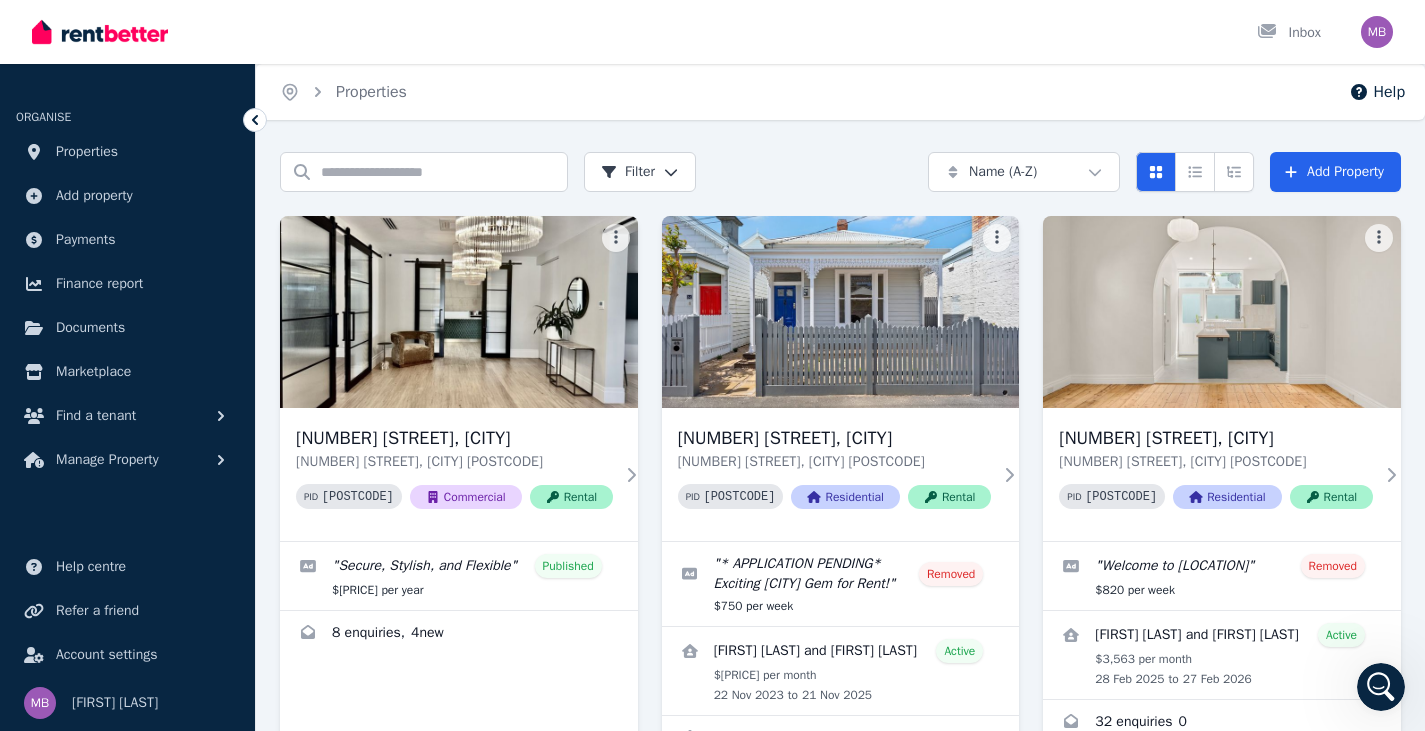 scroll, scrollTop: 0, scrollLeft: 0, axis: both 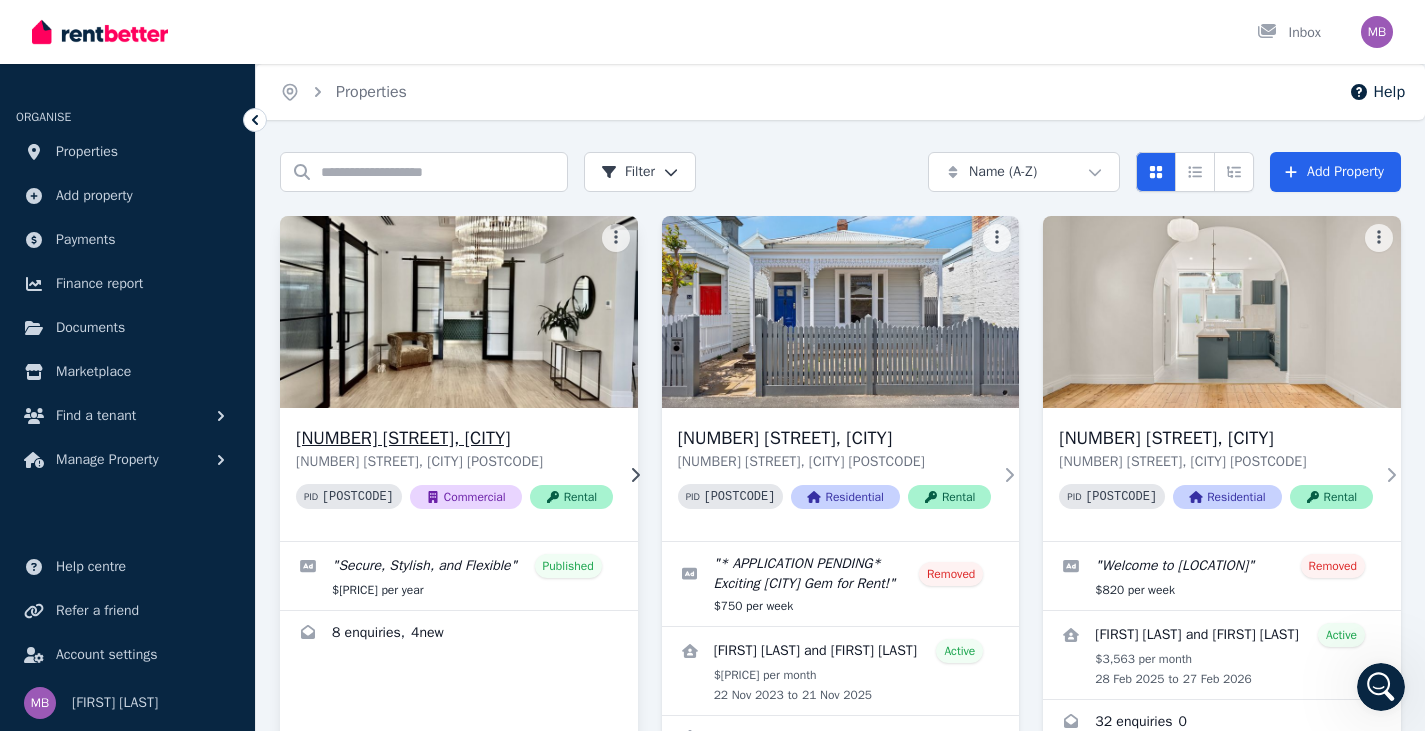 click at bounding box center [459, 312] 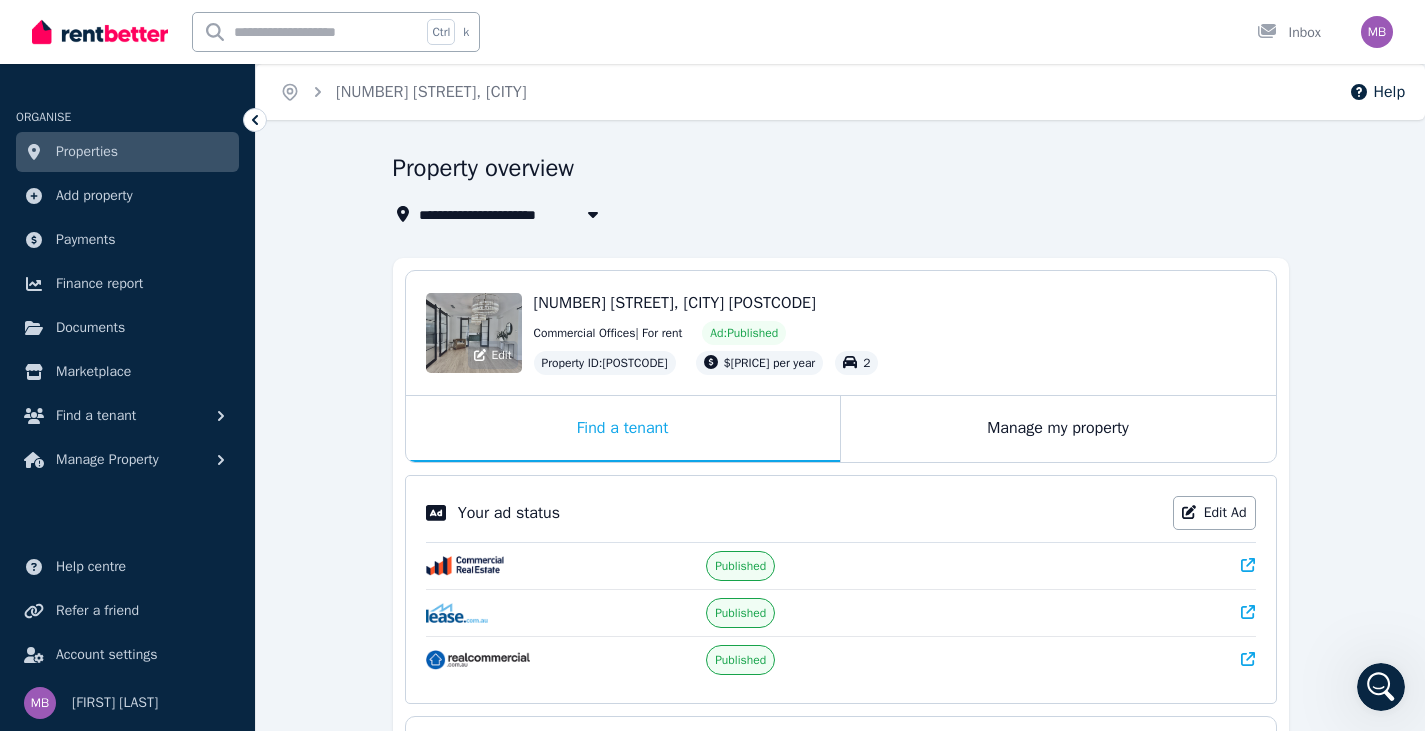 click on "Edit" at bounding box center [474, 333] 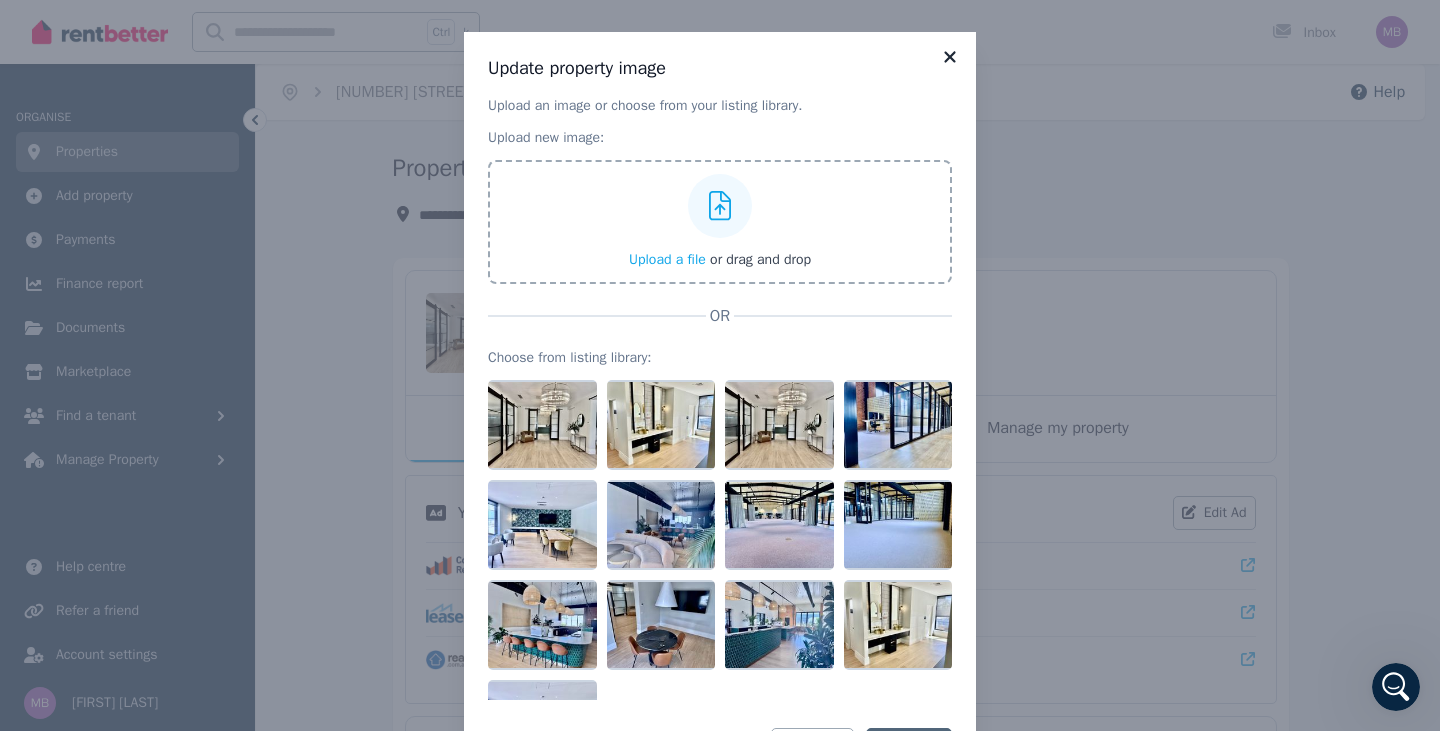 click 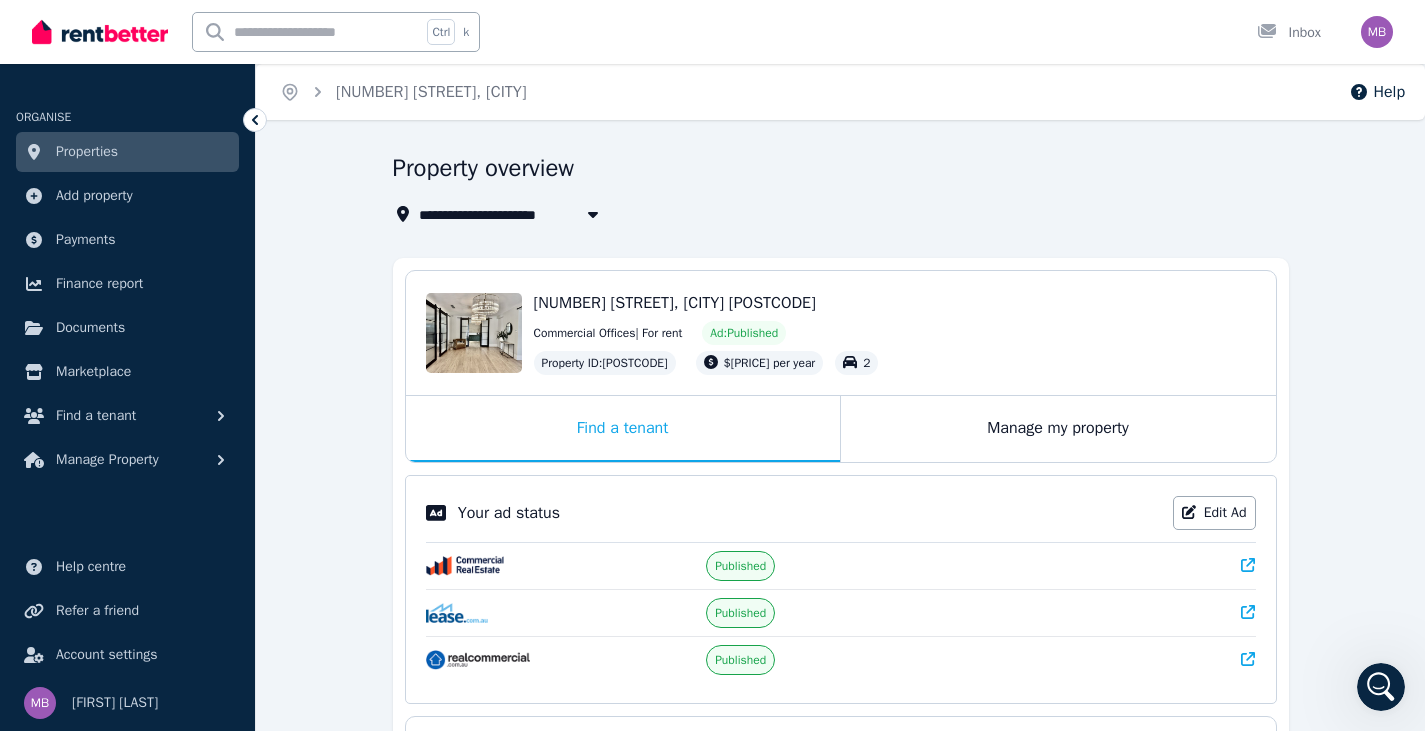 click on "Properties" at bounding box center [127, 152] 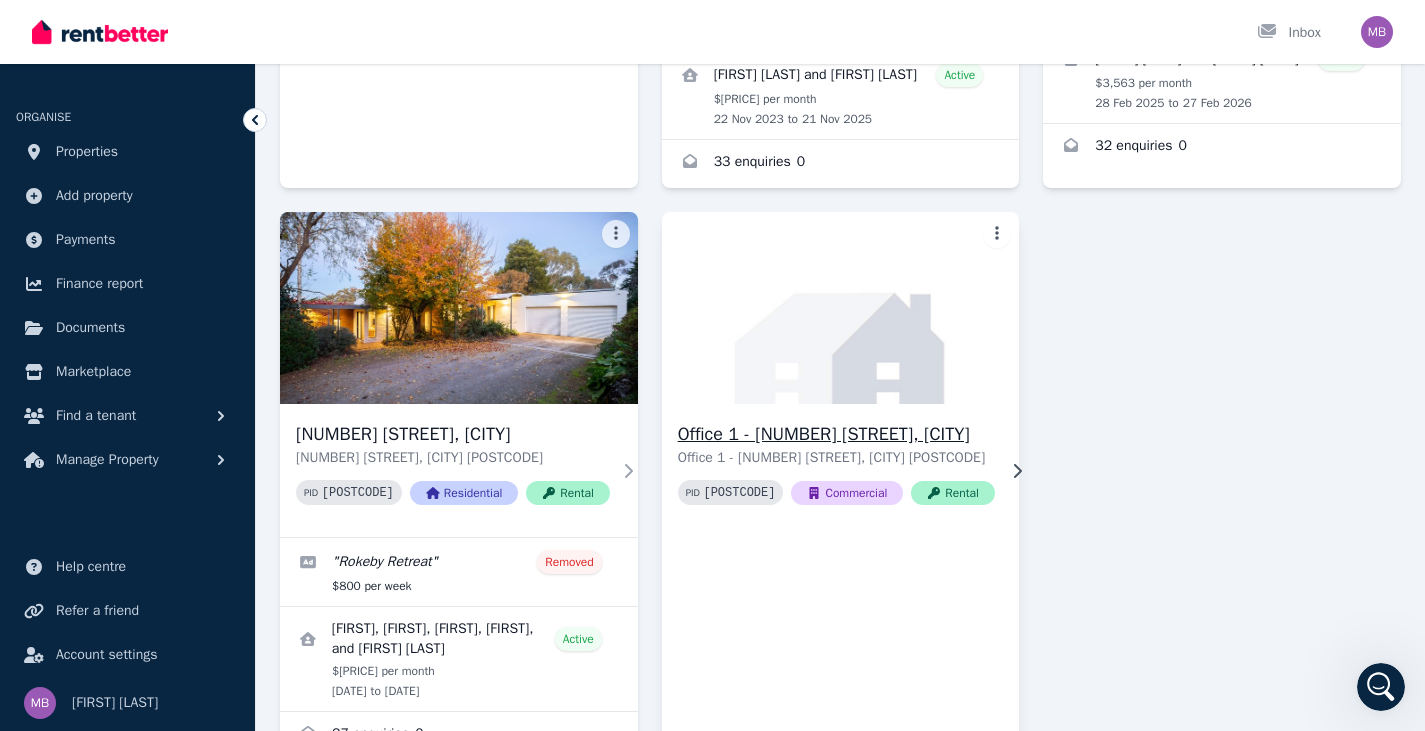 scroll, scrollTop: 600, scrollLeft: 0, axis: vertical 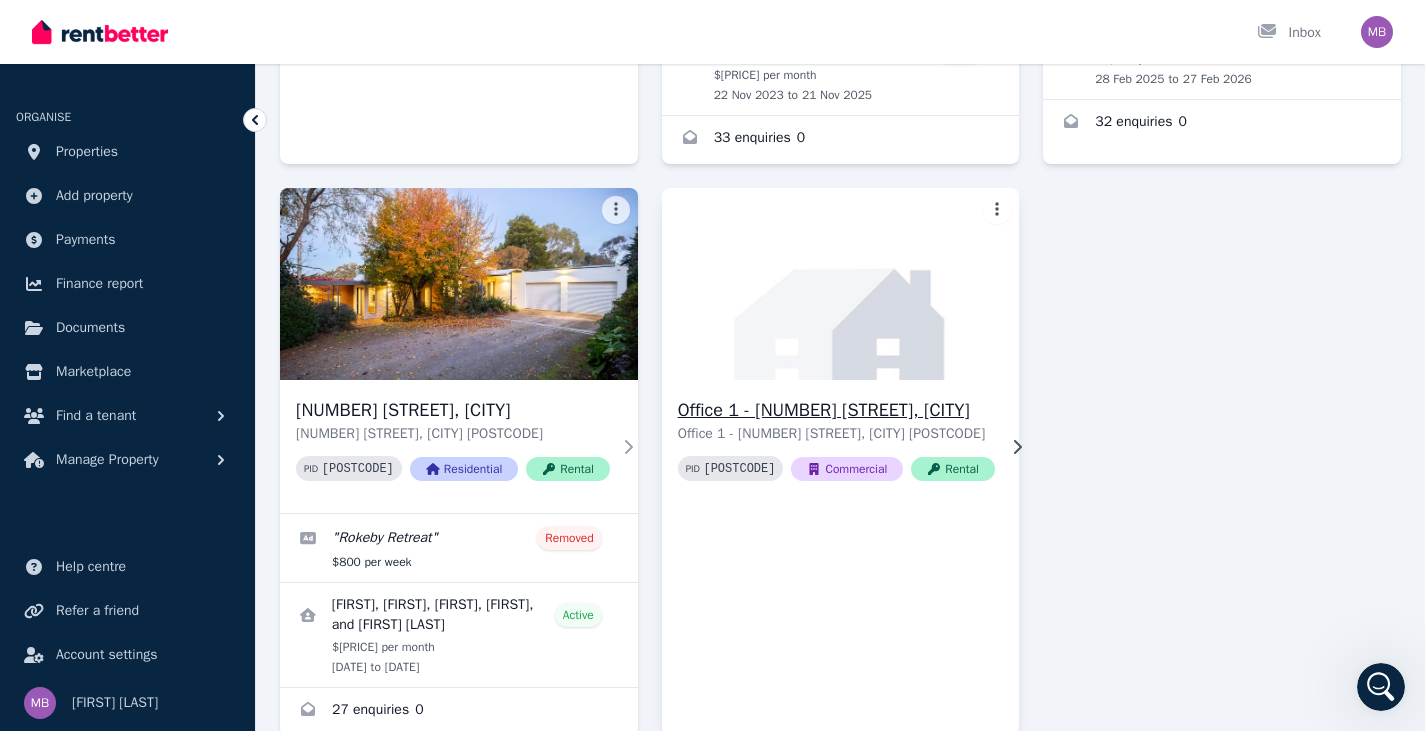 click at bounding box center (841, 284) 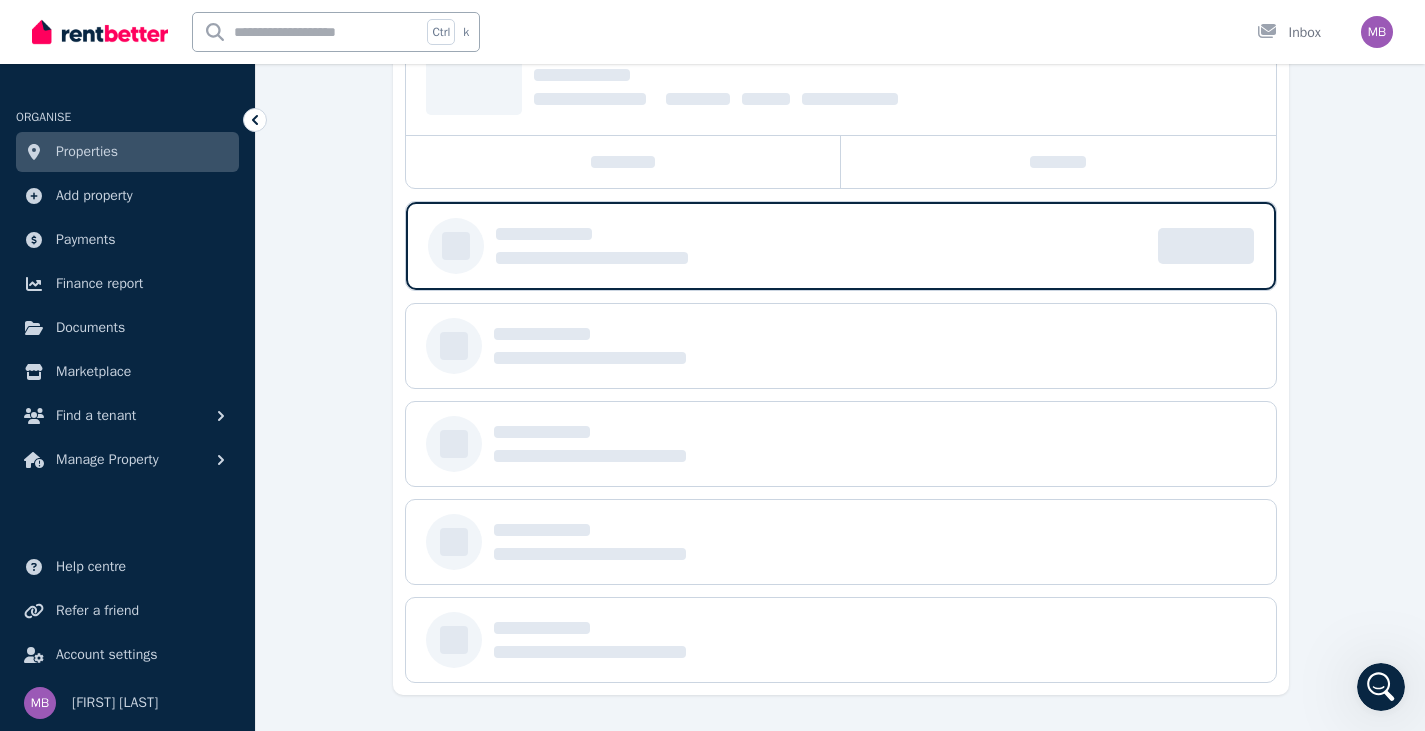 scroll, scrollTop: 0, scrollLeft: 0, axis: both 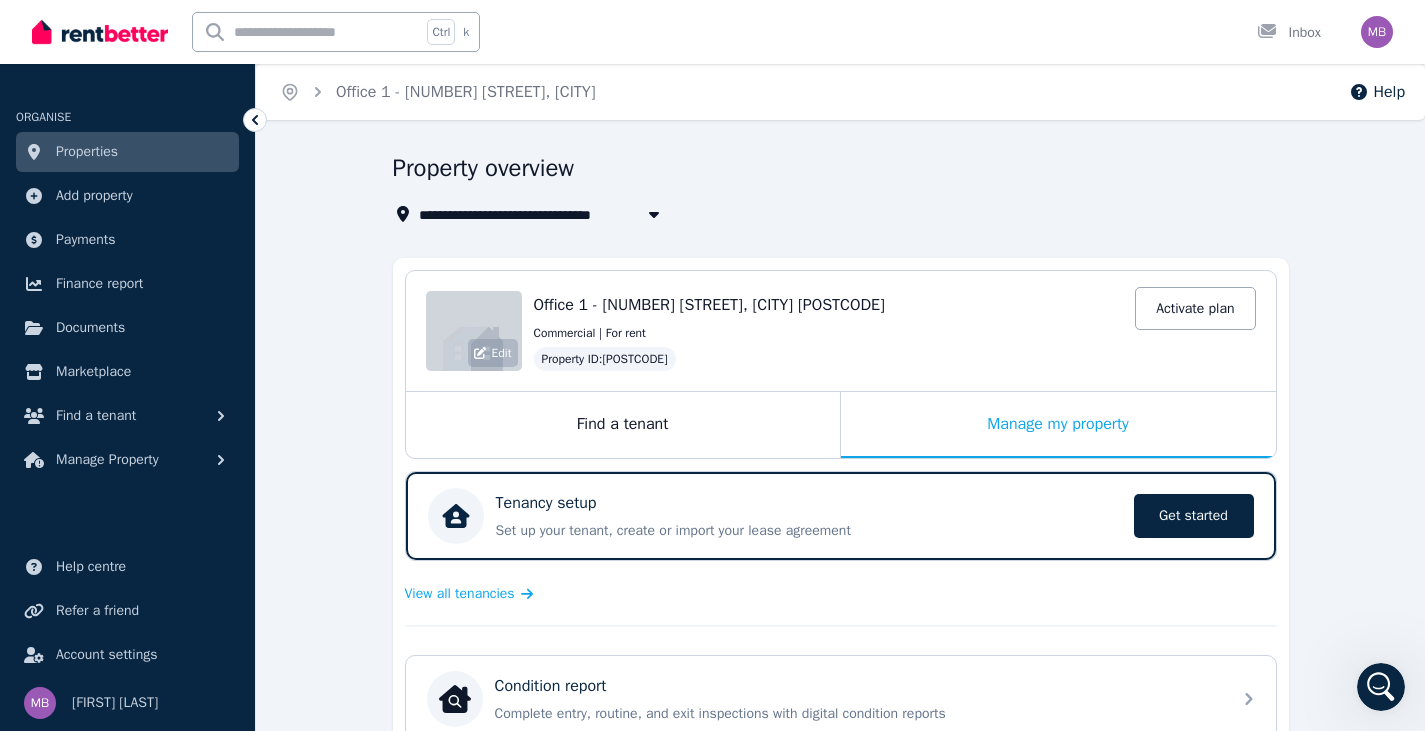 click on "Edit" at bounding box center [474, 331] 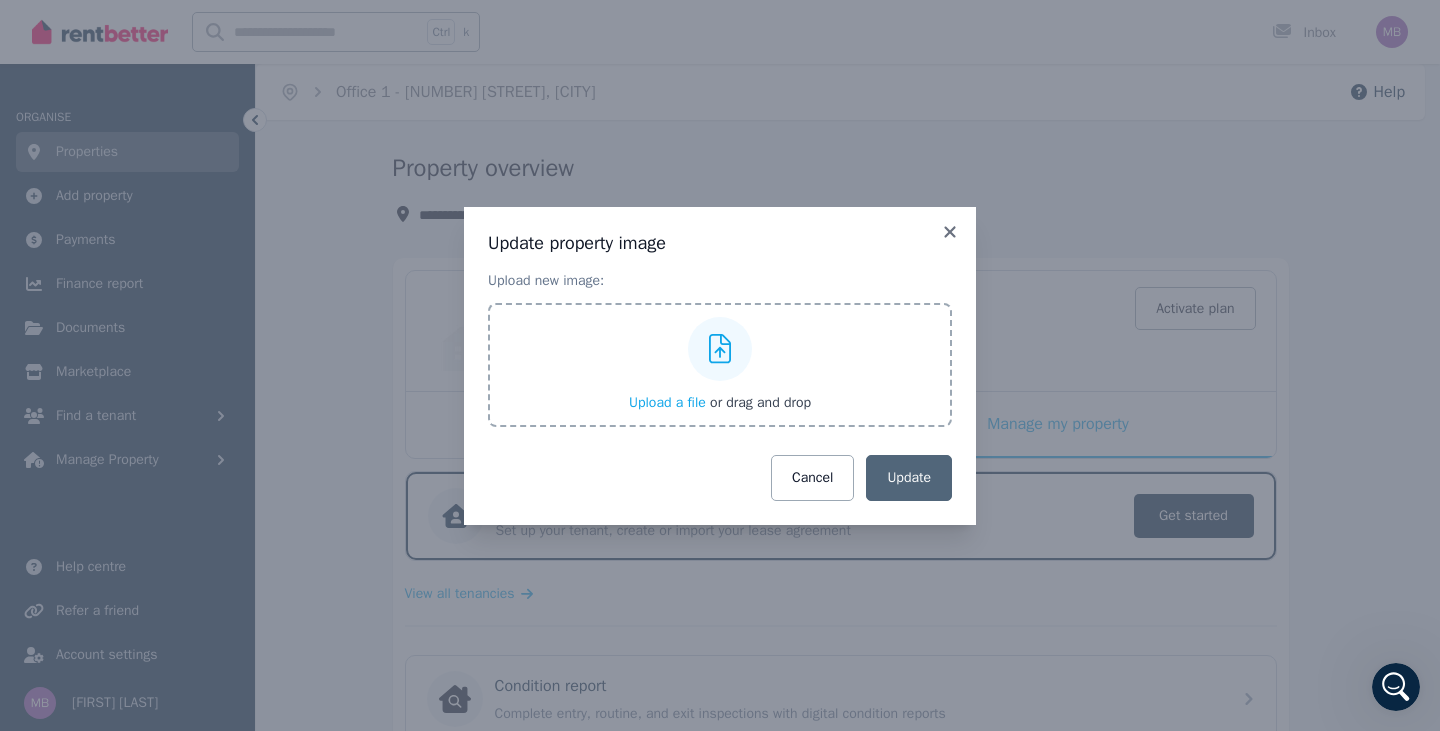 click on "Upload a file" at bounding box center (667, 402) 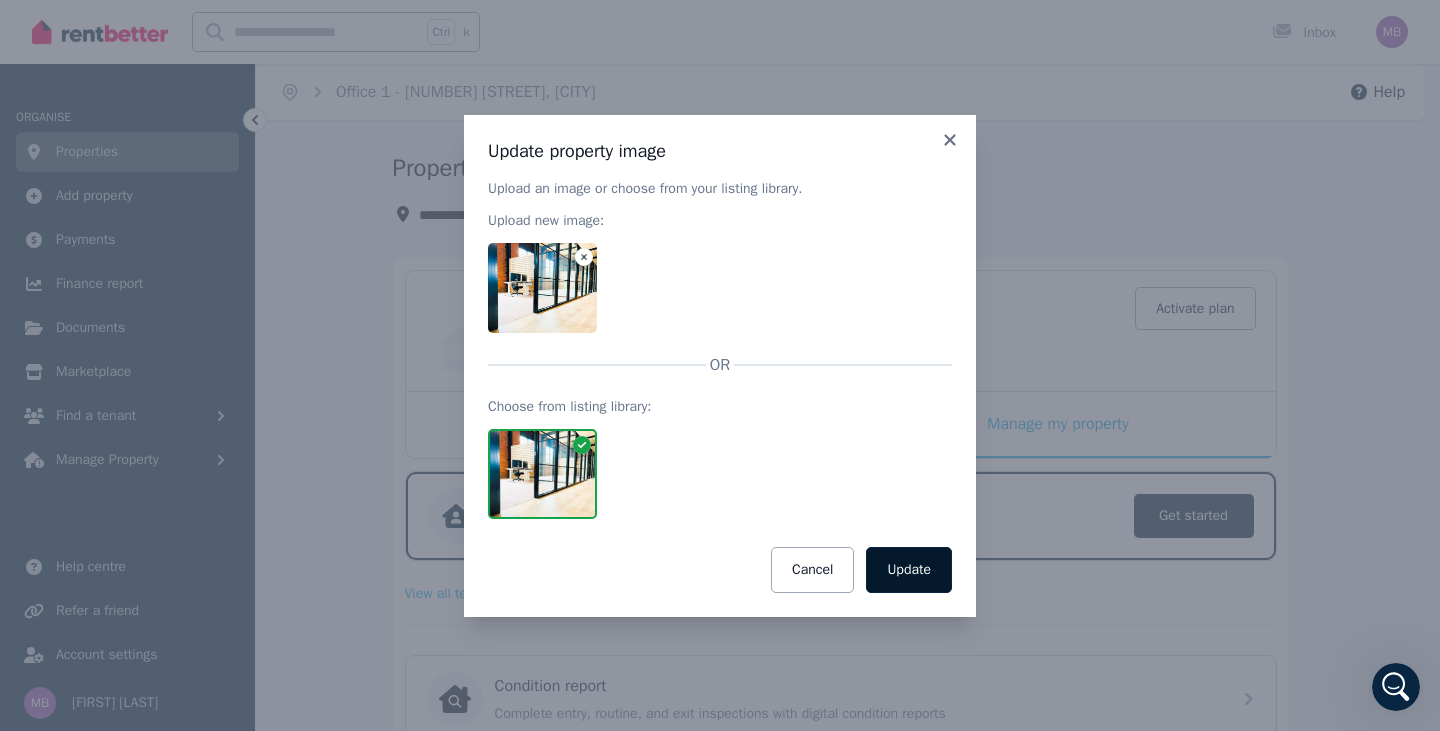 click on "Update" at bounding box center (909, 570) 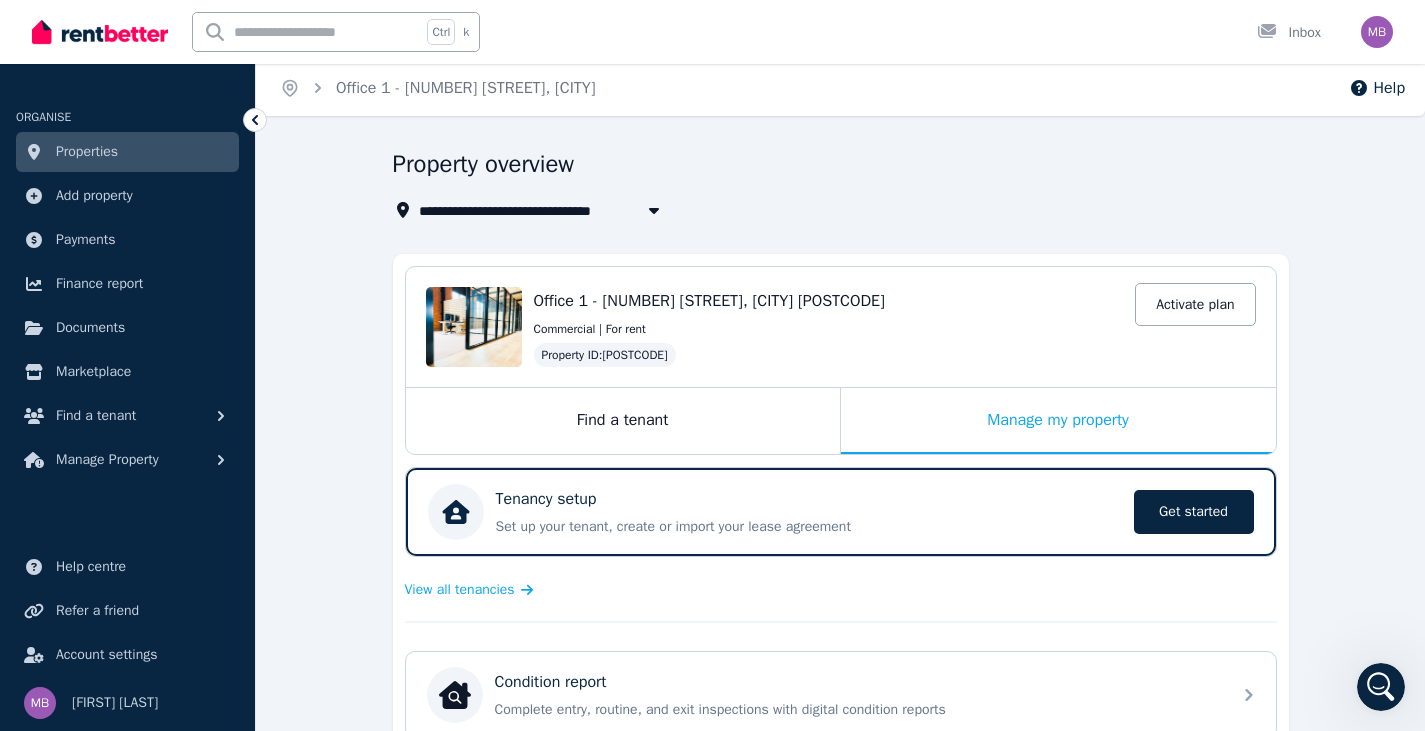 scroll, scrollTop: 0, scrollLeft: 0, axis: both 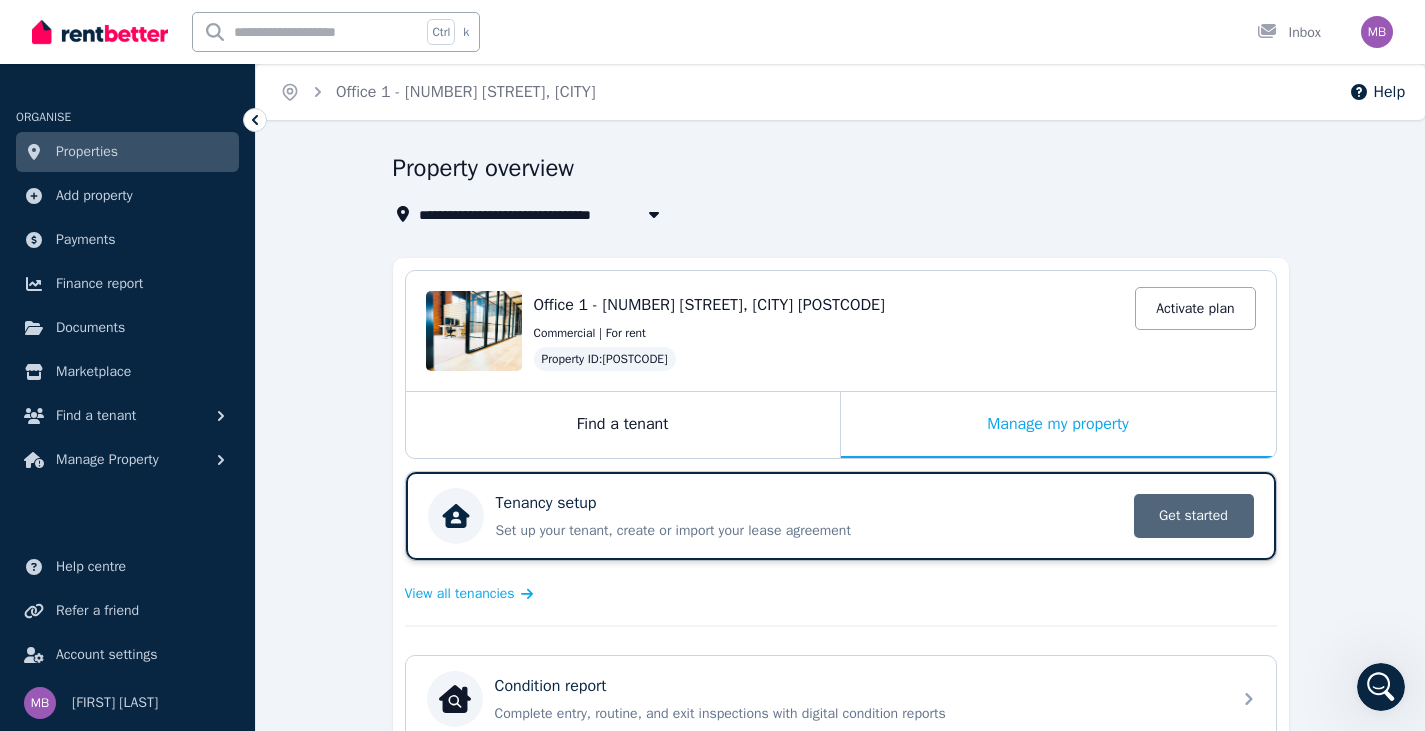 click on "Get started" at bounding box center (1194, 516) 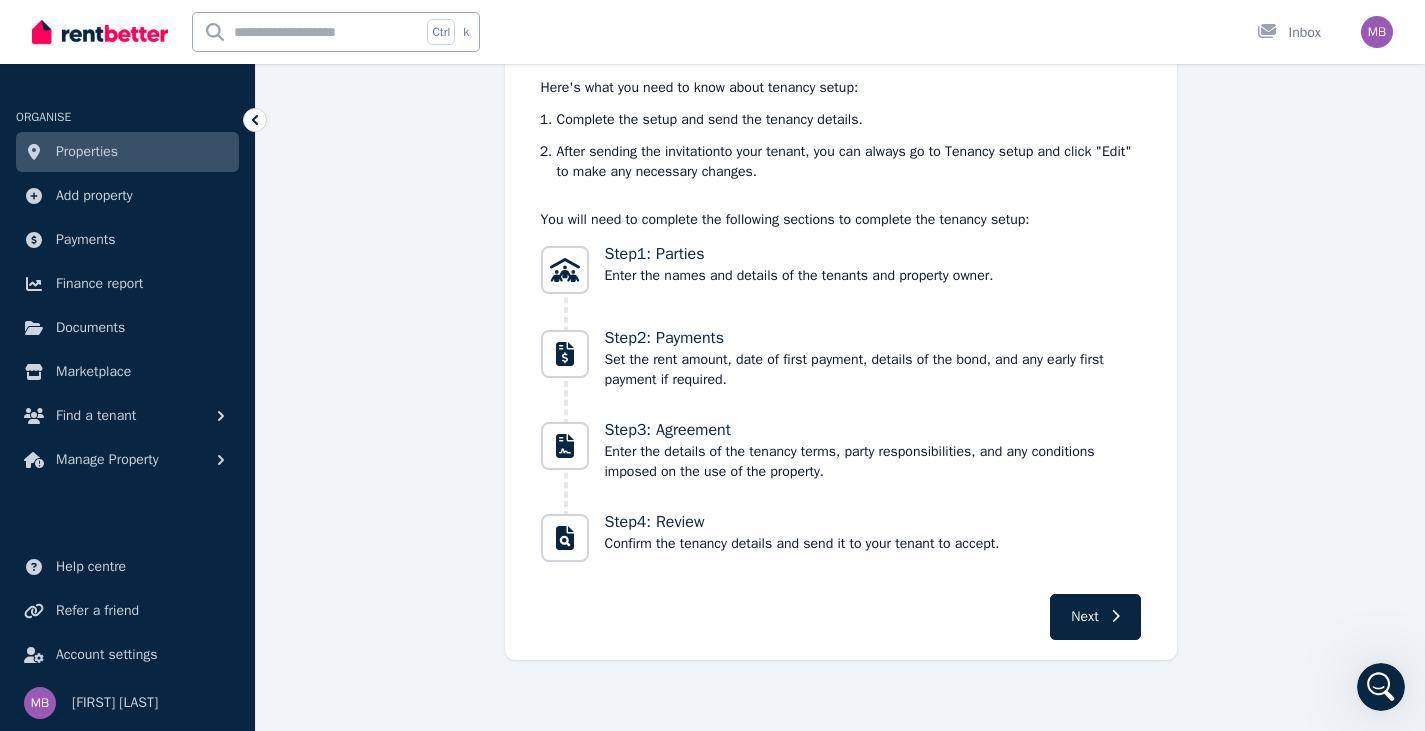 scroll, scrollTop: 187, scrollLeft: 0, axis: vertical 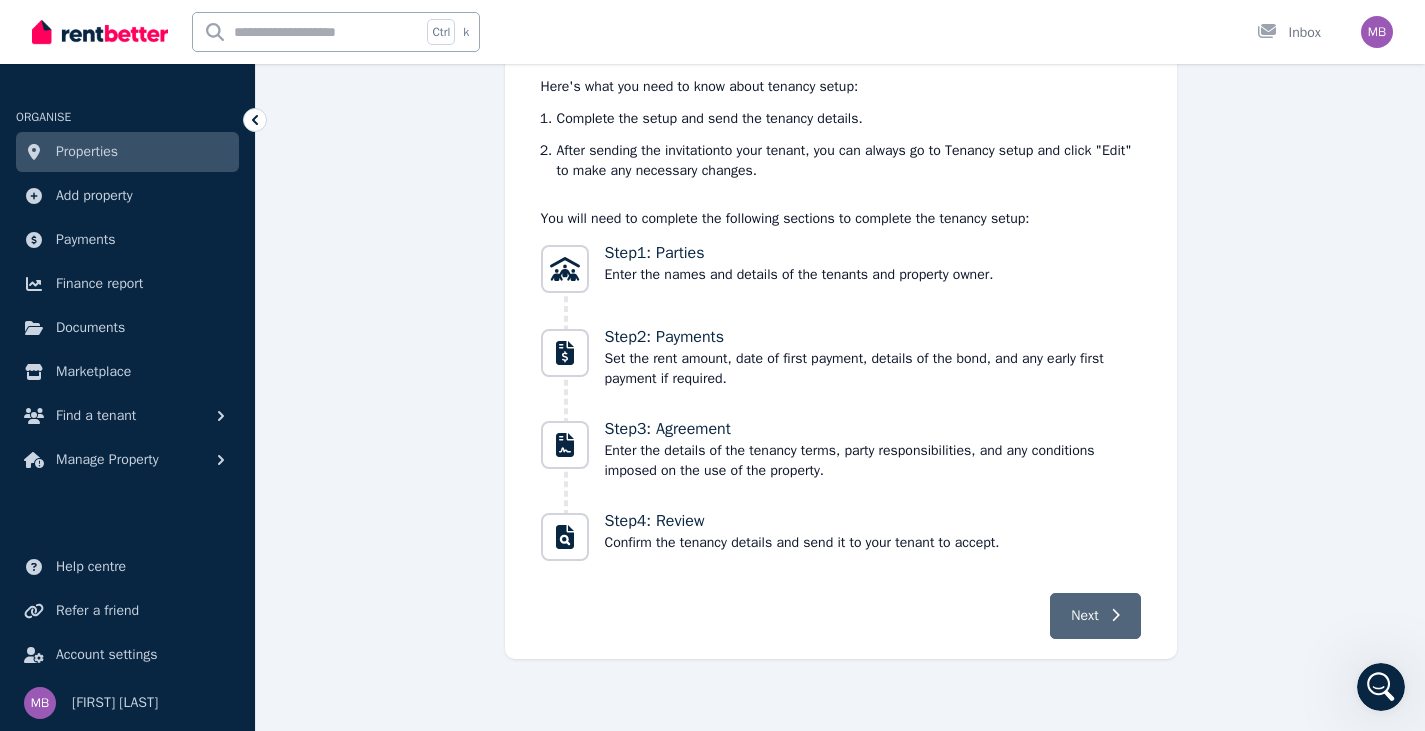 click on "Next" at bounding box center (1084, 616) 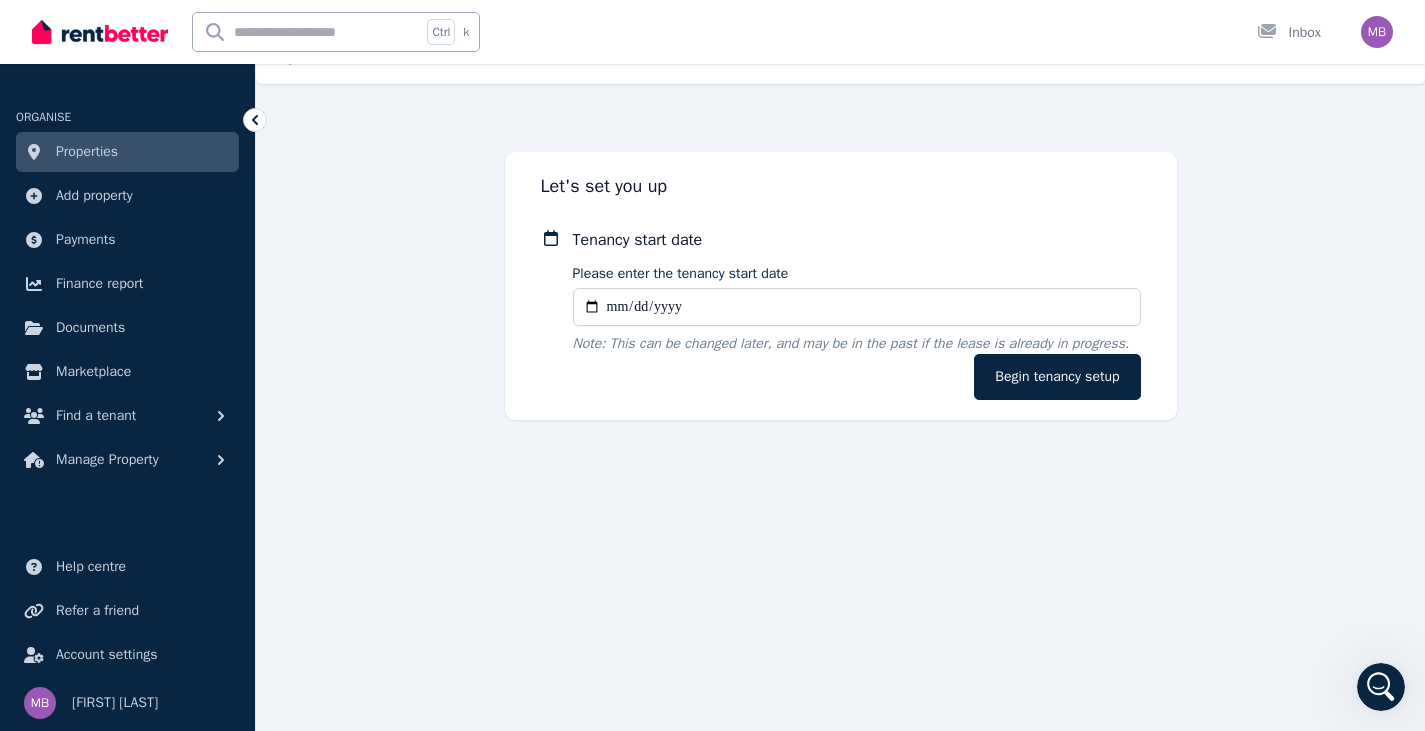 scroll, scrollTop: 36, scrollLeft: 0, axis: vertical 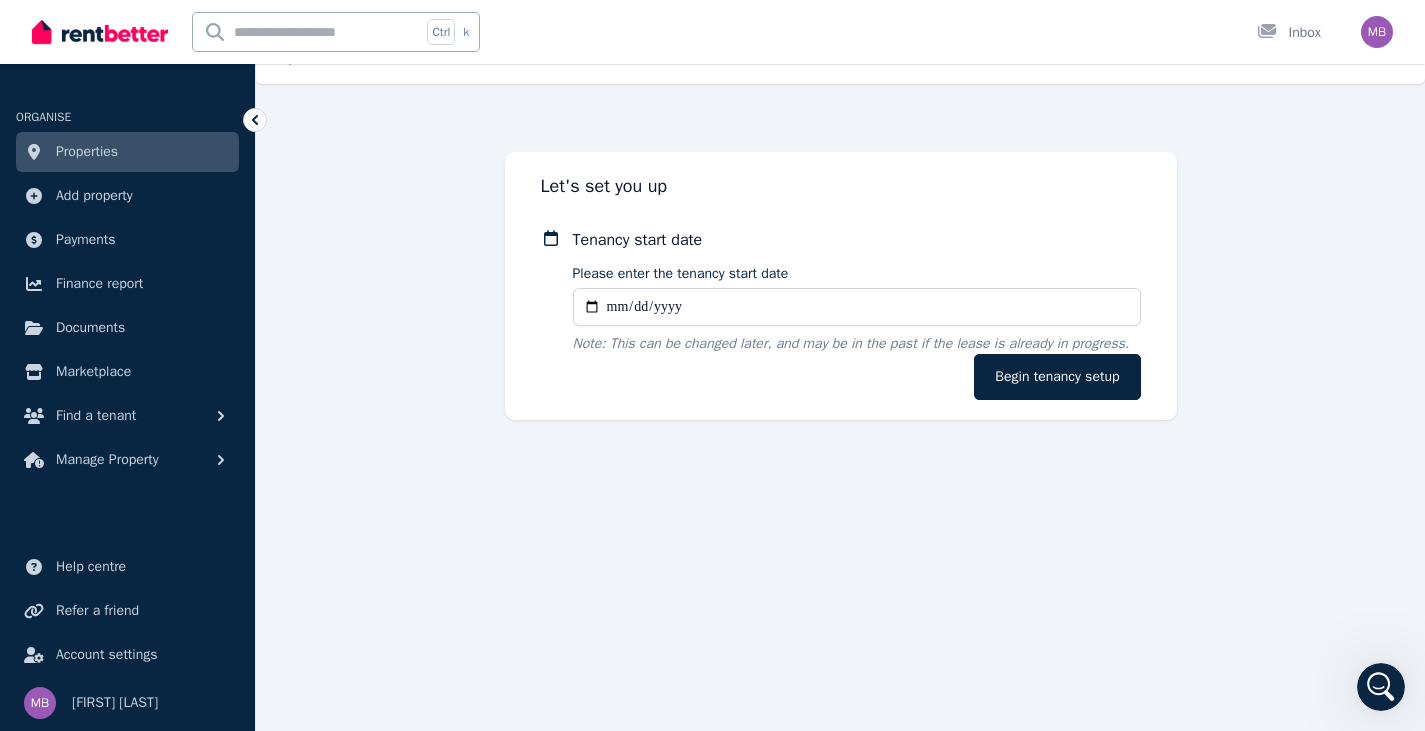 click on "Please enter the tenancy start date" at bounding box center (857, 307) 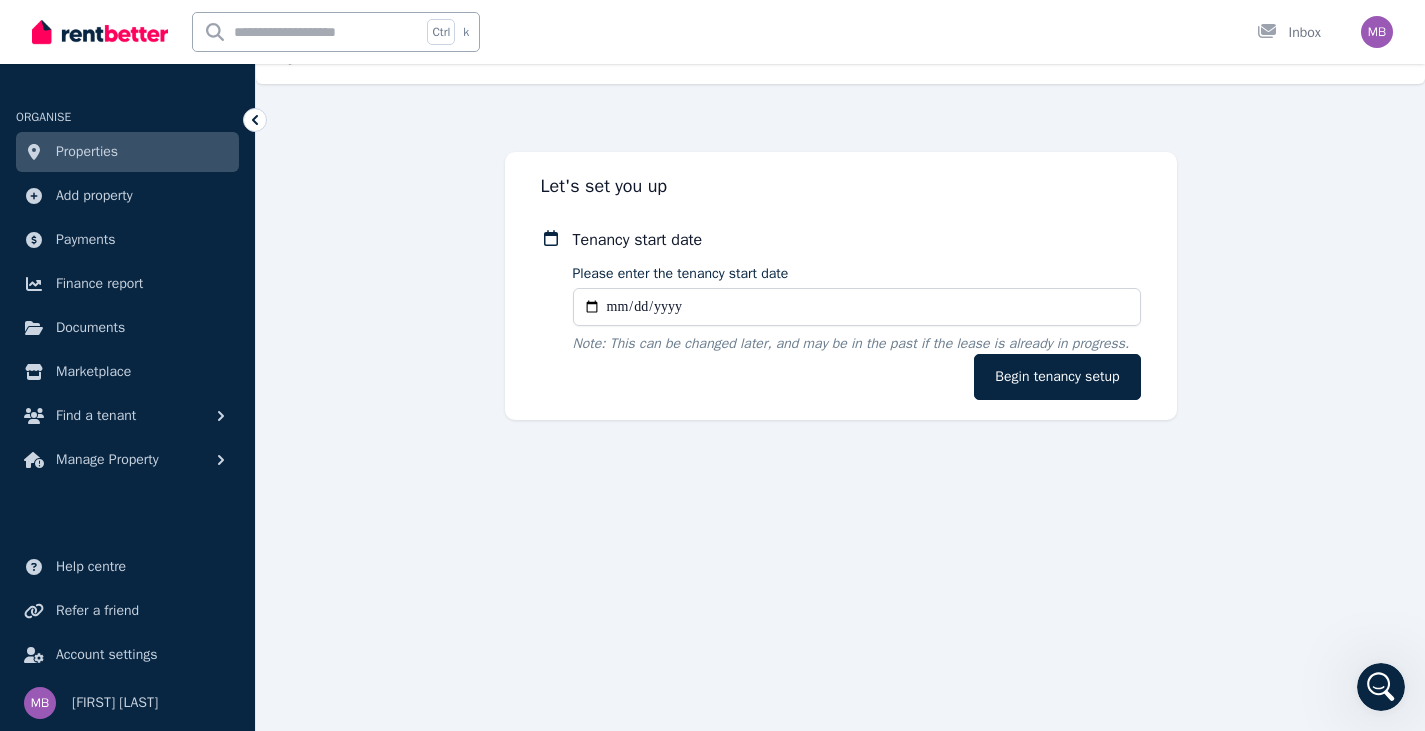 type on "**********" 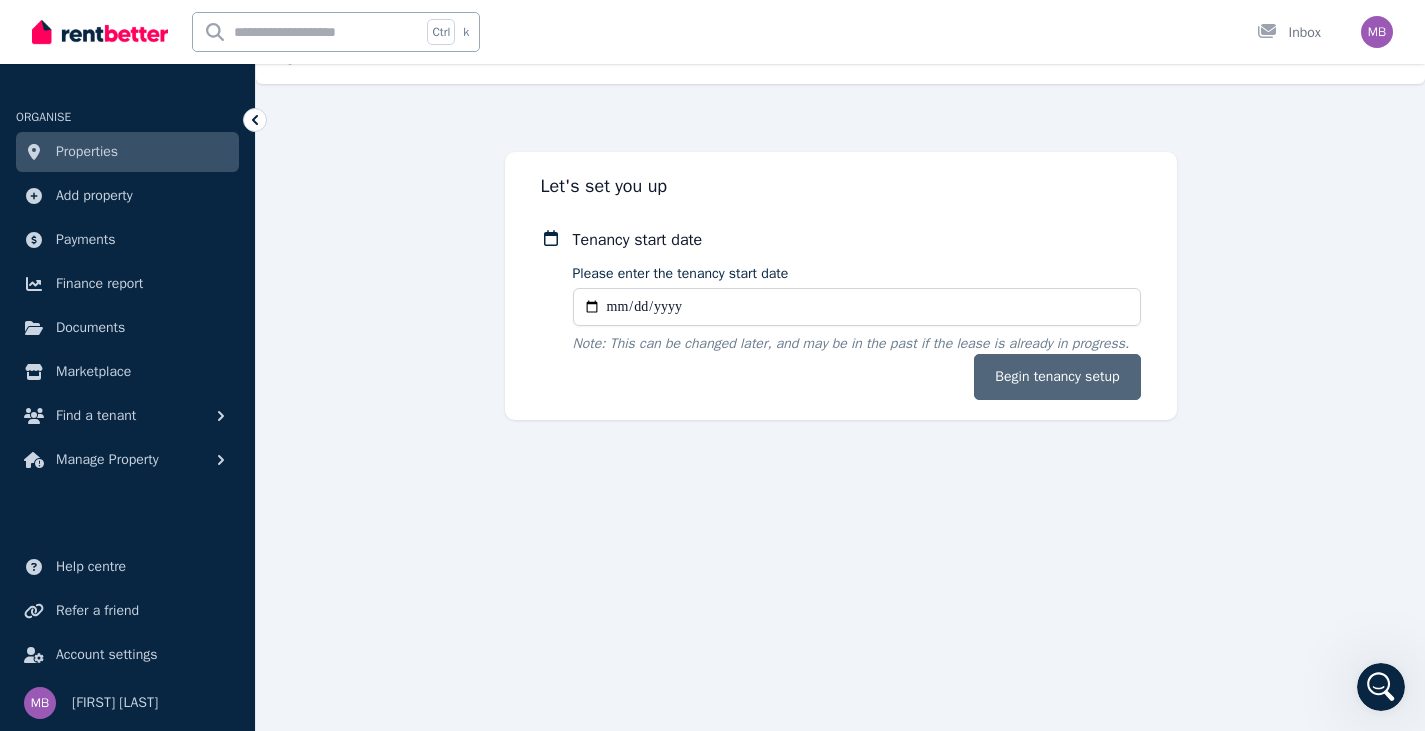 click on "Begin tenancy setup" at bounding box center (1057, 377) 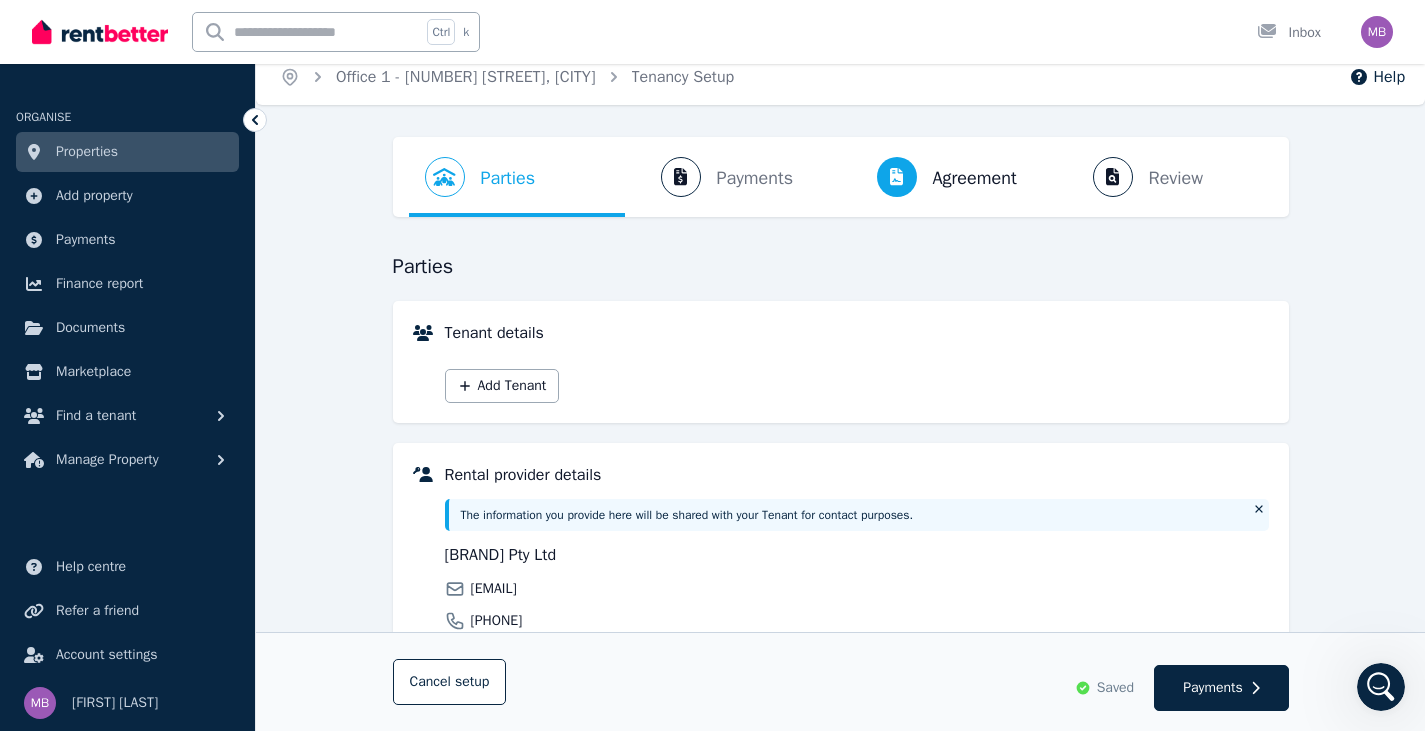 scroll, scrollTop: 0, scrollLeft: 0, axis: both 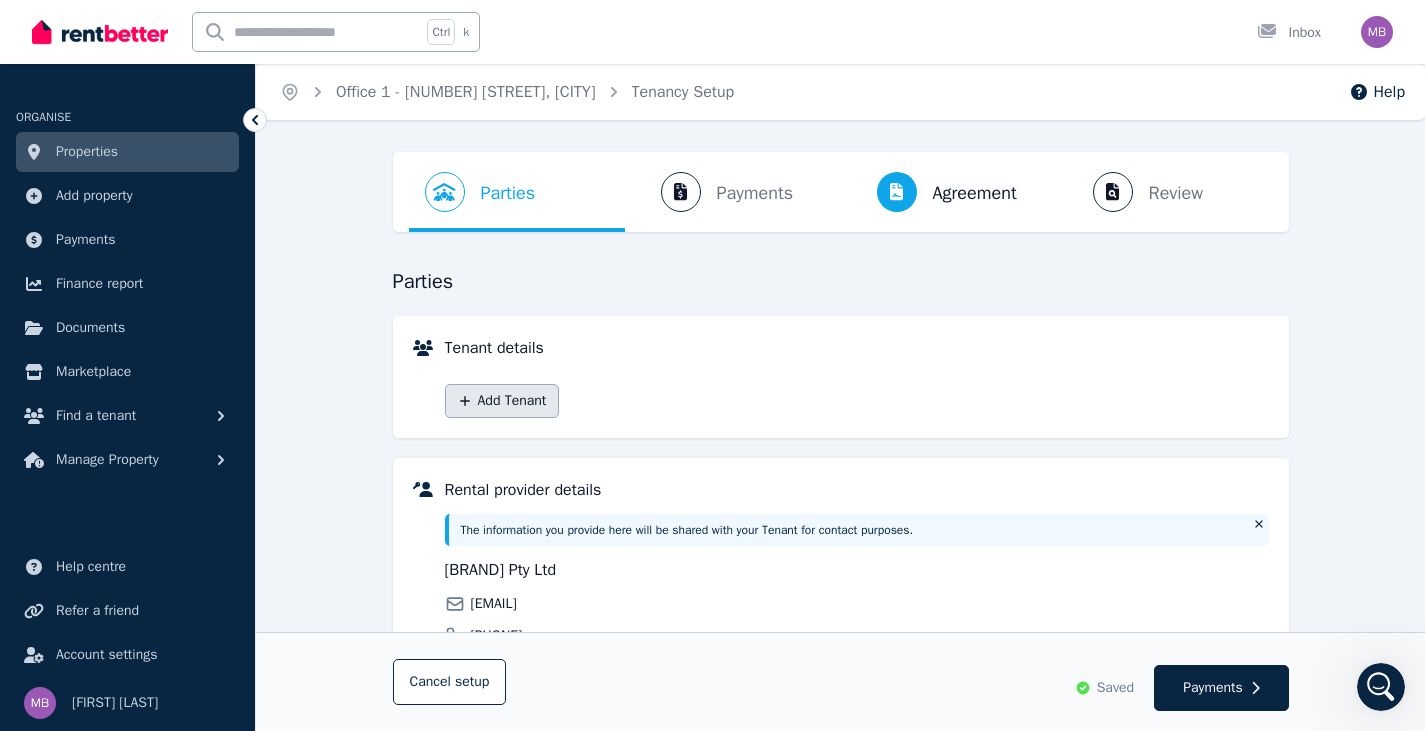 click on "Add Tenant" at bounding box center [502, 401] 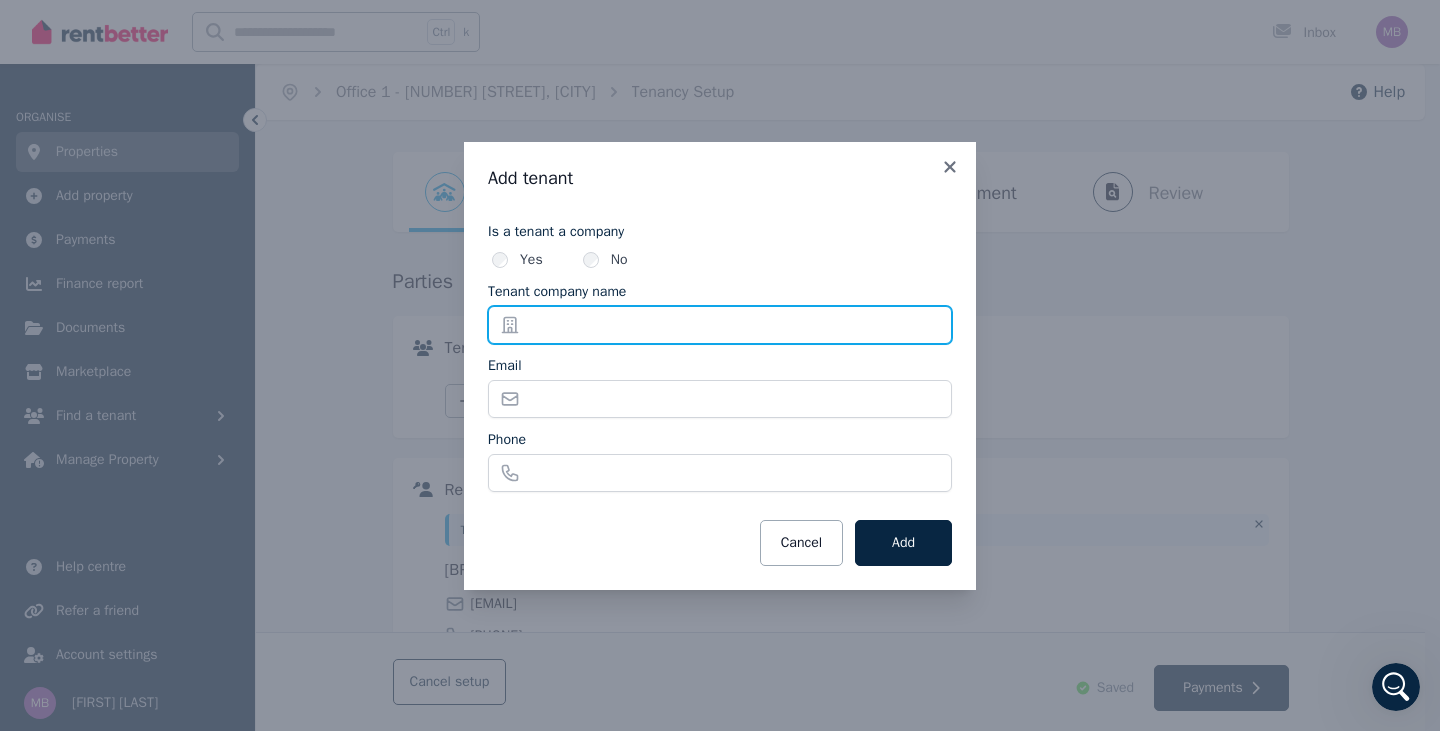 click on "Tenant company name" at bounding box center (720, 325) 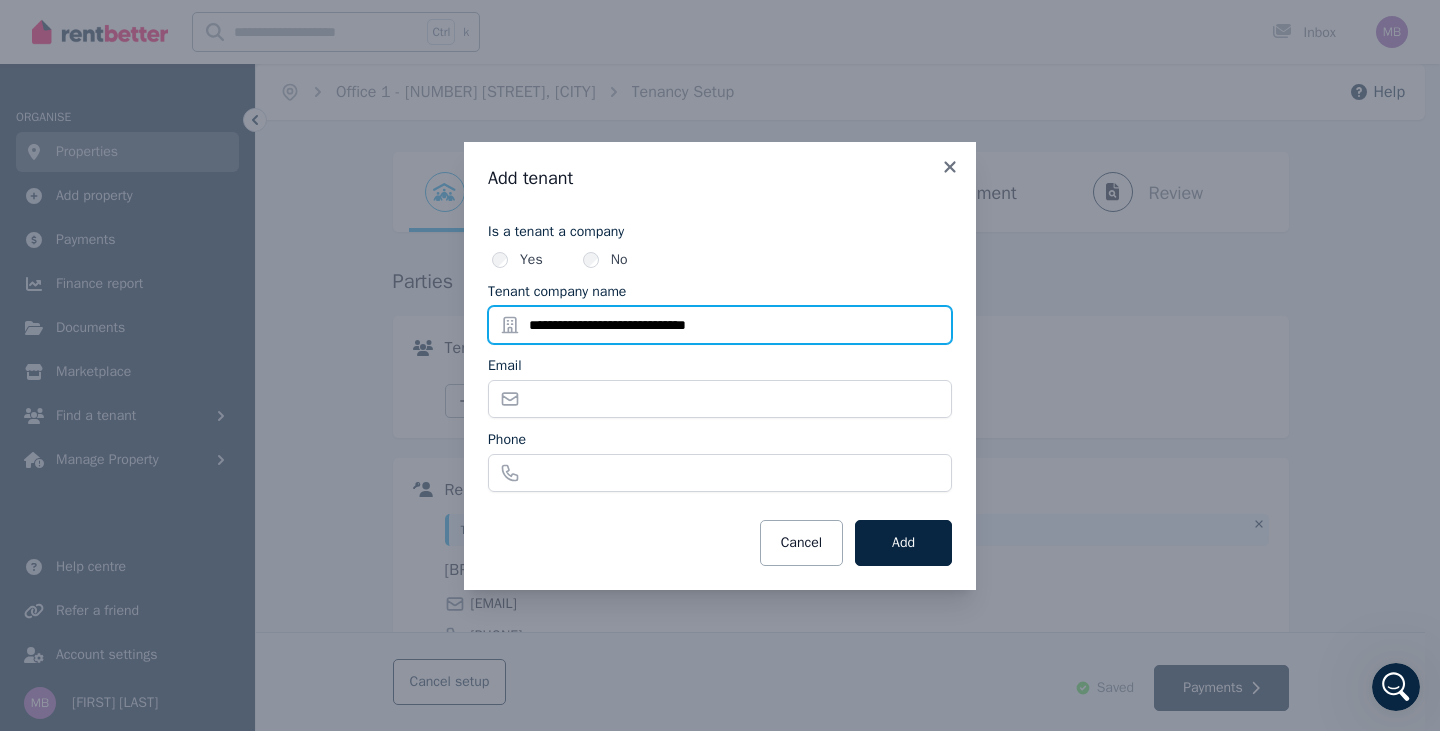 type on "**********" 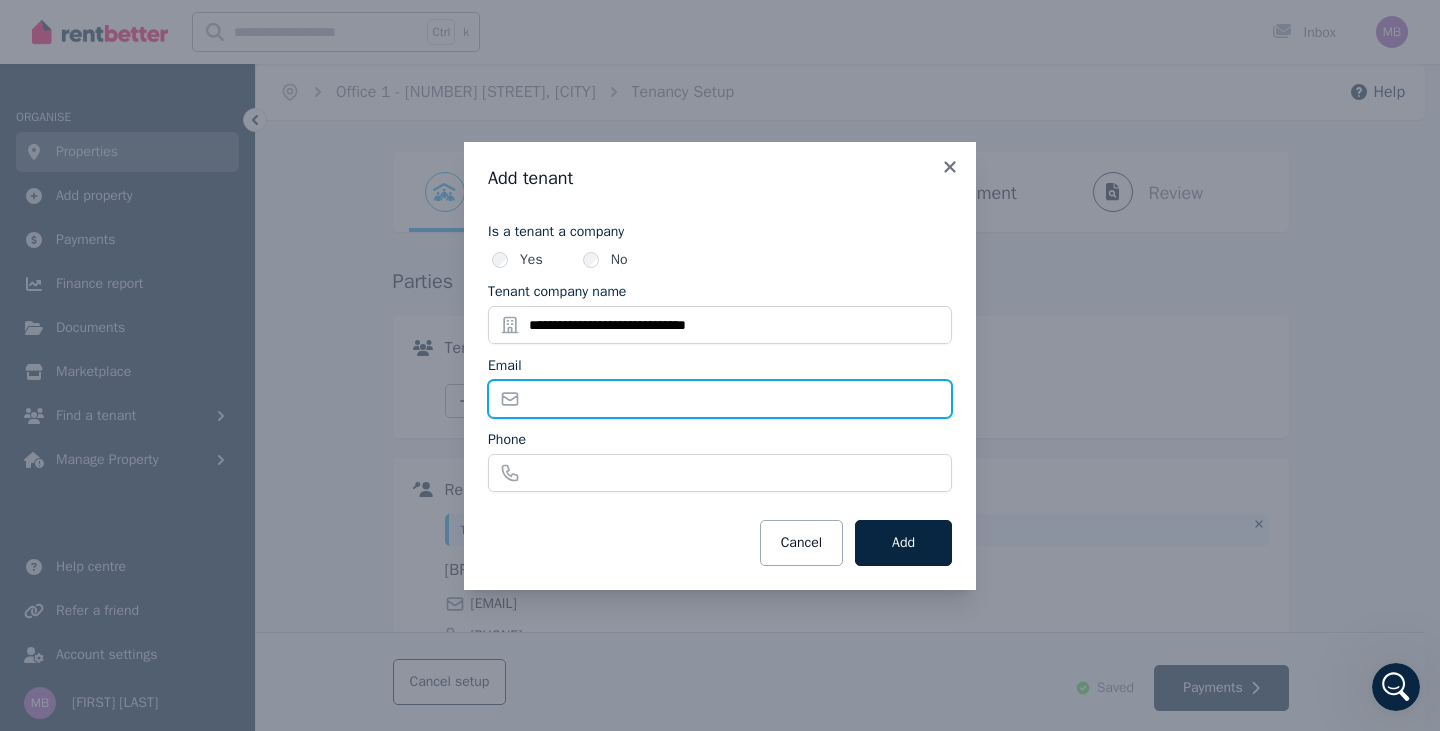 click on "Email" at bounding box center (720, 399) 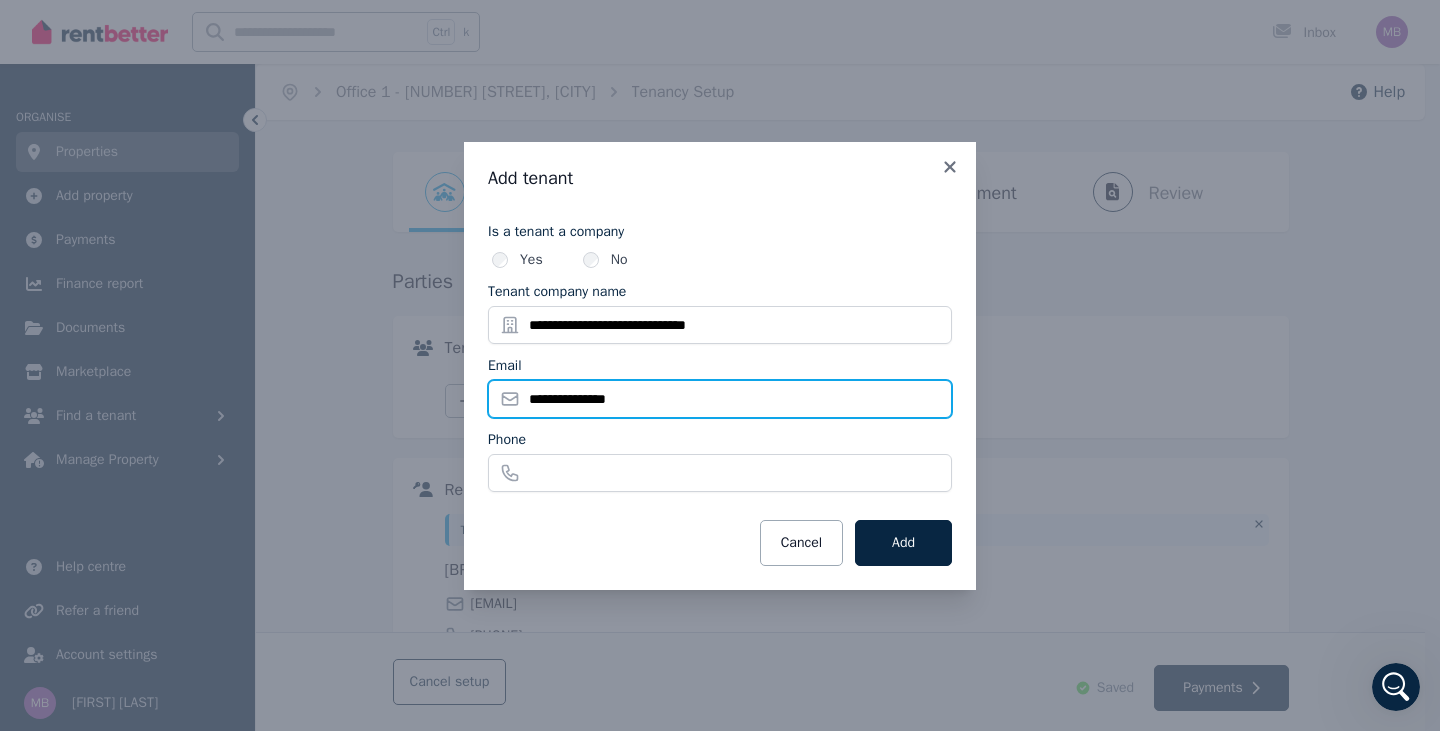type on "**********" 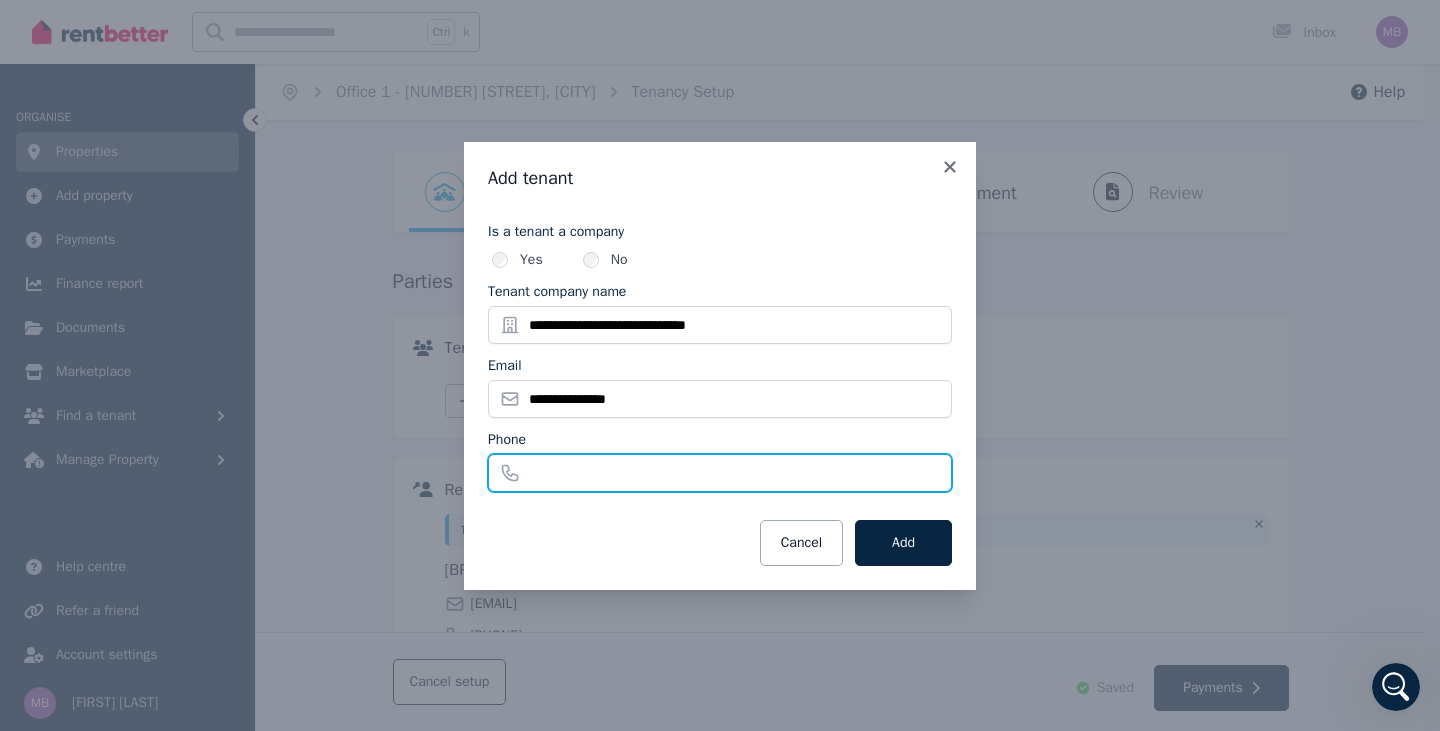 click on "Phone" at bounding box center [720, 473] 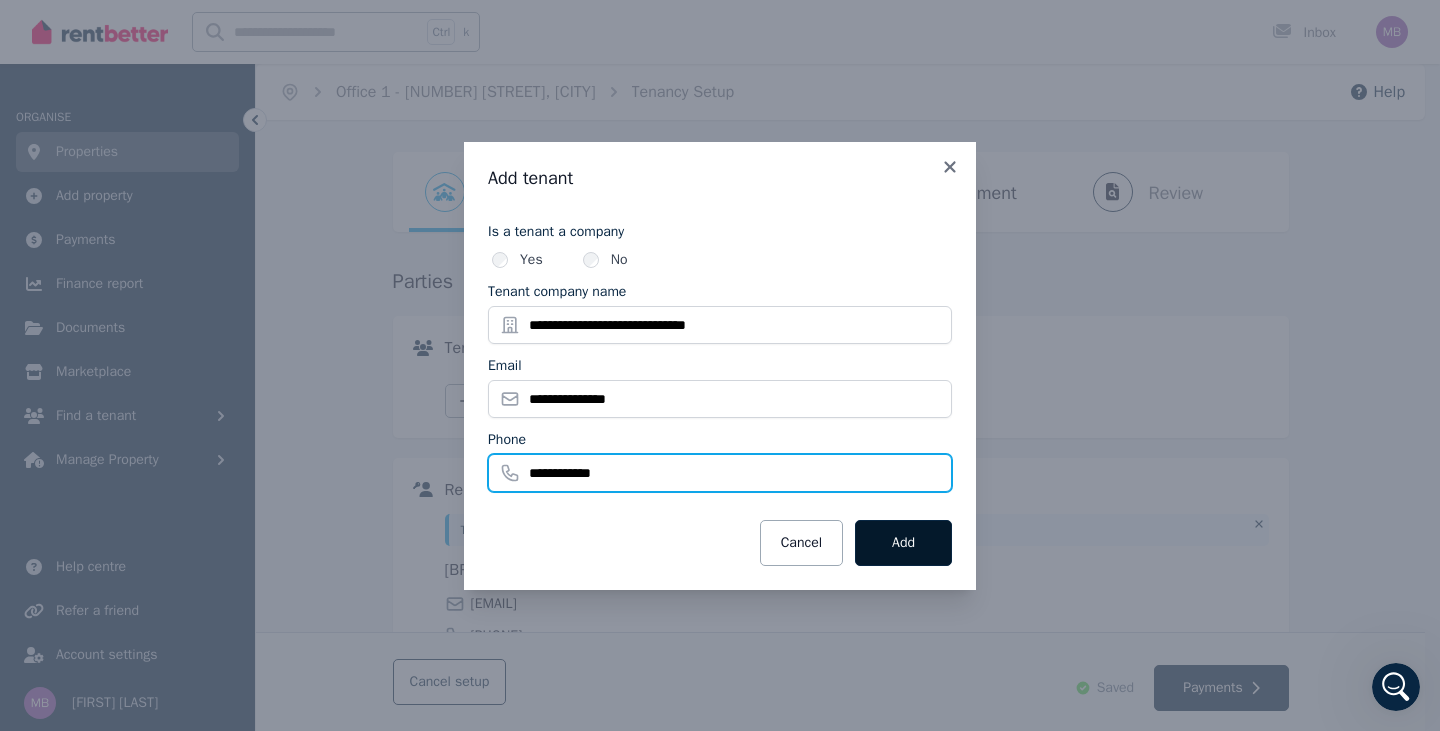 type on "**********" 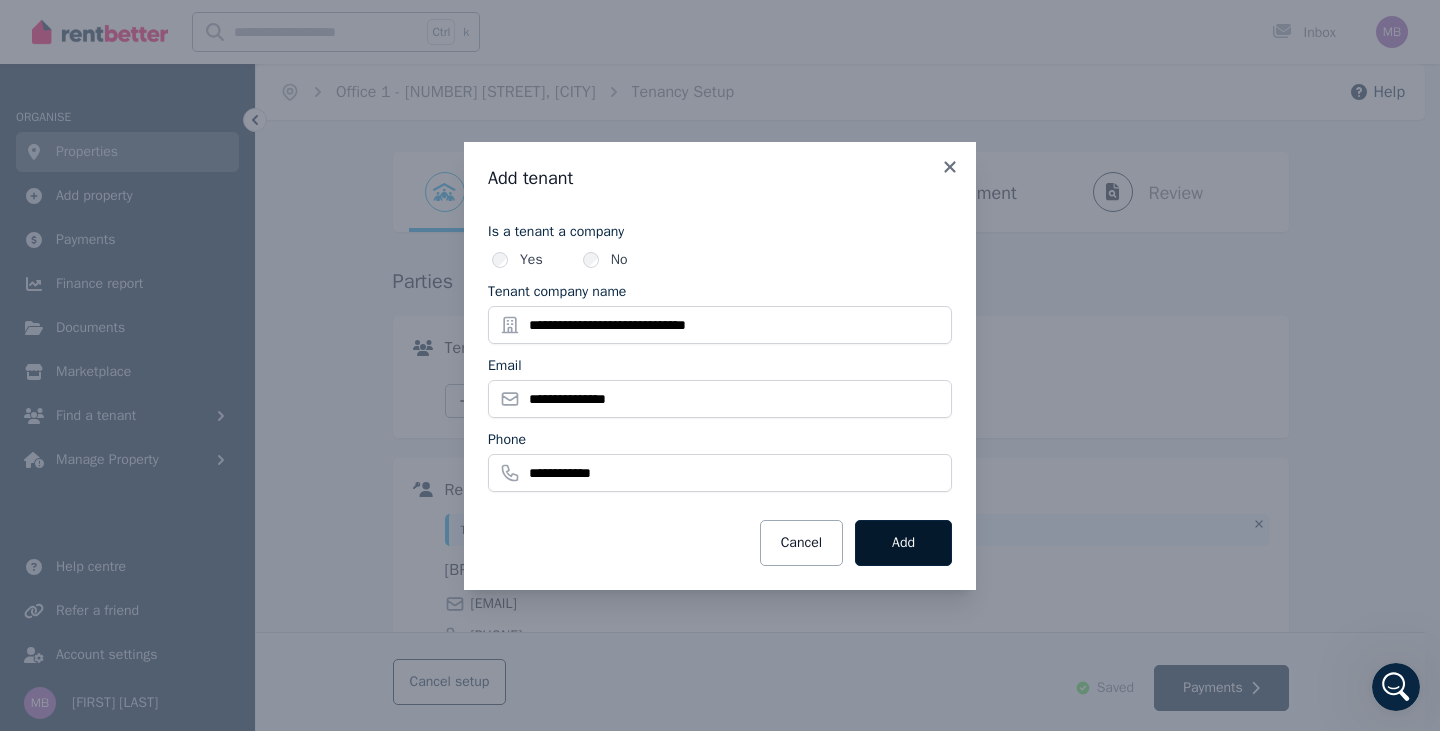 click on "Add" at bounding box center (903, 543) 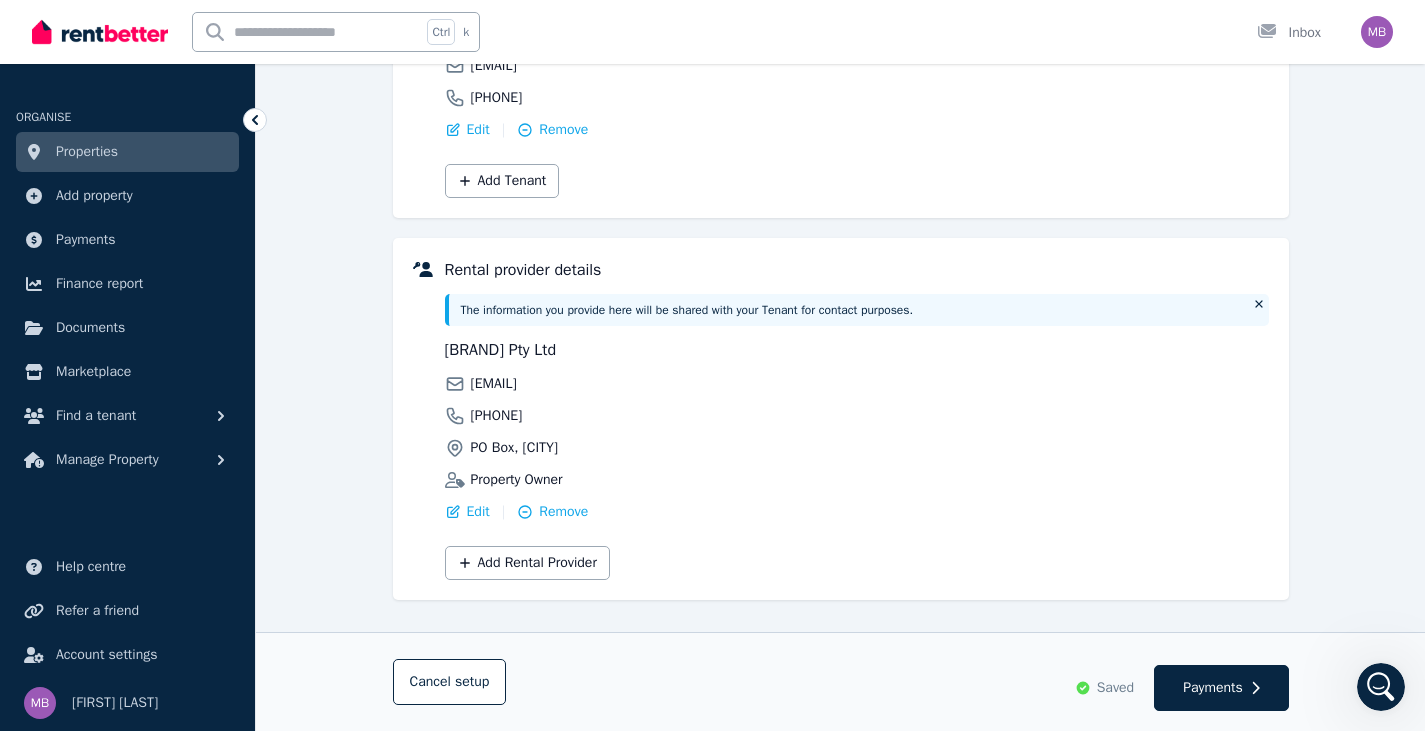 scroll, scrollTop: 376, scrollLeft: 0, axis: vertical 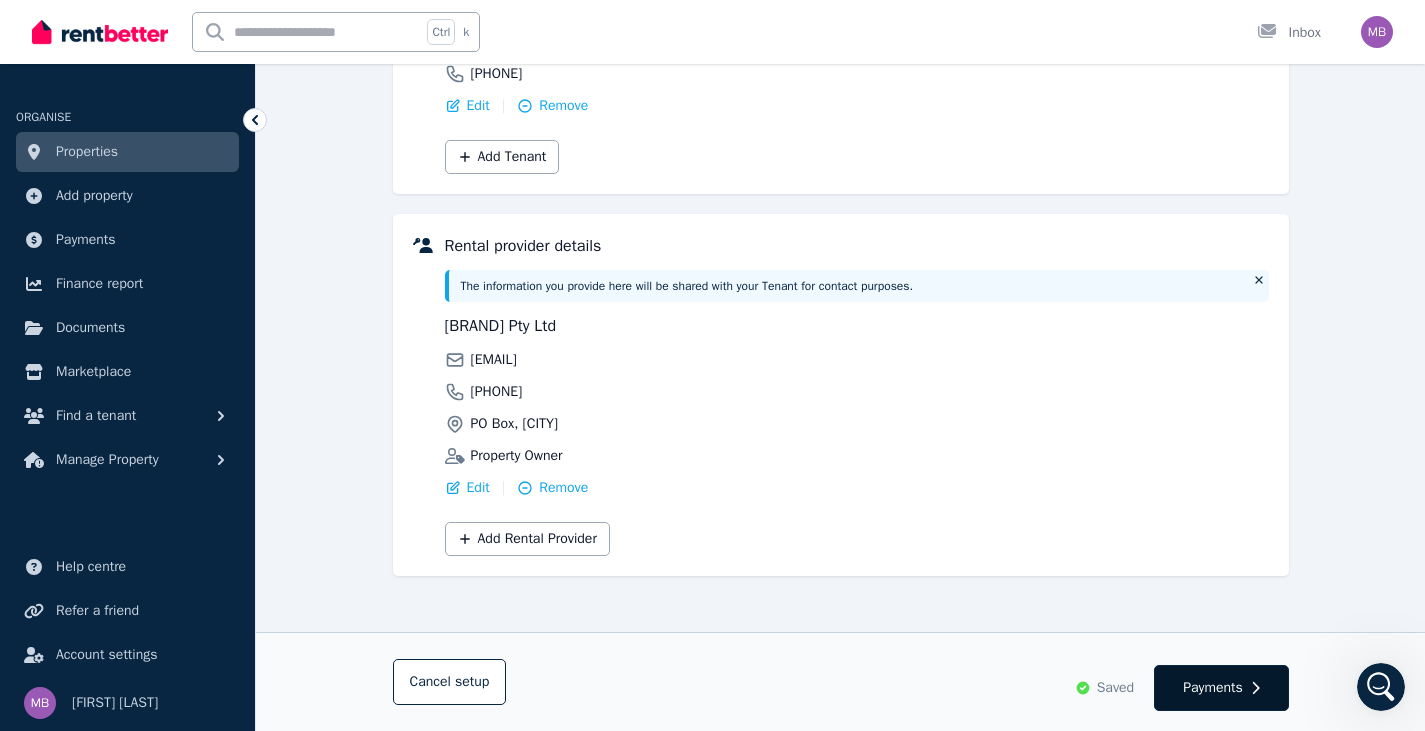 click on "Payments" at bounding box center (1213, 688) 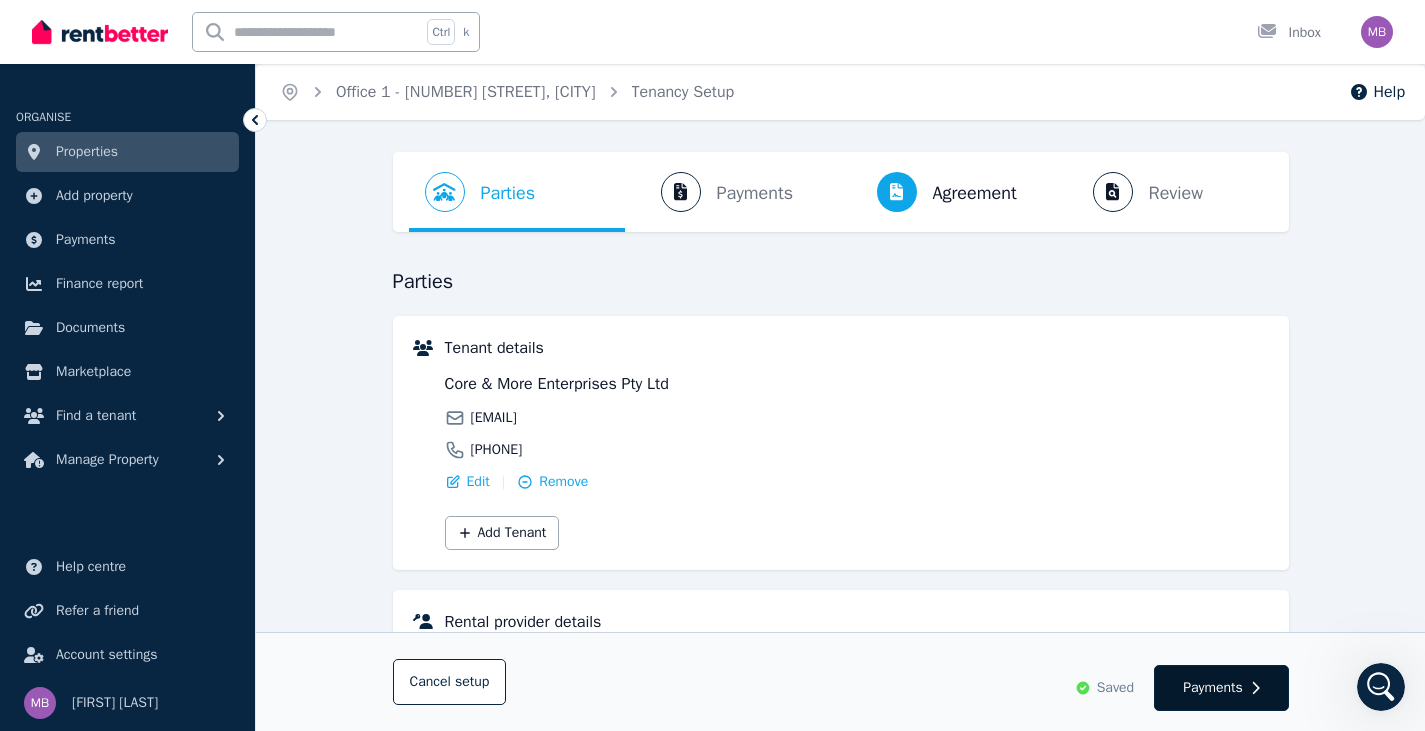 select on "*******" 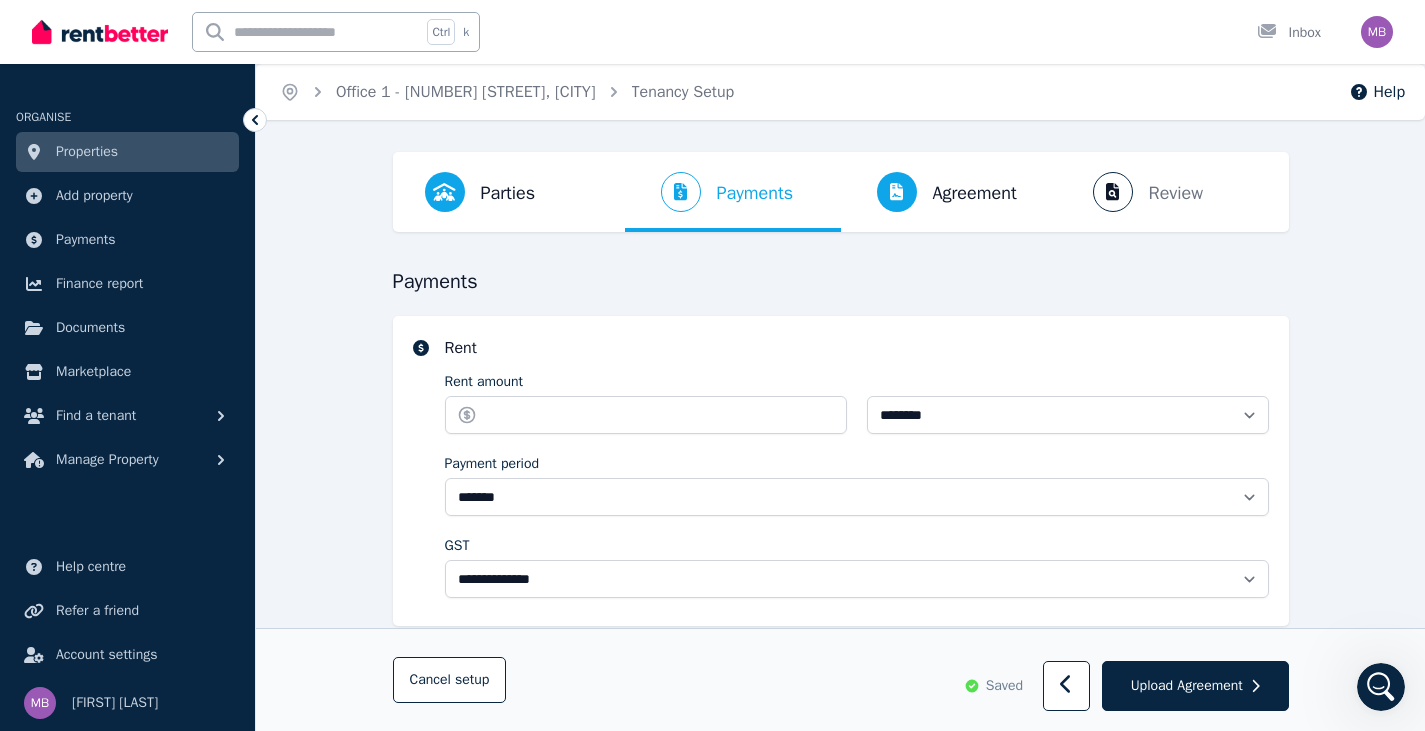 select on "**********" 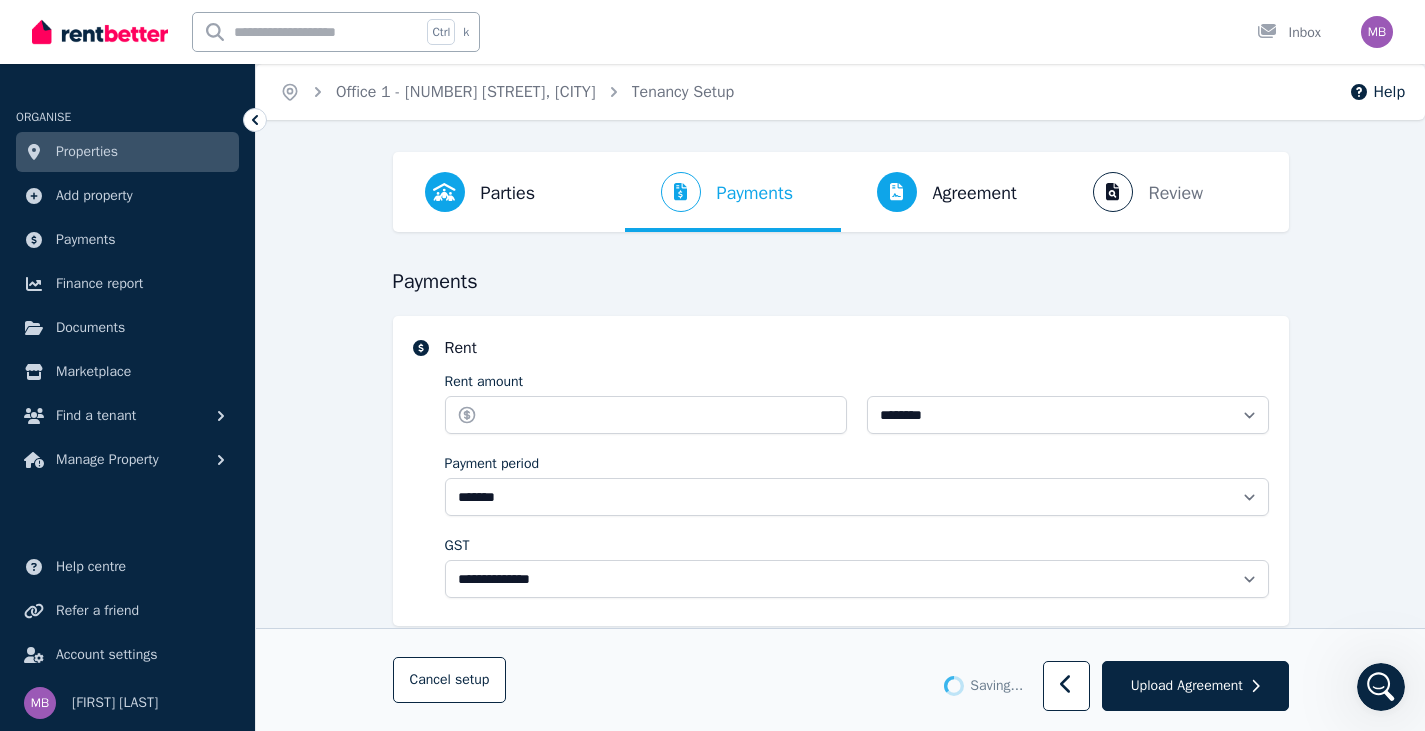 select on "**********" 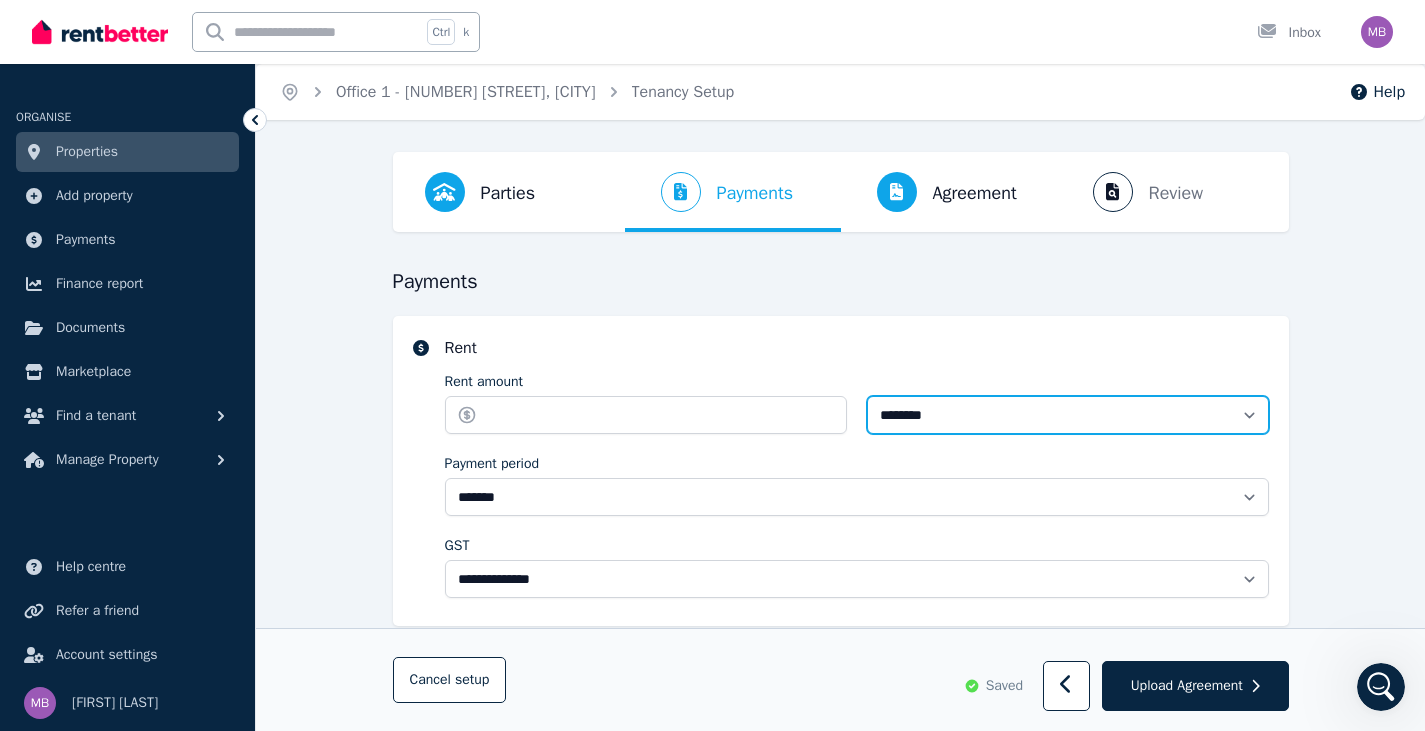 click on "**********" at bounding box center [1068, 415] 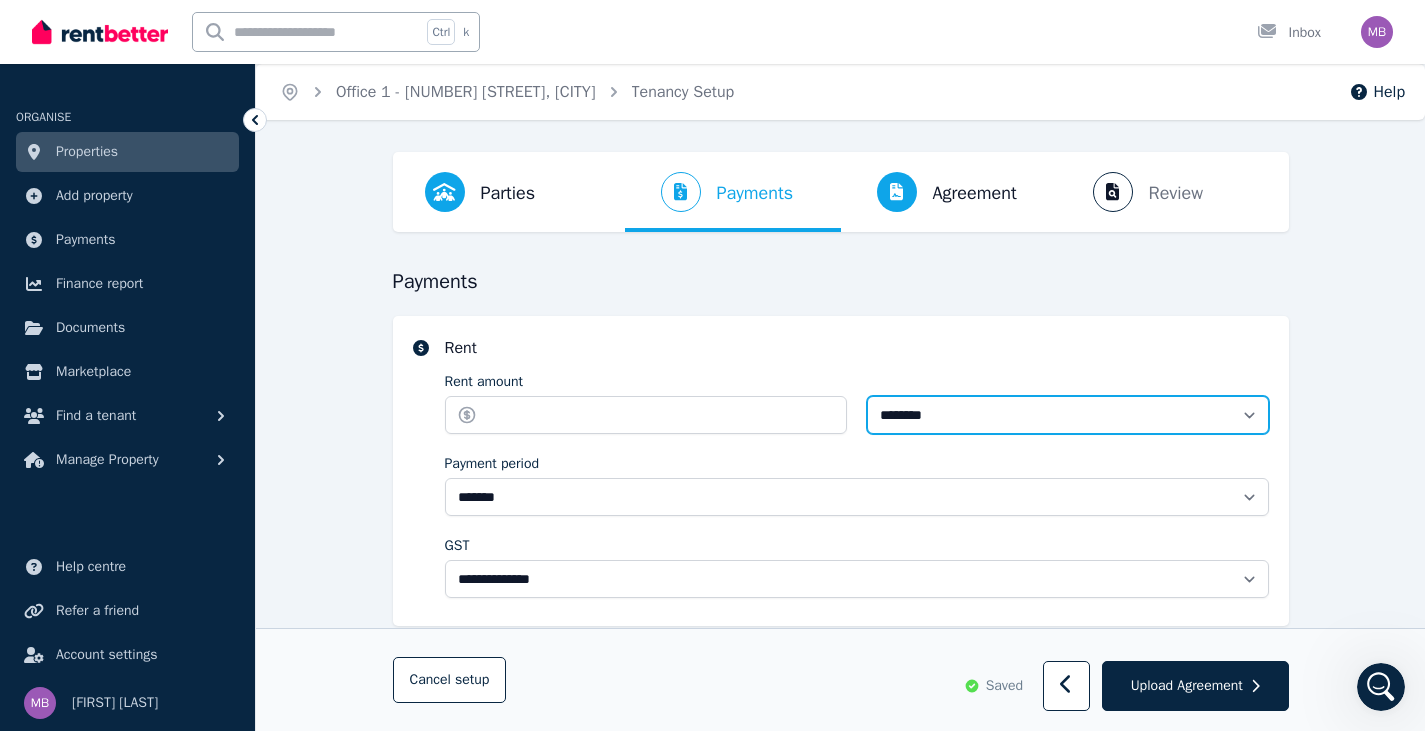 select on "*******" 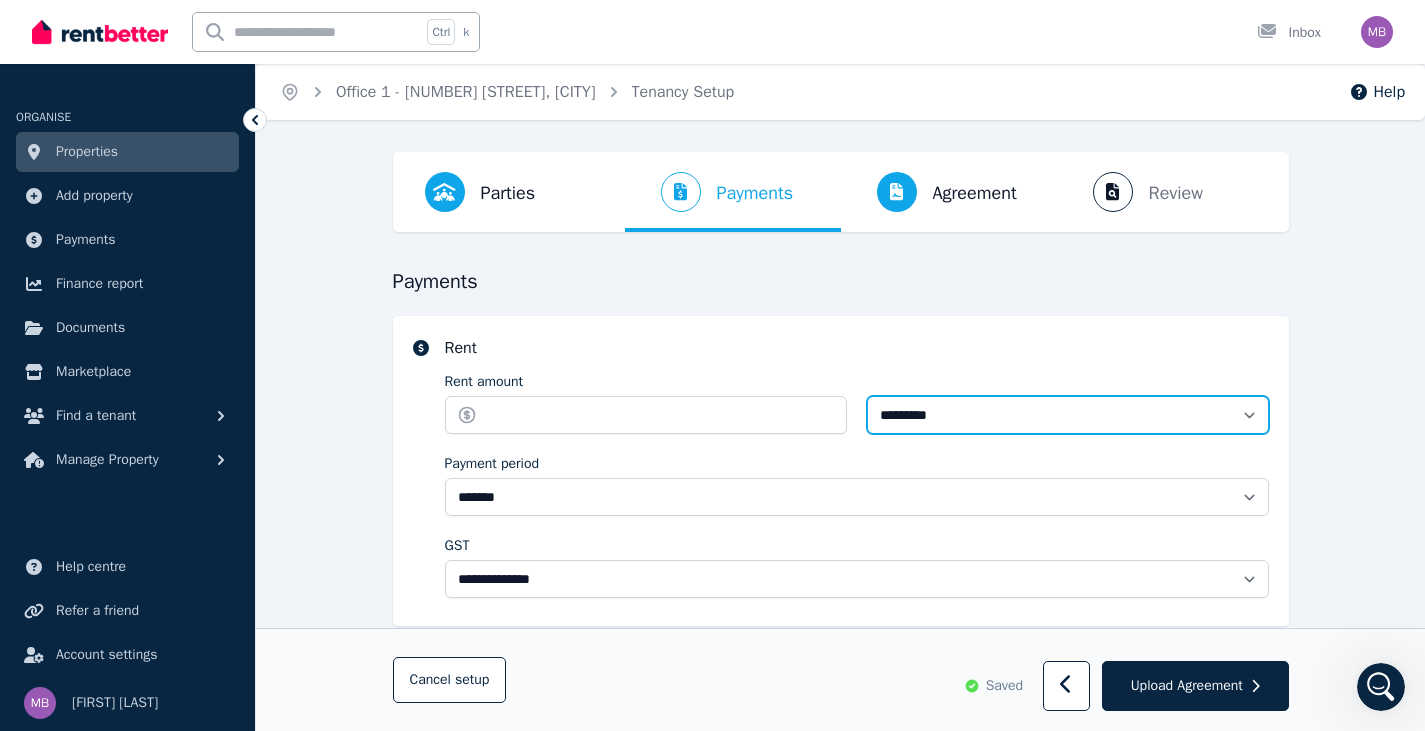 click on "**********" at bounding box center [1068, 415] 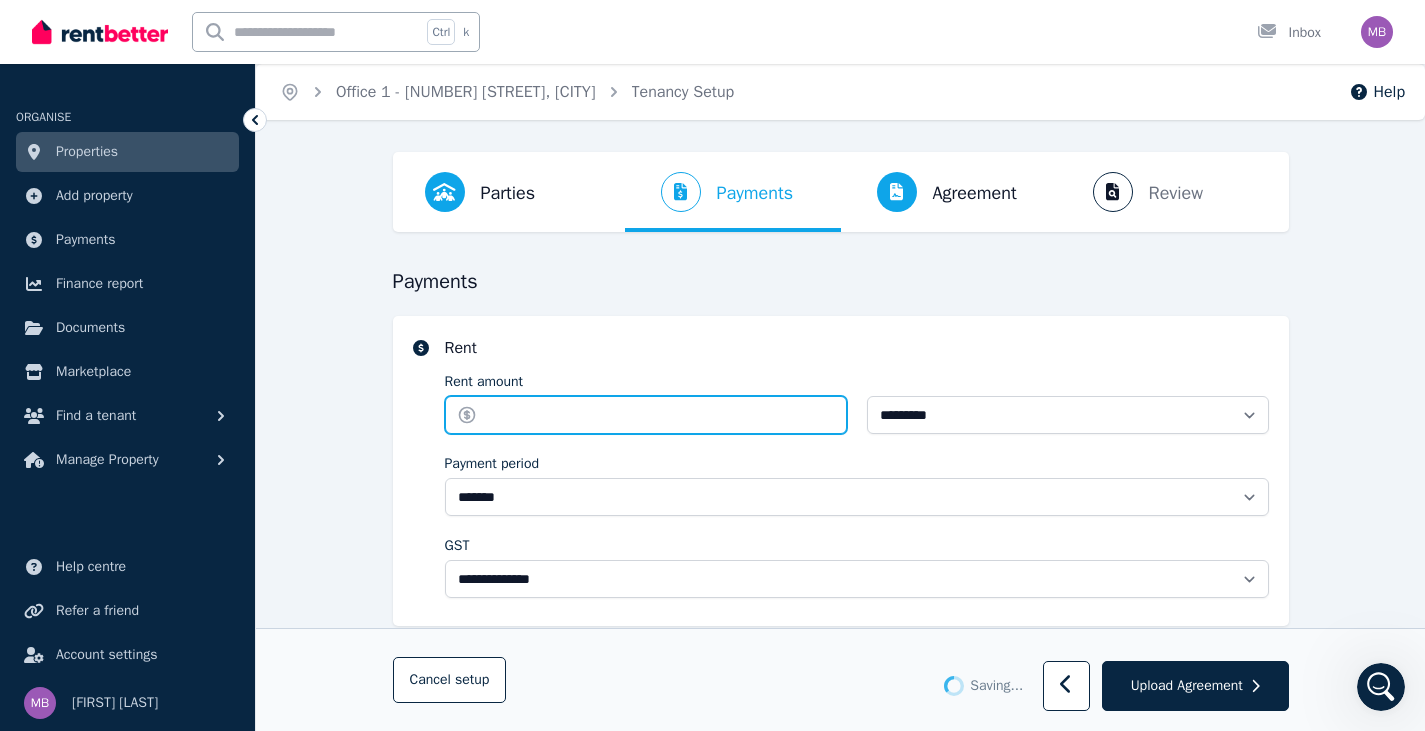 click on "Rent amount" at bounding box center [646, 415] 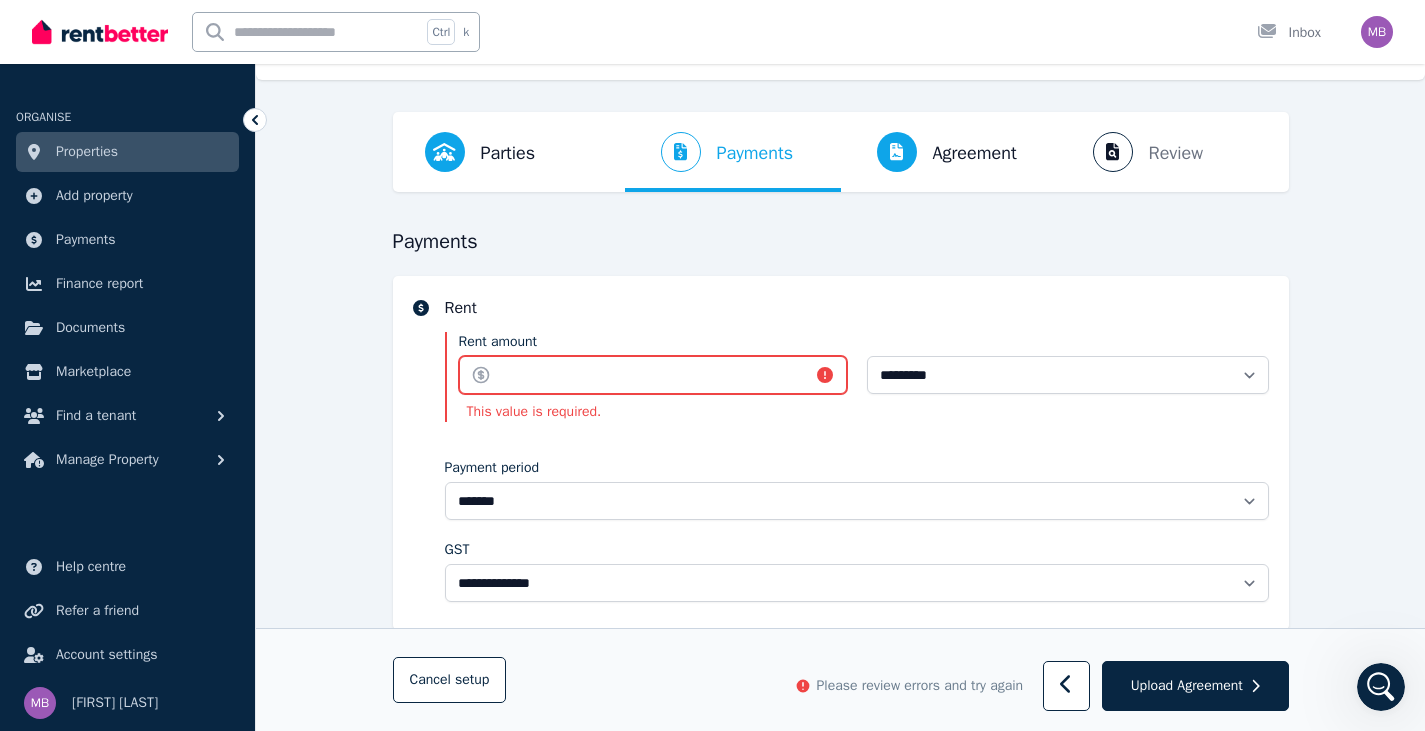 scroll, scrollTop: 49, scrollLeft: 0, axis: vertical 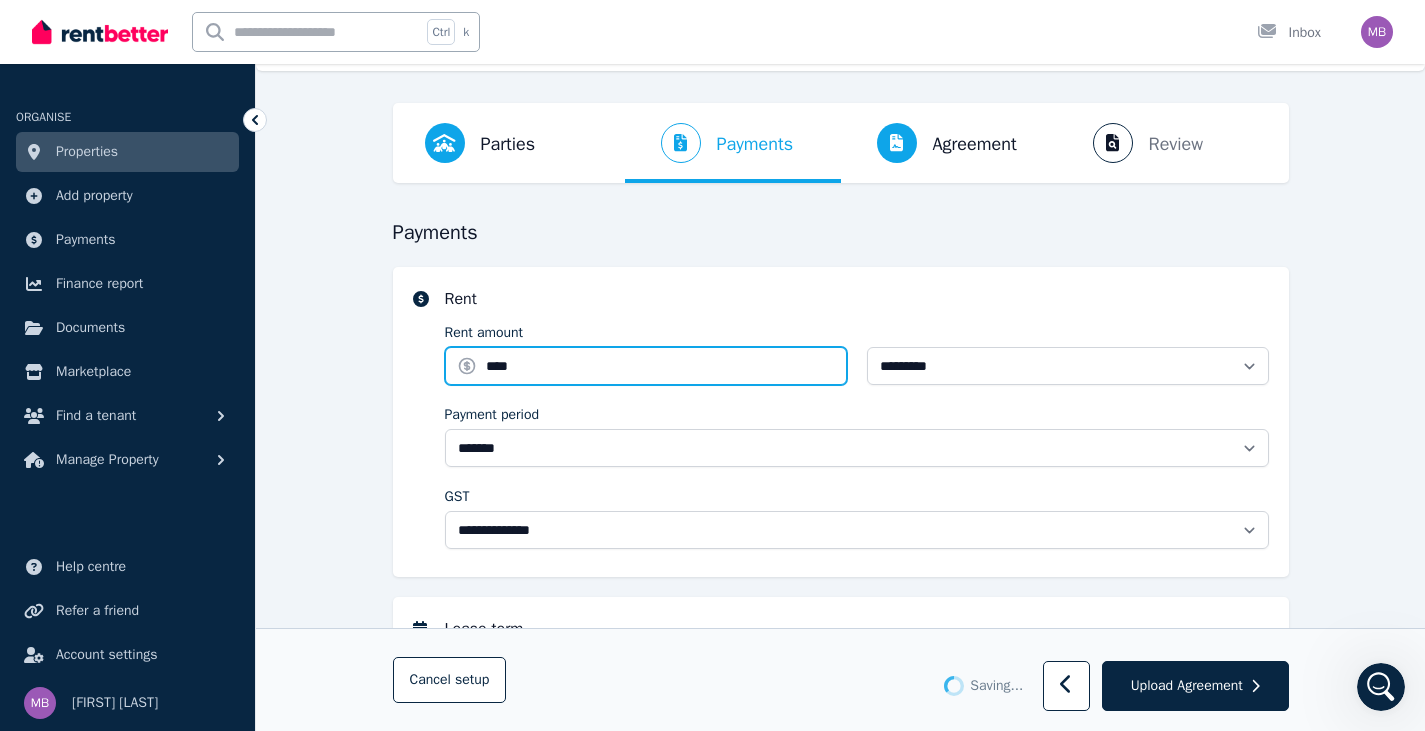type on "*****" 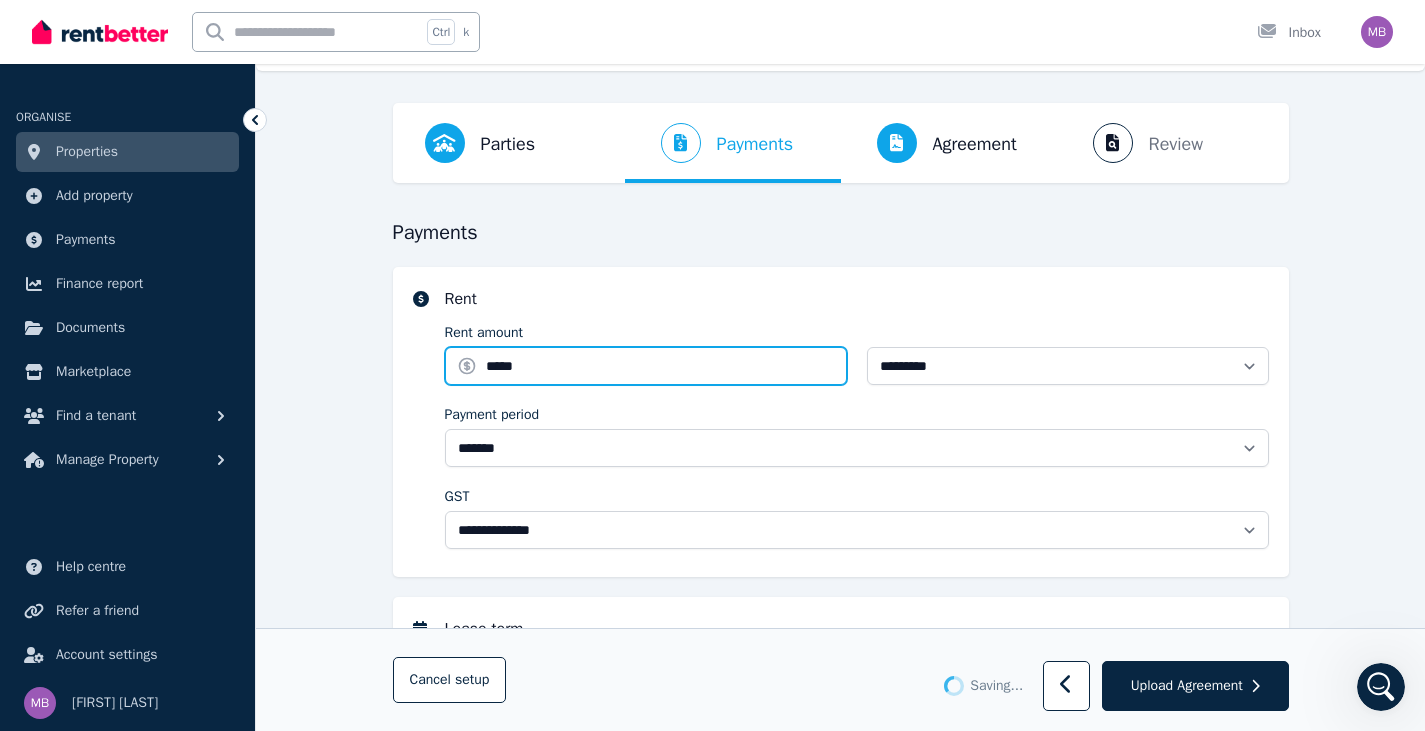 type on "**********" 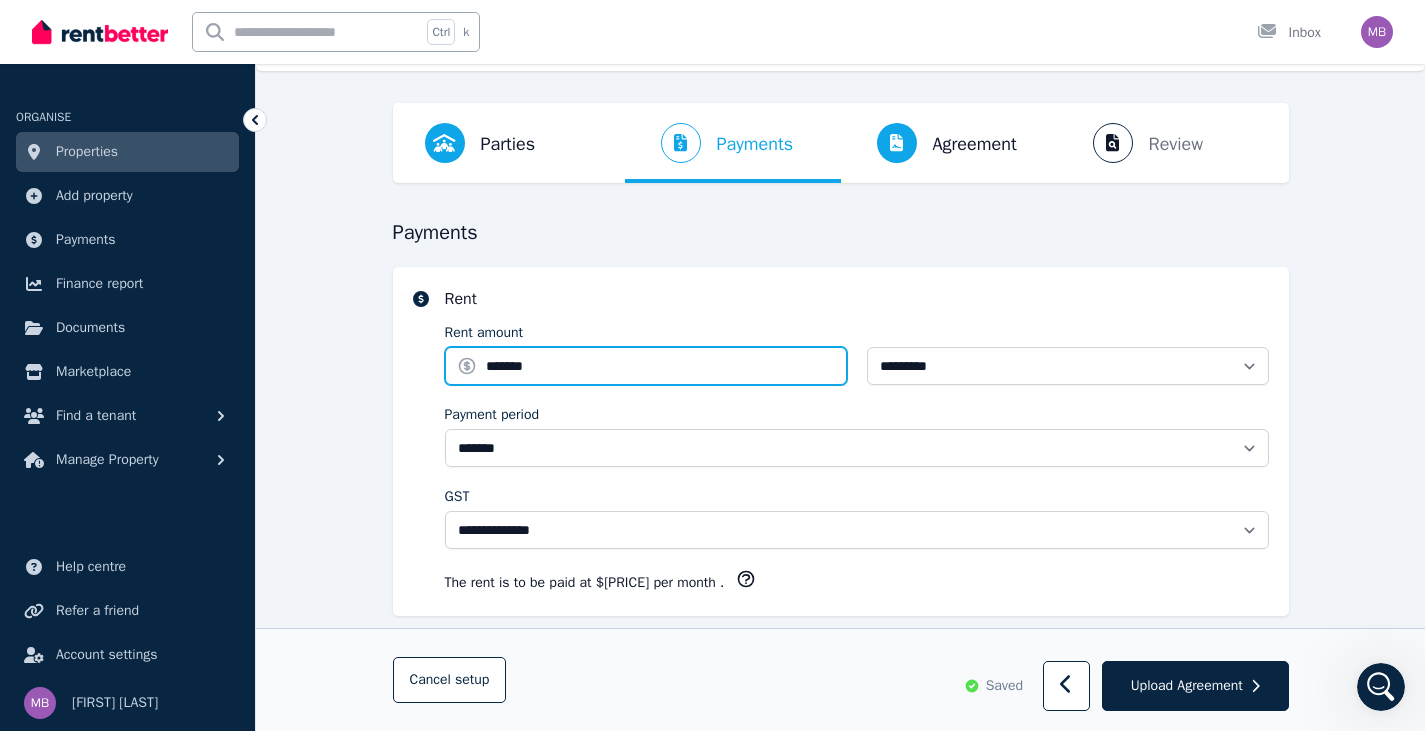 type on "*******" 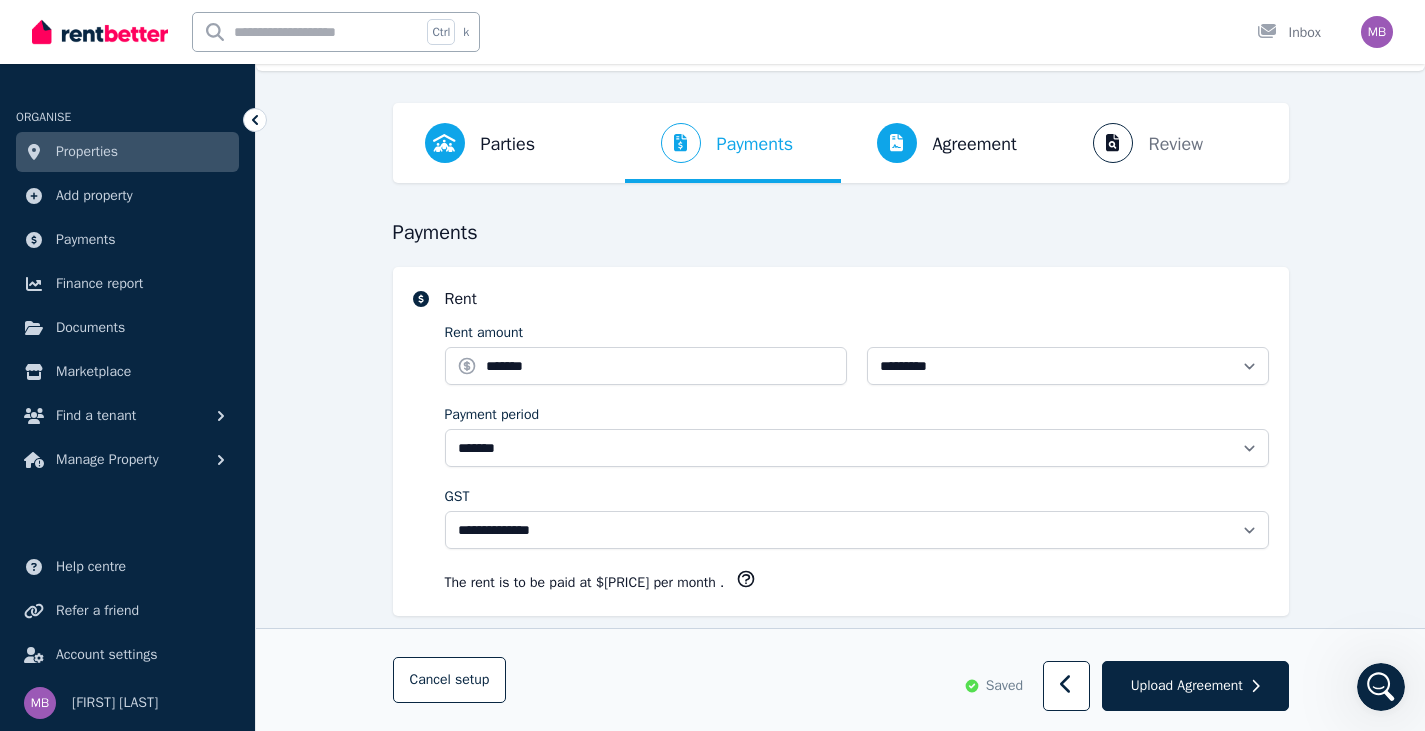 click on "**********" at bounding box center [841, 441] 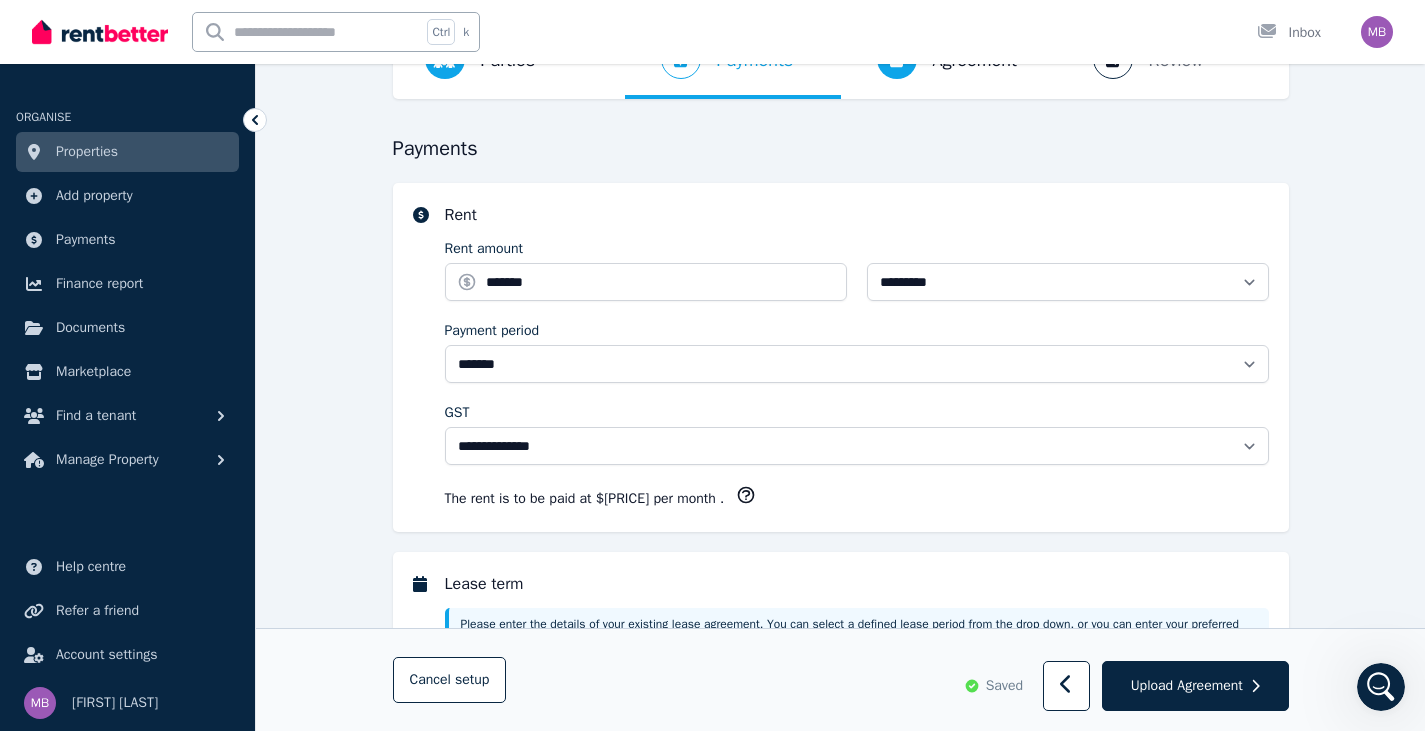 scroll, scrollTop: 249, scrollLeft: 0, axis: vertical 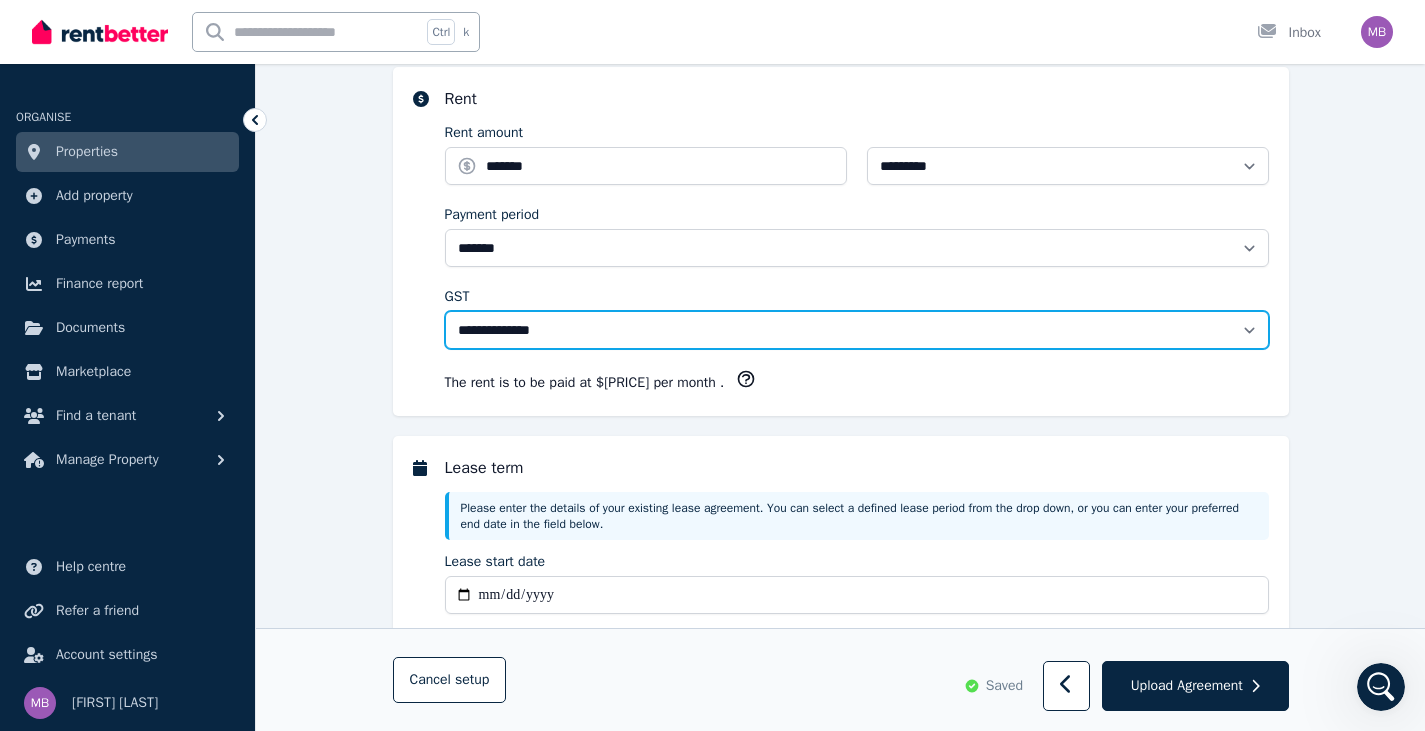 click on "**********" at bounding box center (857, 330) 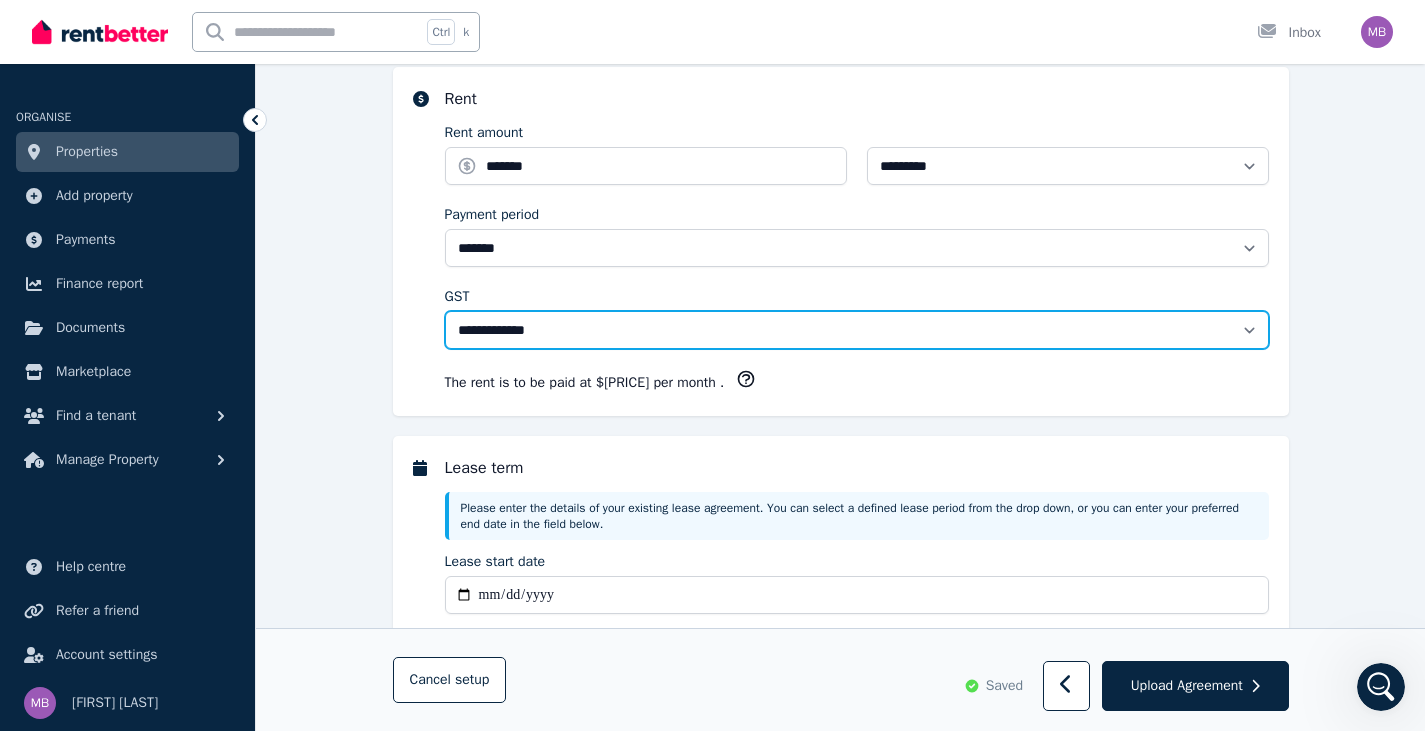 click on "**********" at bounding box center [857, 330] 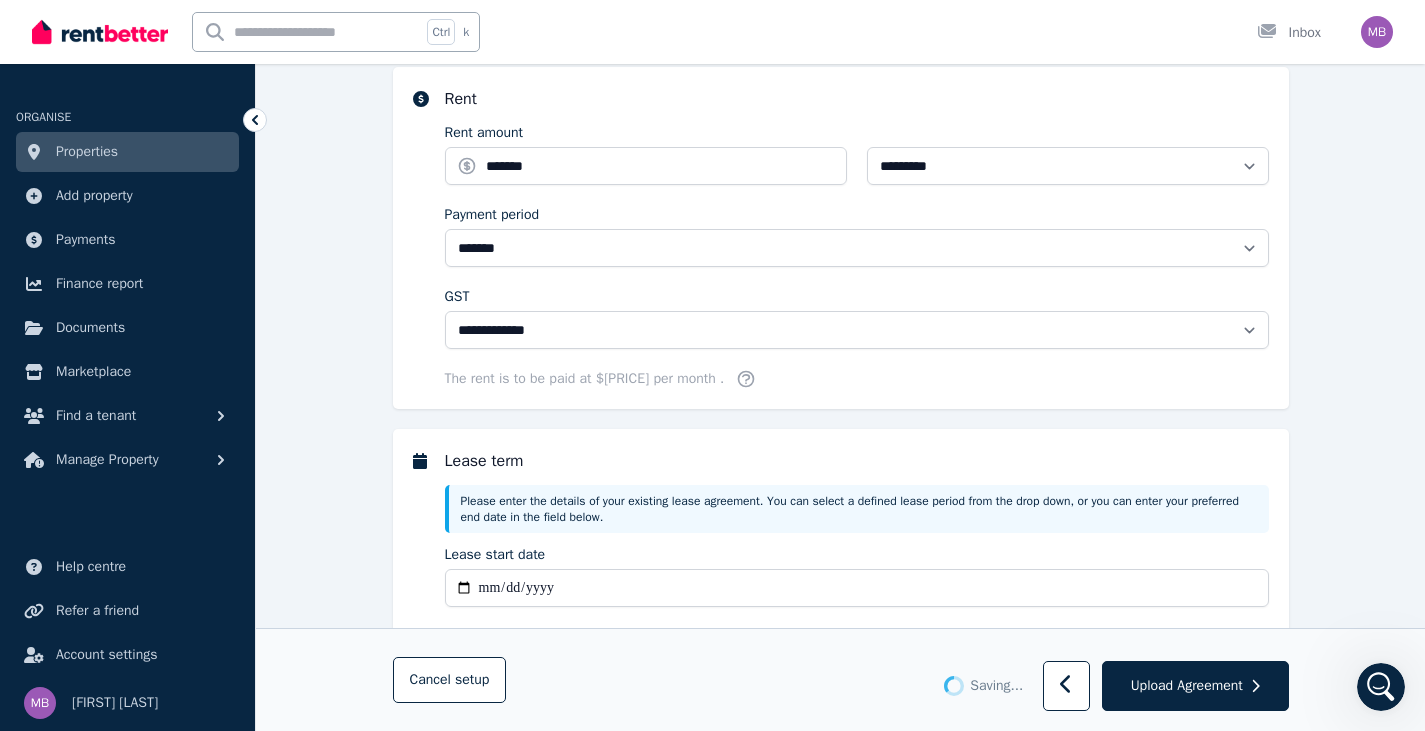 click on "**********" at bounding box center (841, 238) 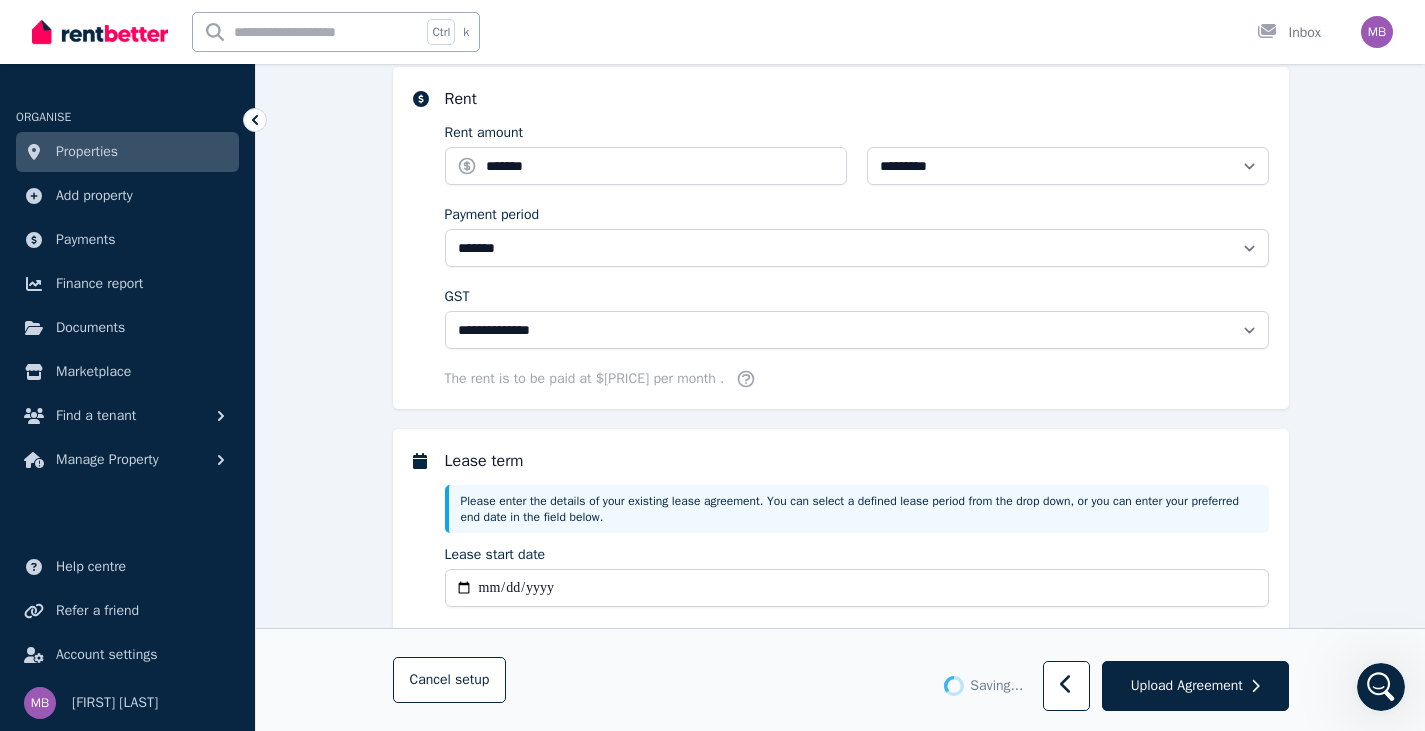 select on "**********" 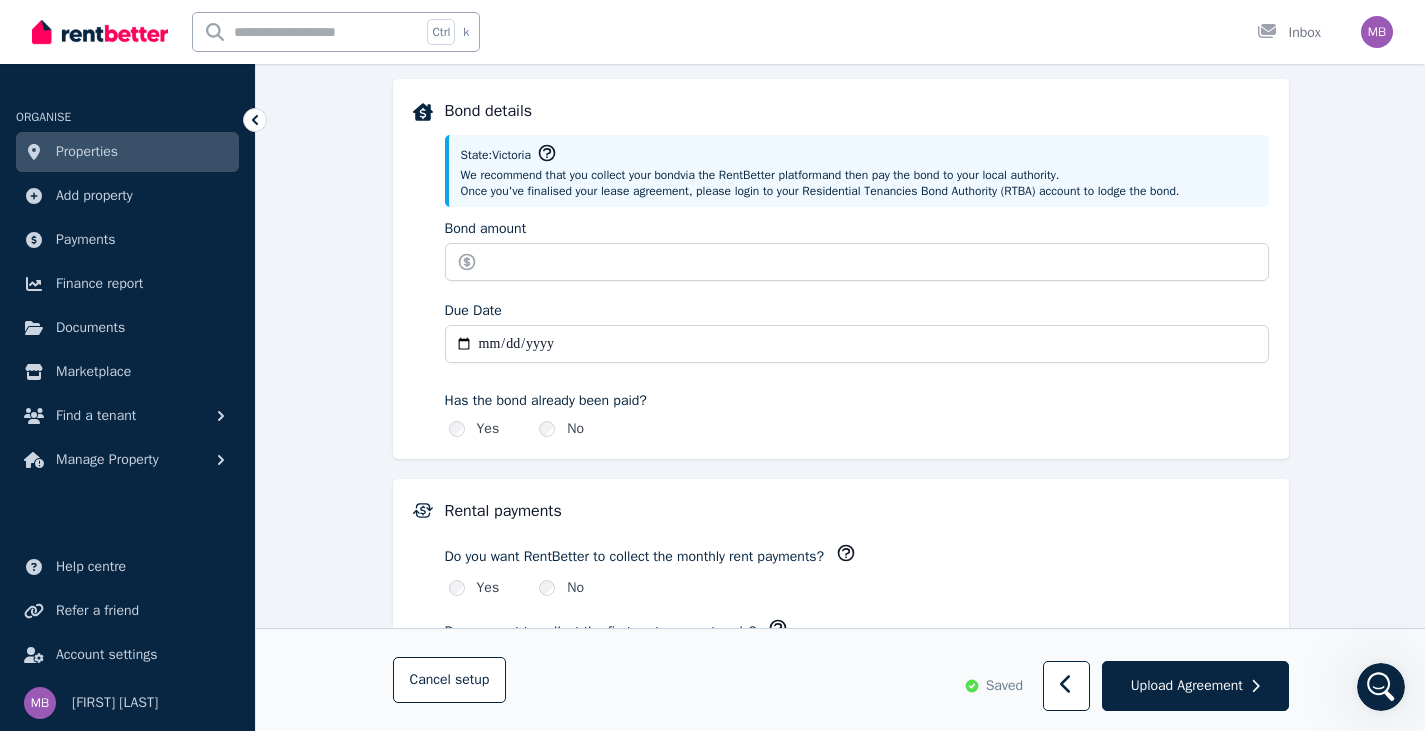 scroll, scrollTop: 749, scrollLeft: 0, axis: vertical 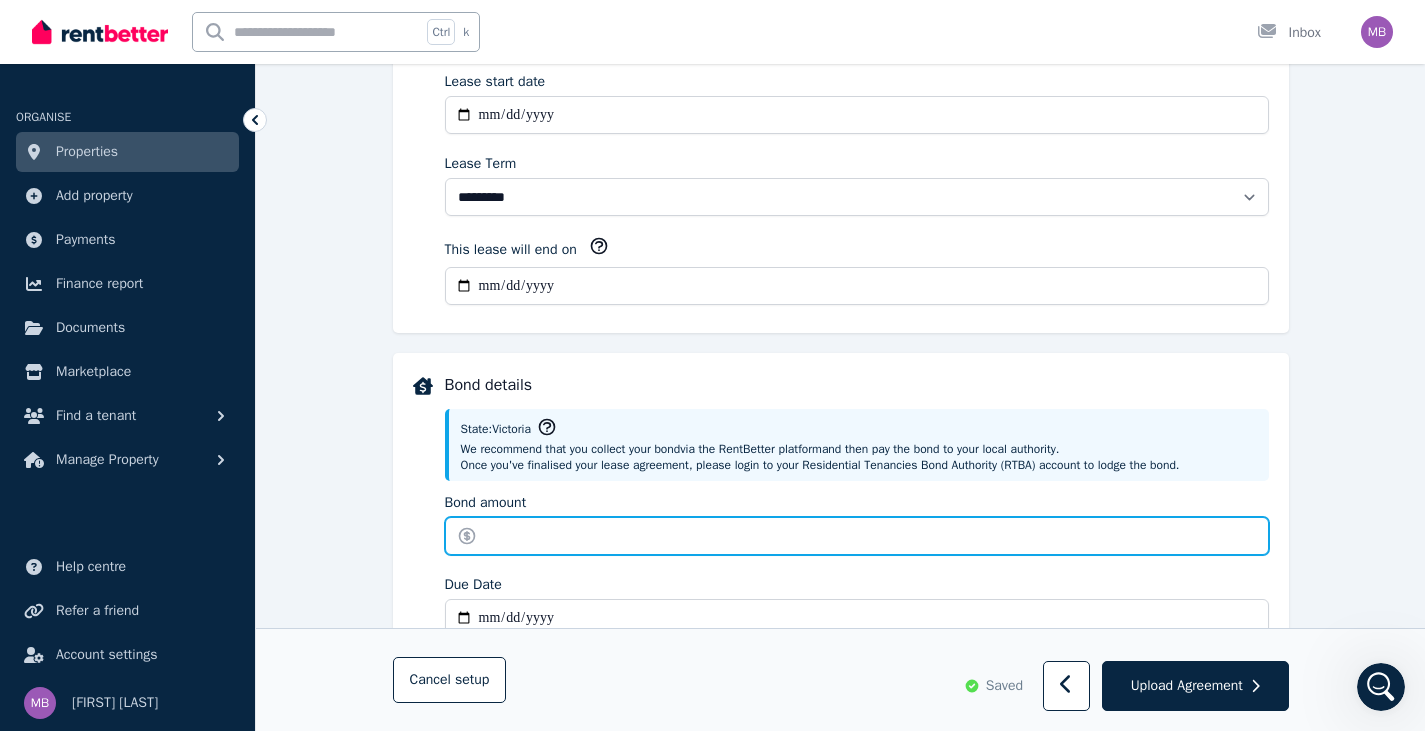 click on "Bond amount" at bounding box center (857, 536) 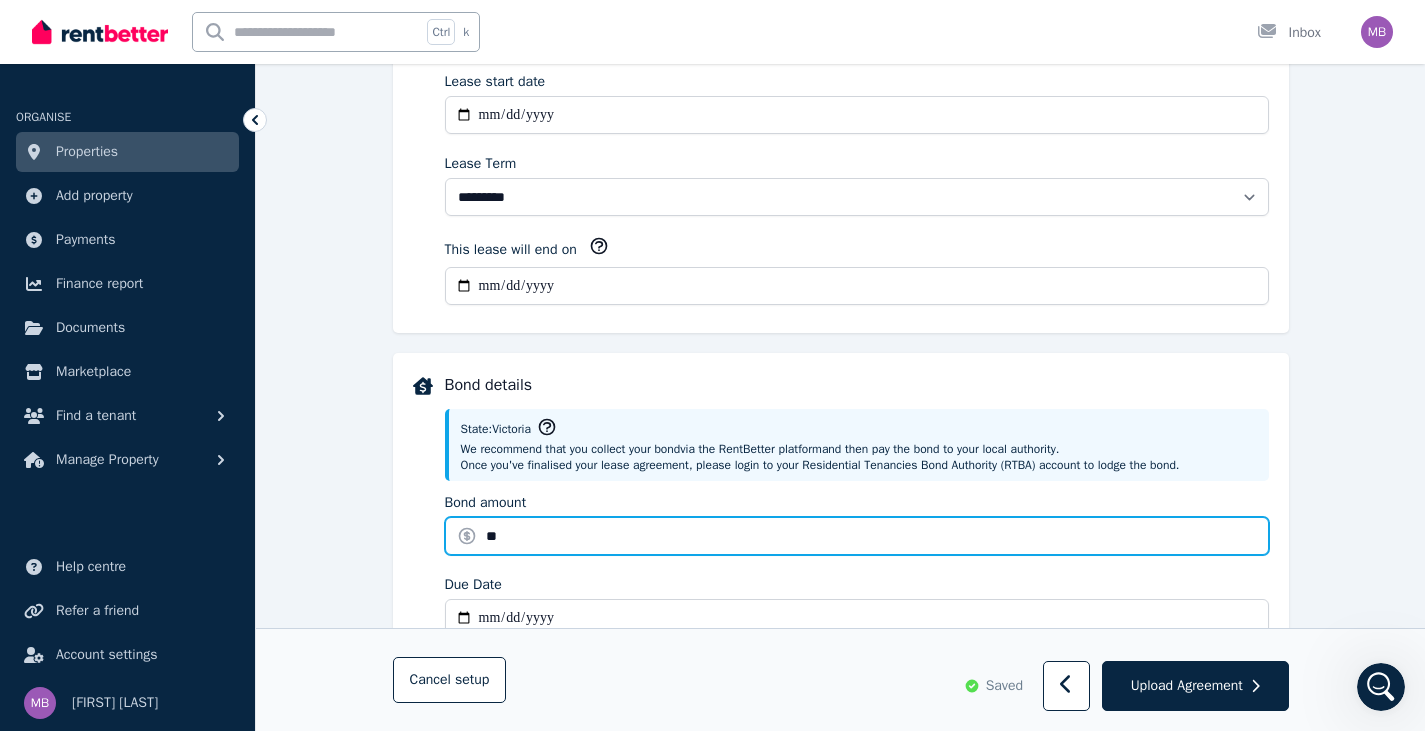 type on "**" 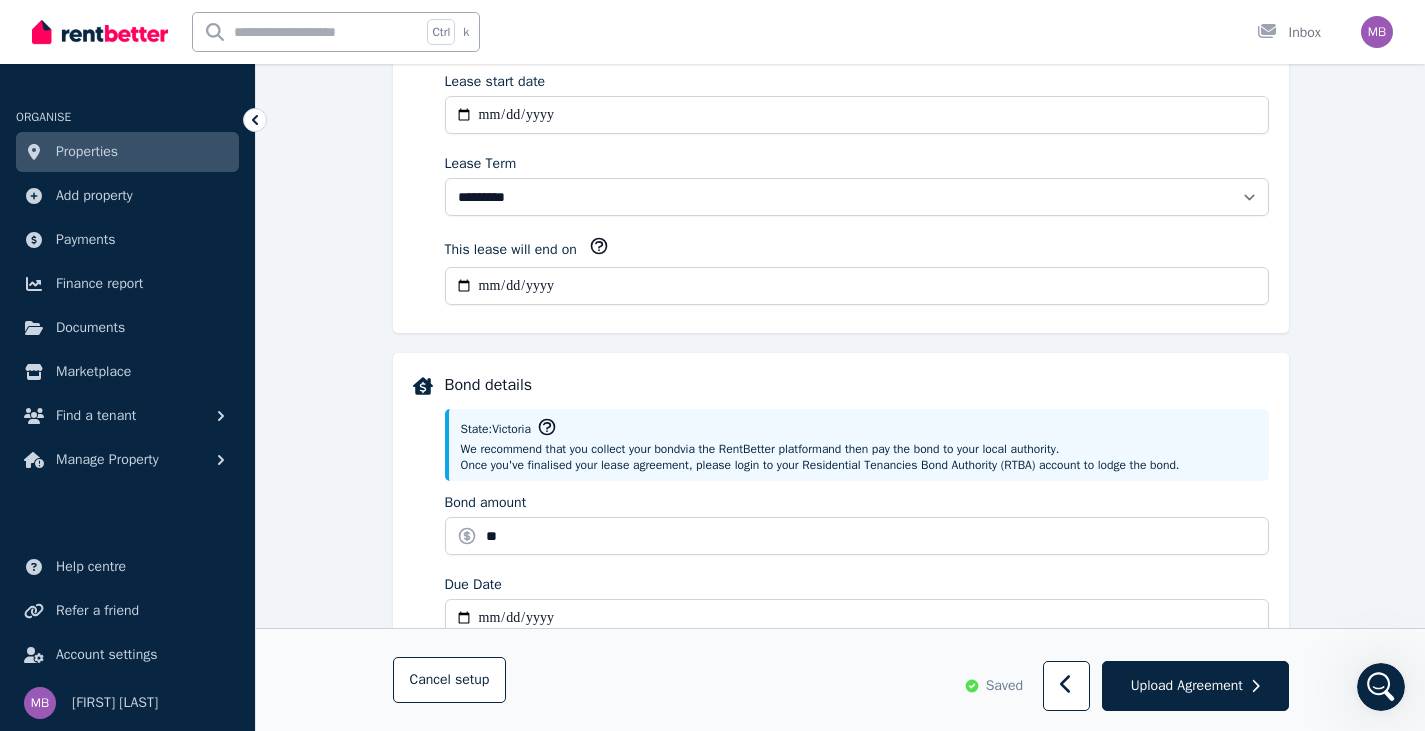 click on "Bond details State: Victoria We recommend that you collect your bond via the RentBetter platform and then pay the bond to your local authority.
Once you've finalised your lease agreement, please login to your Residential Tenancies Bond Authority (RTBA) account to lodge the bond. Bond amount ** Due Date Has the bond already been paid? Yes Please enter a bond amount and a due date No" at bounding box center (841, 543) 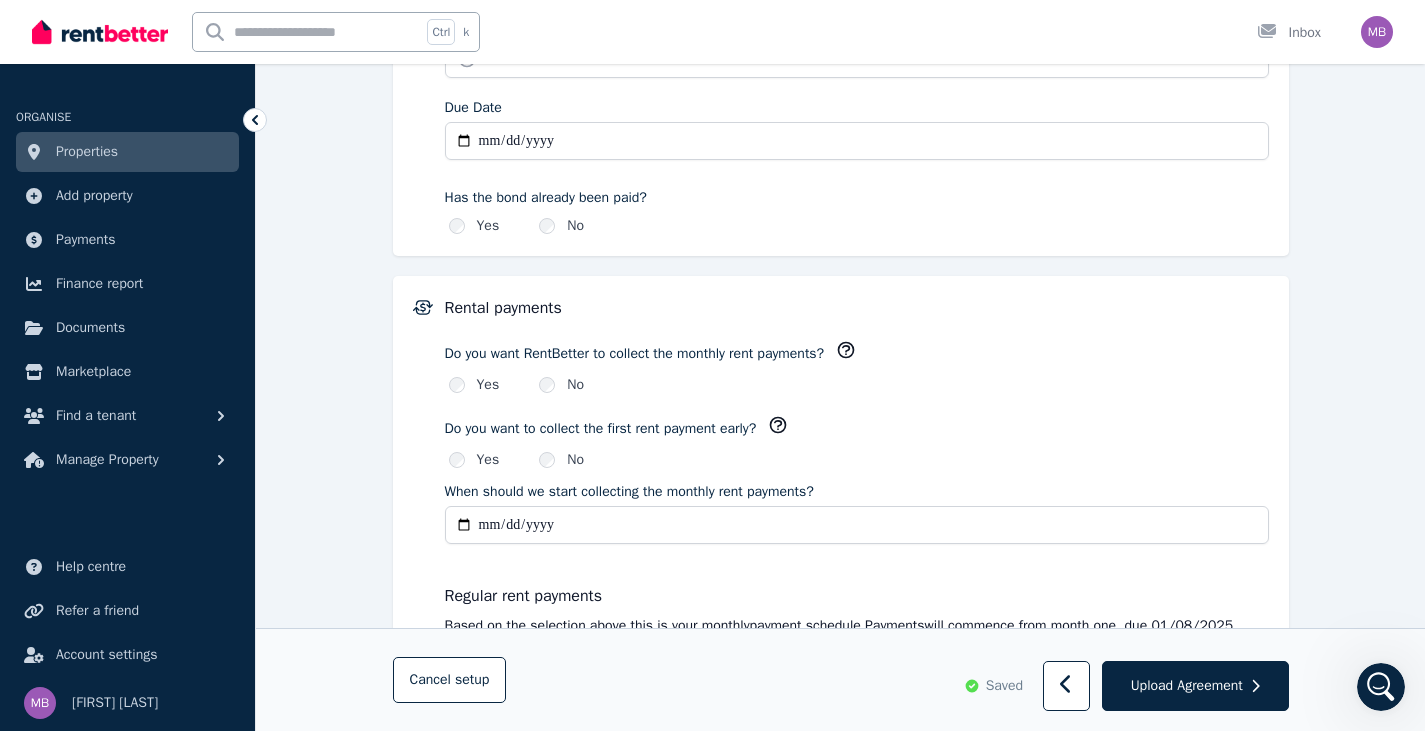 scroll, scrollTop: 1249, scrollLeft: 0, axis: vertical 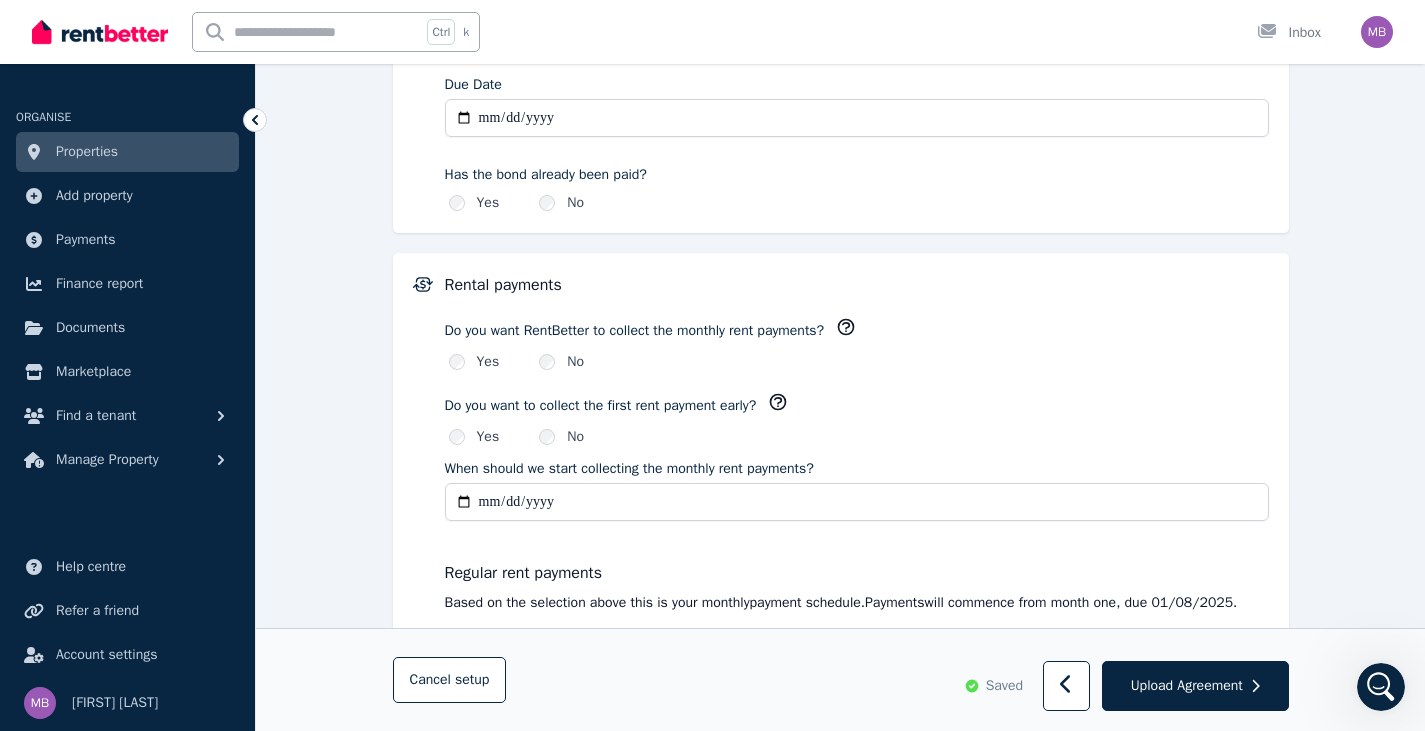 click 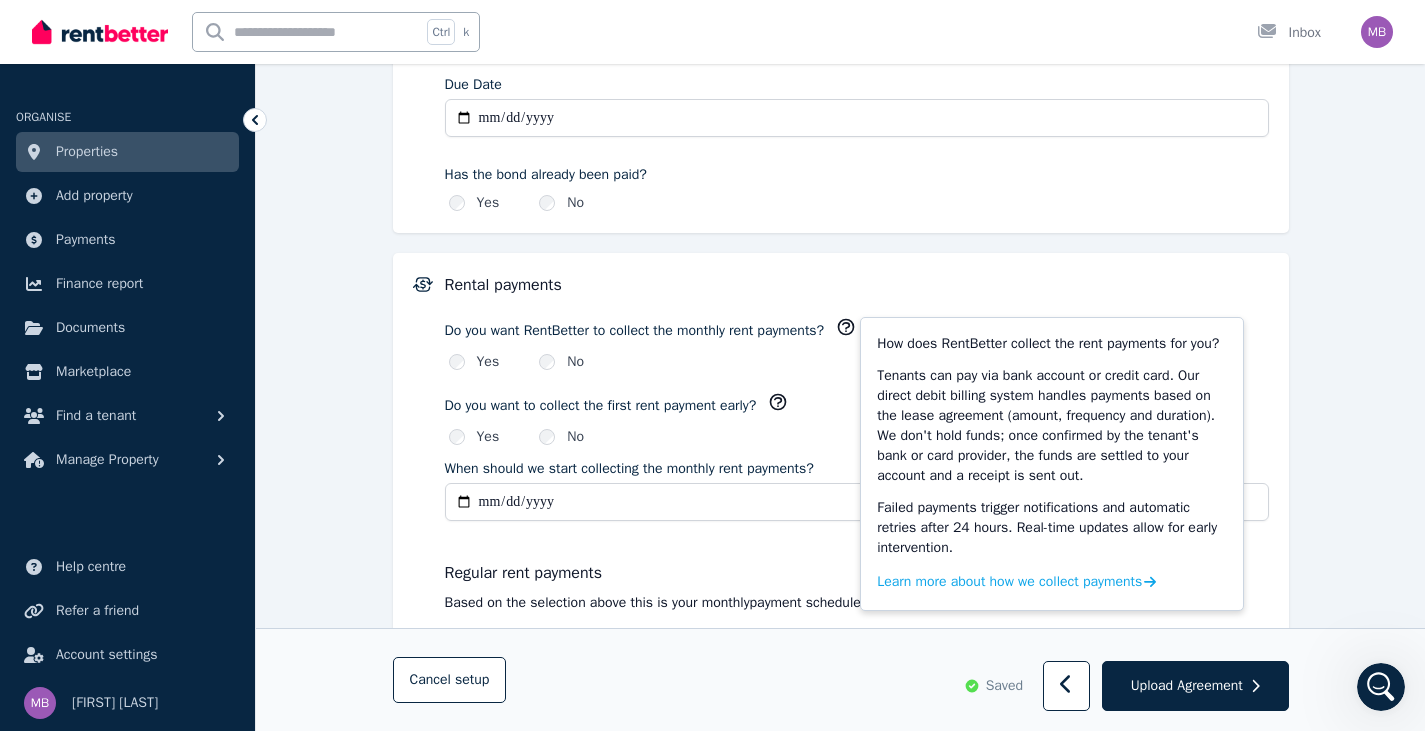 click 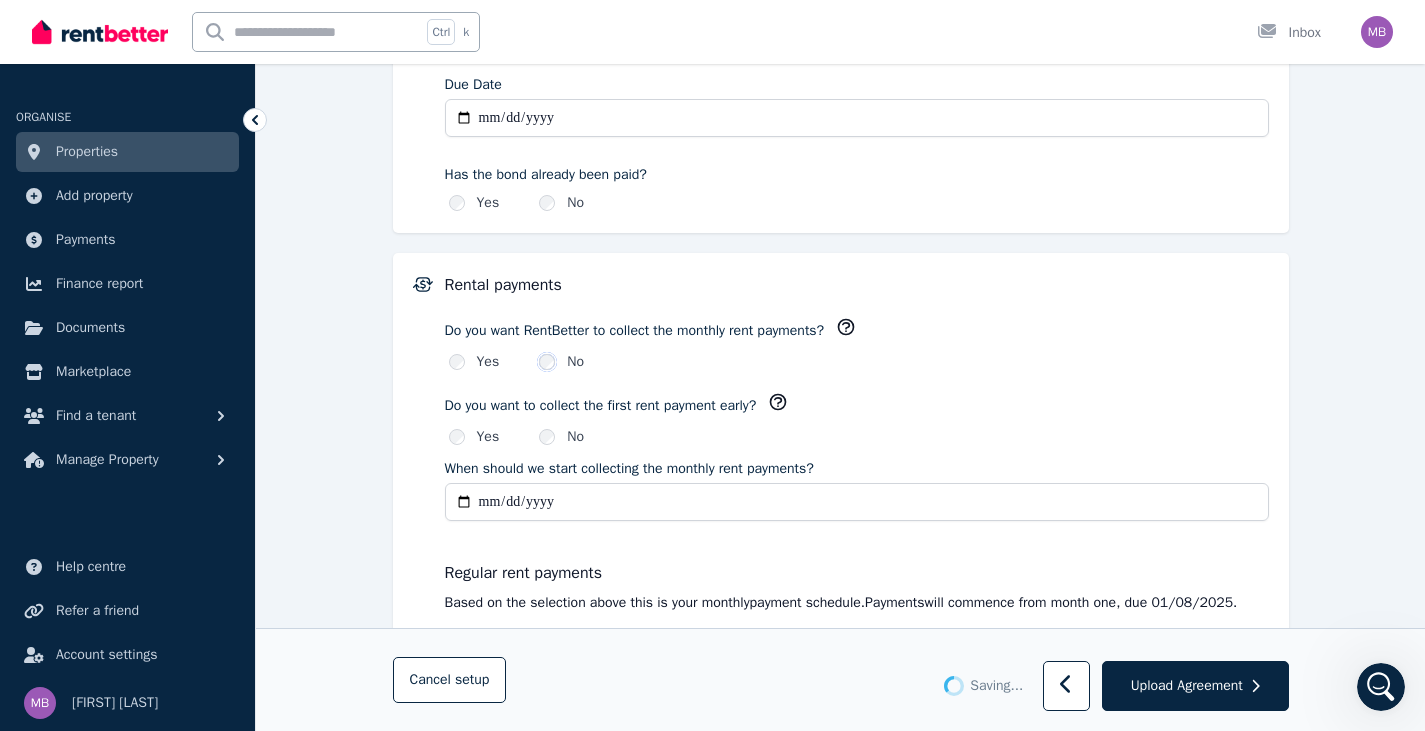 type 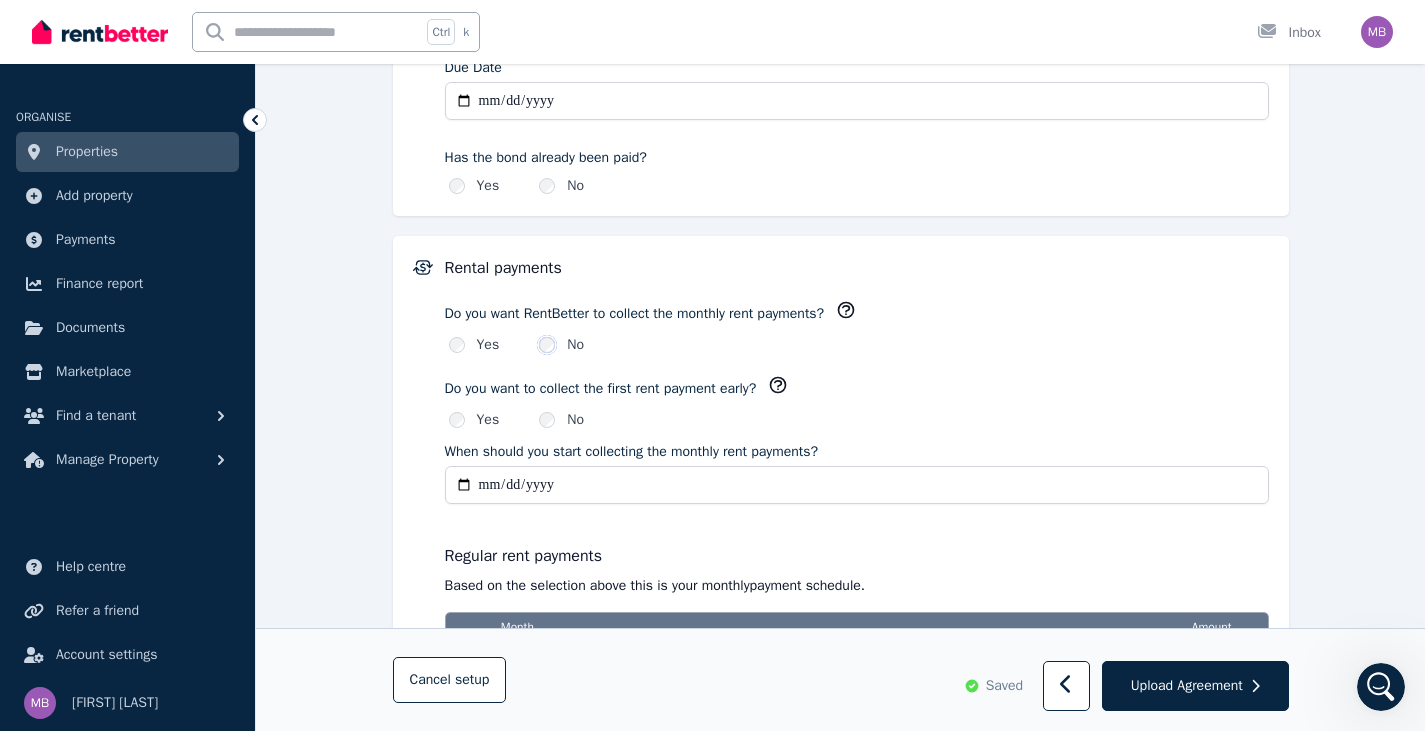 scroll, scrollTop: 1349, scrollLeft: 0, axis: vertical 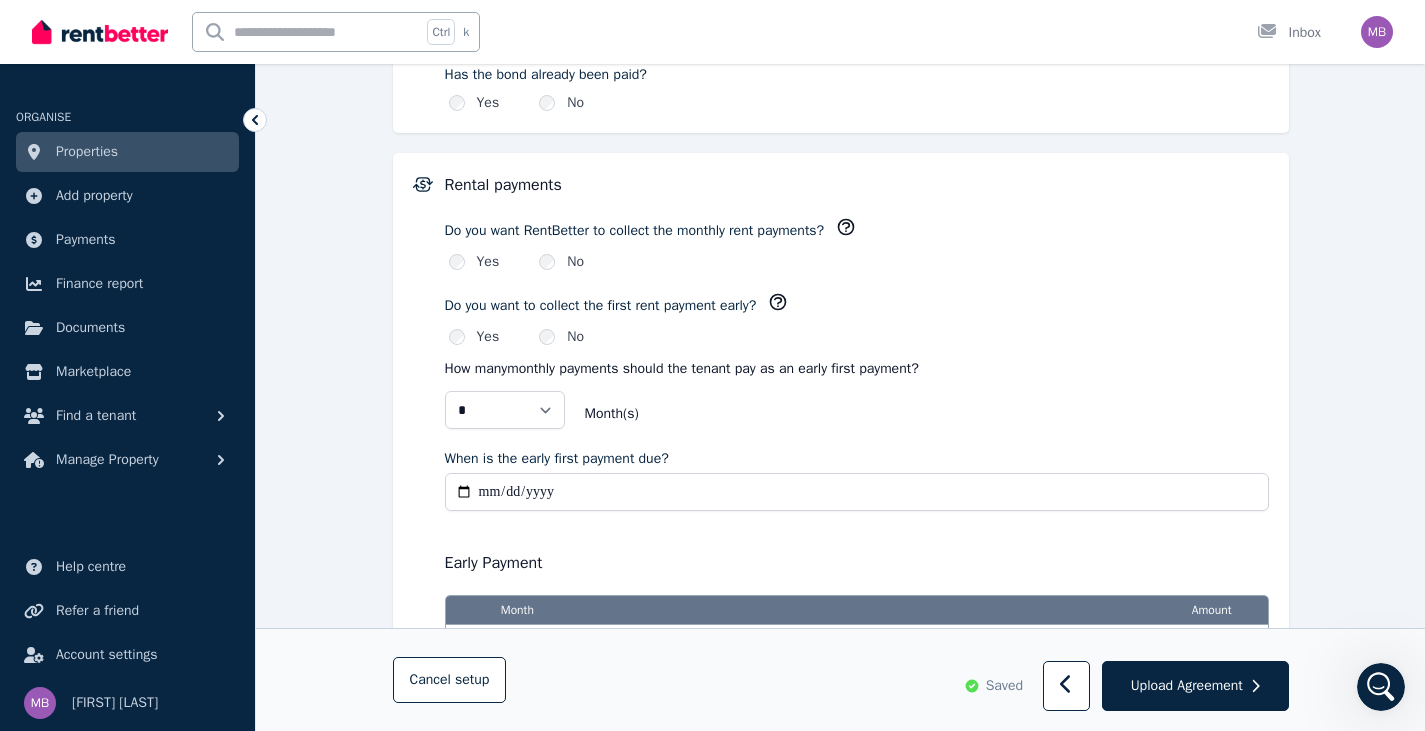click on "When is the early first payment due?" at bounding box center (857, 492) 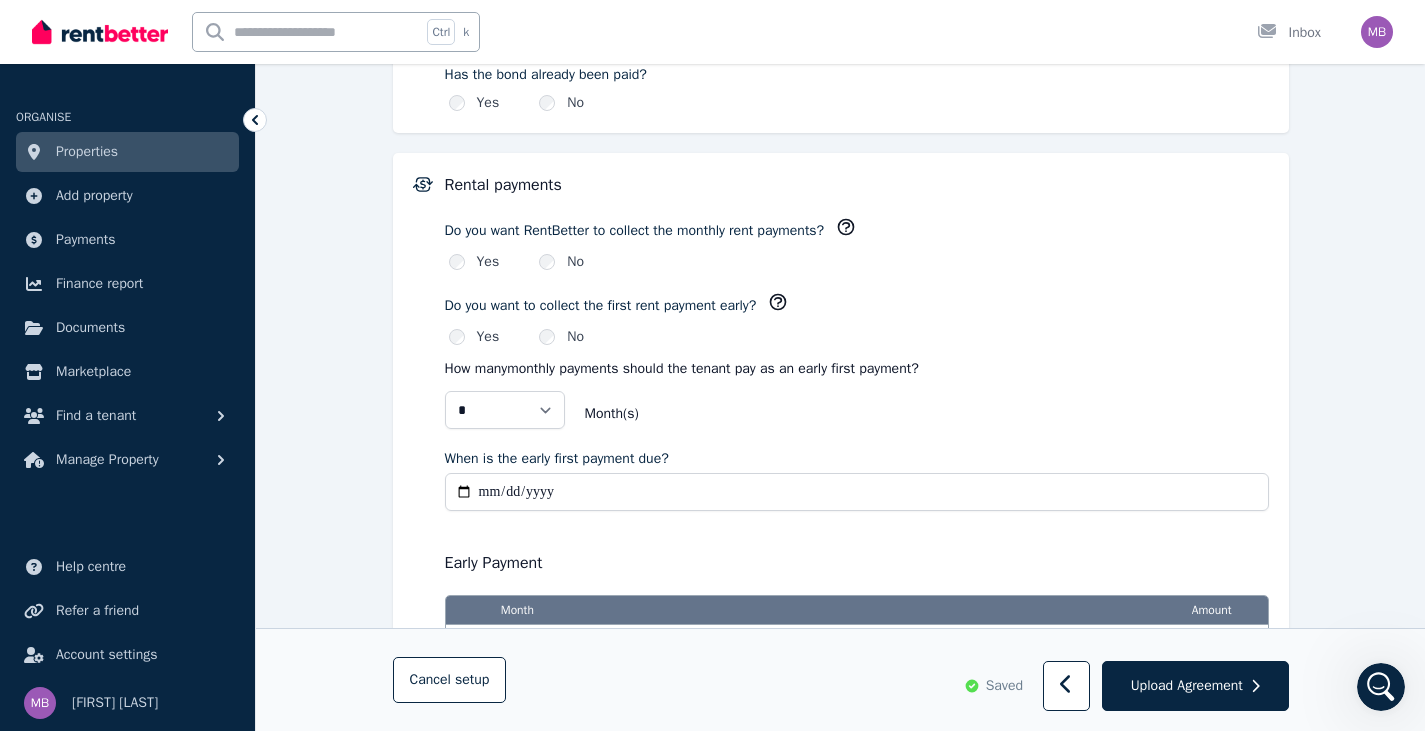 type on "**********" 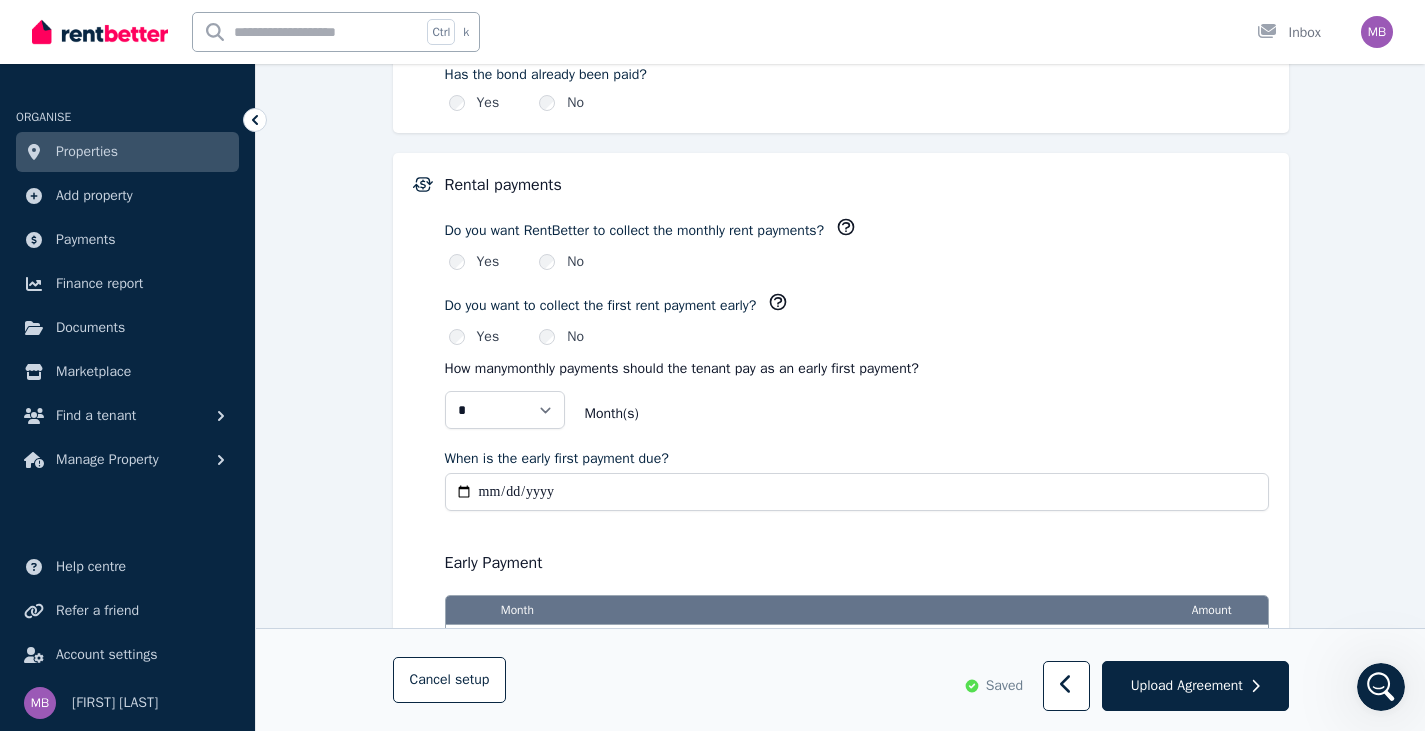 click on "Early Payment" at bounding box center [857, 563] 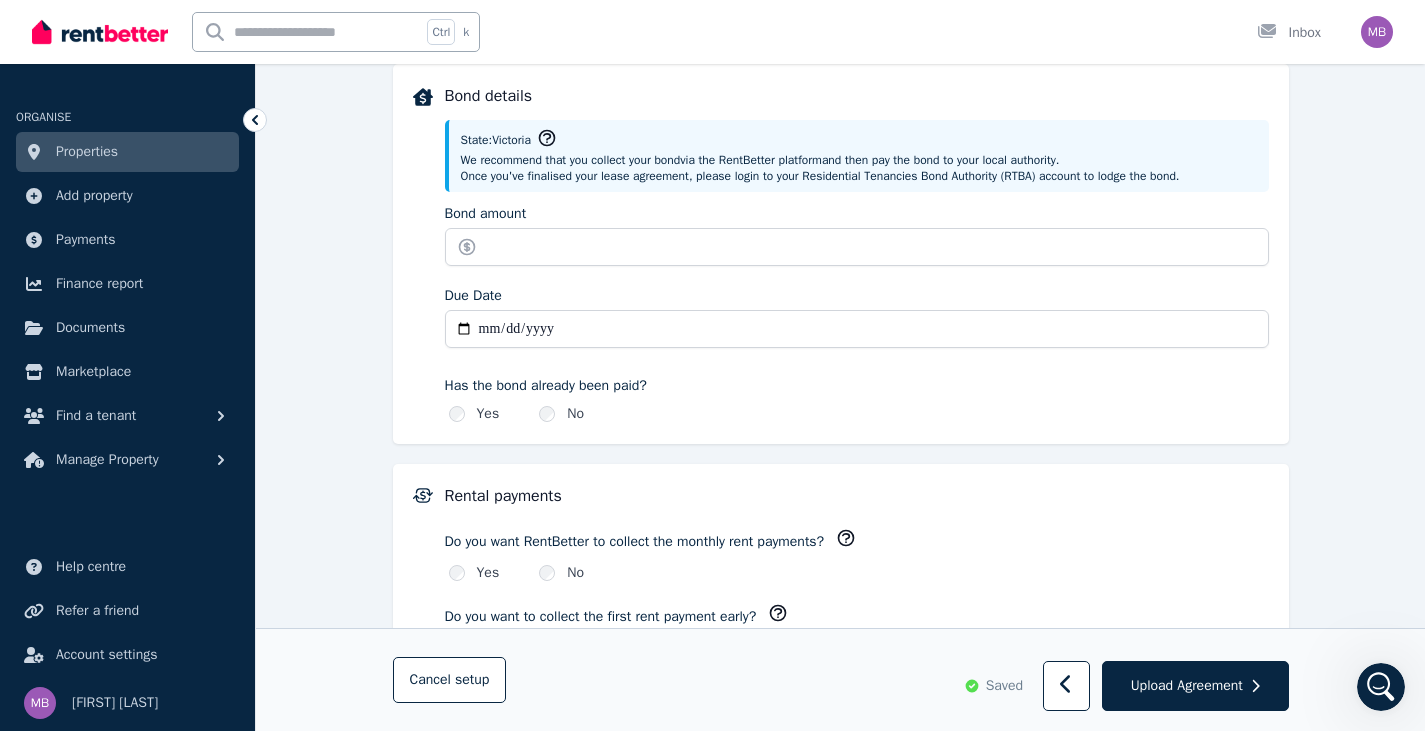 scroll, scrollTop: 849, scrollLeft: 0, axis: vertical 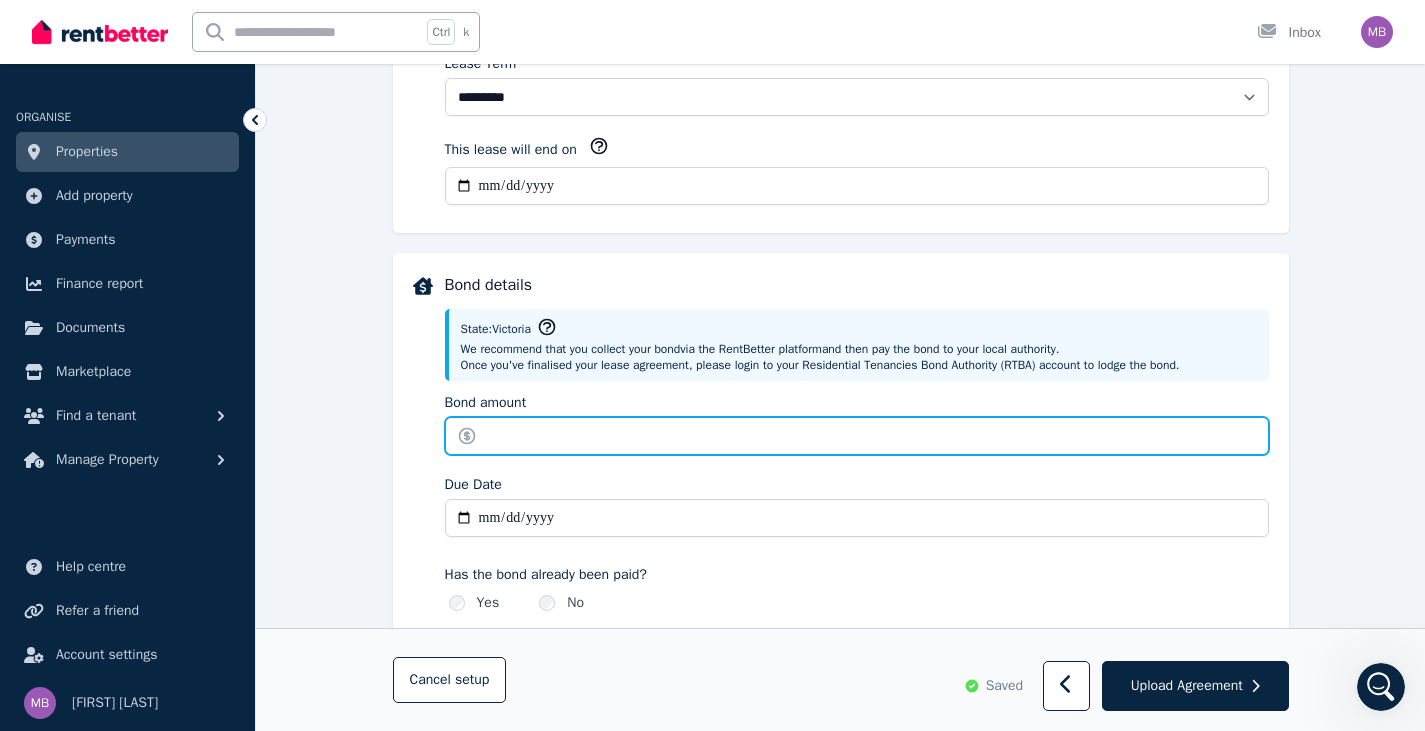 click on "Bond amount" at bounding box center [857, 436] 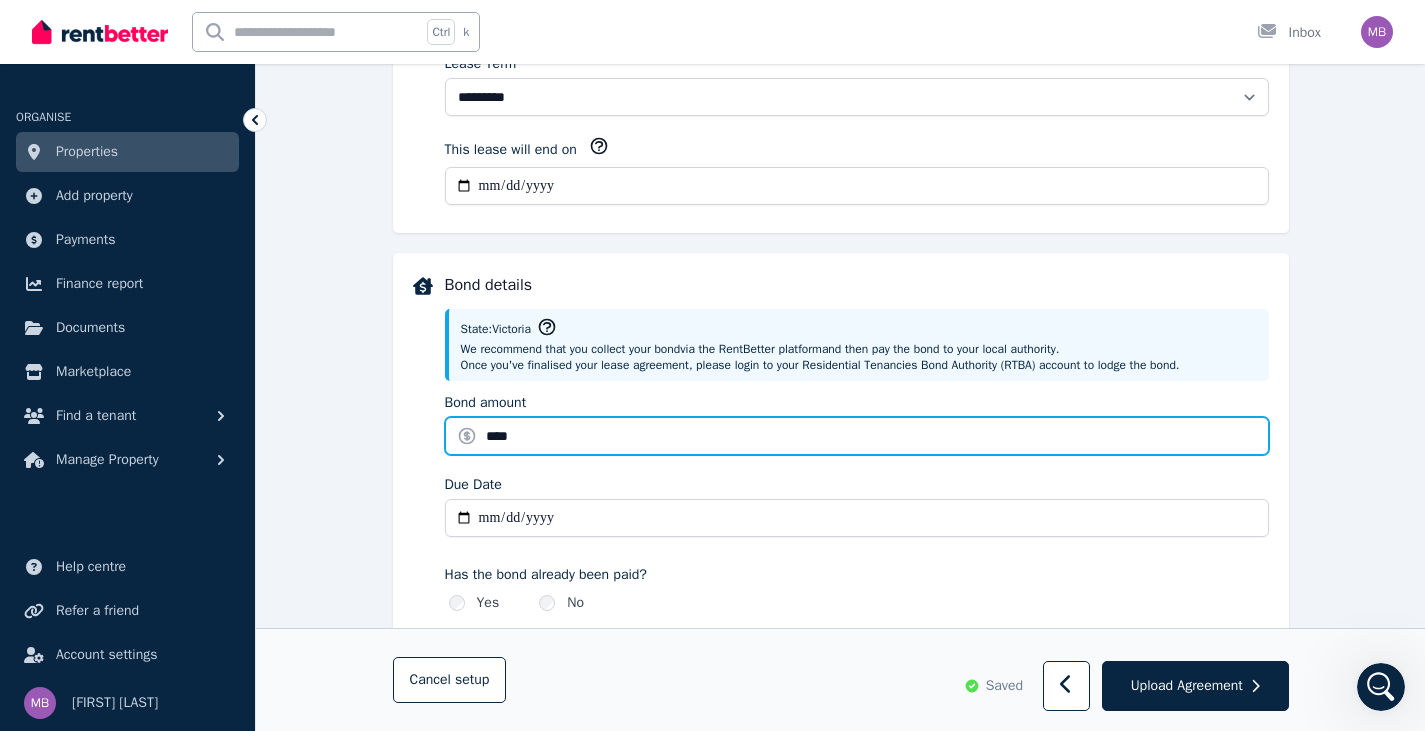 type on "****" 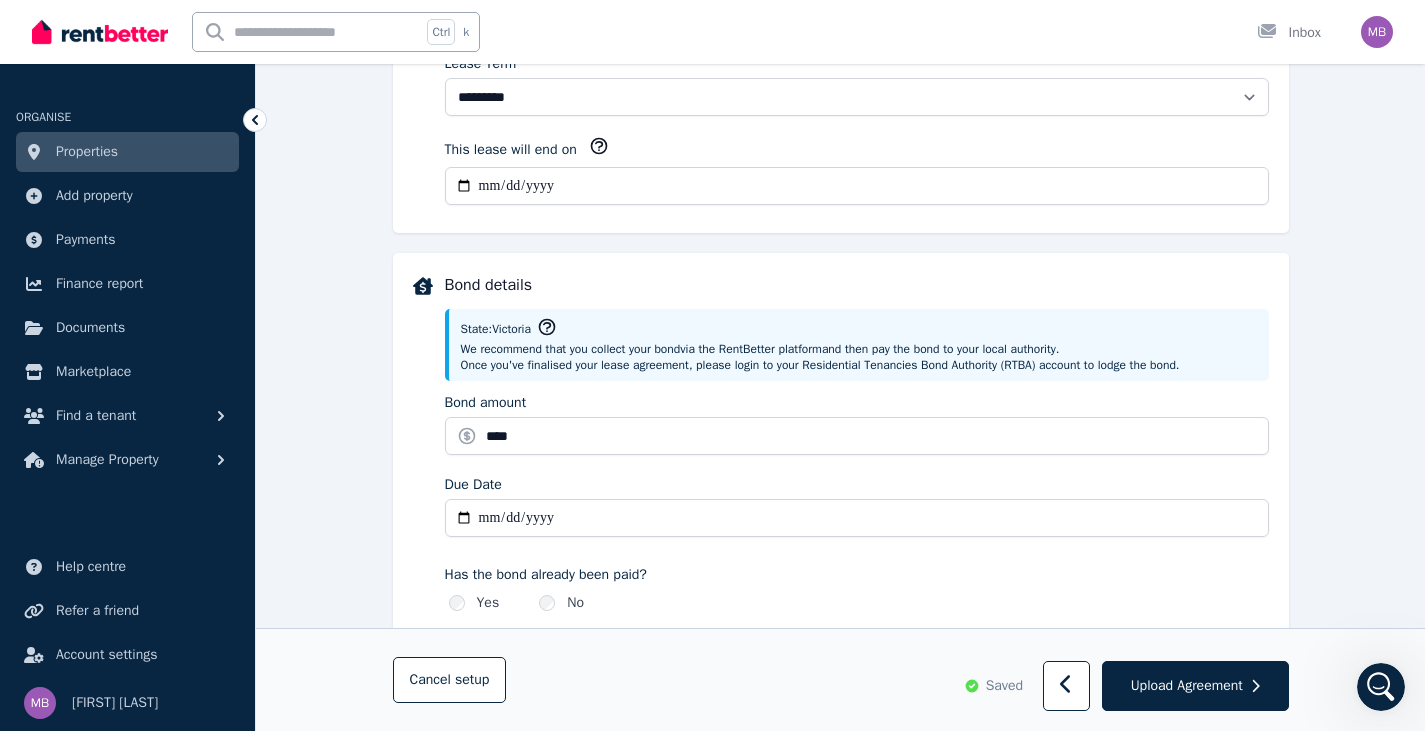 click on "Due Date" at bounding box center (857, 518) 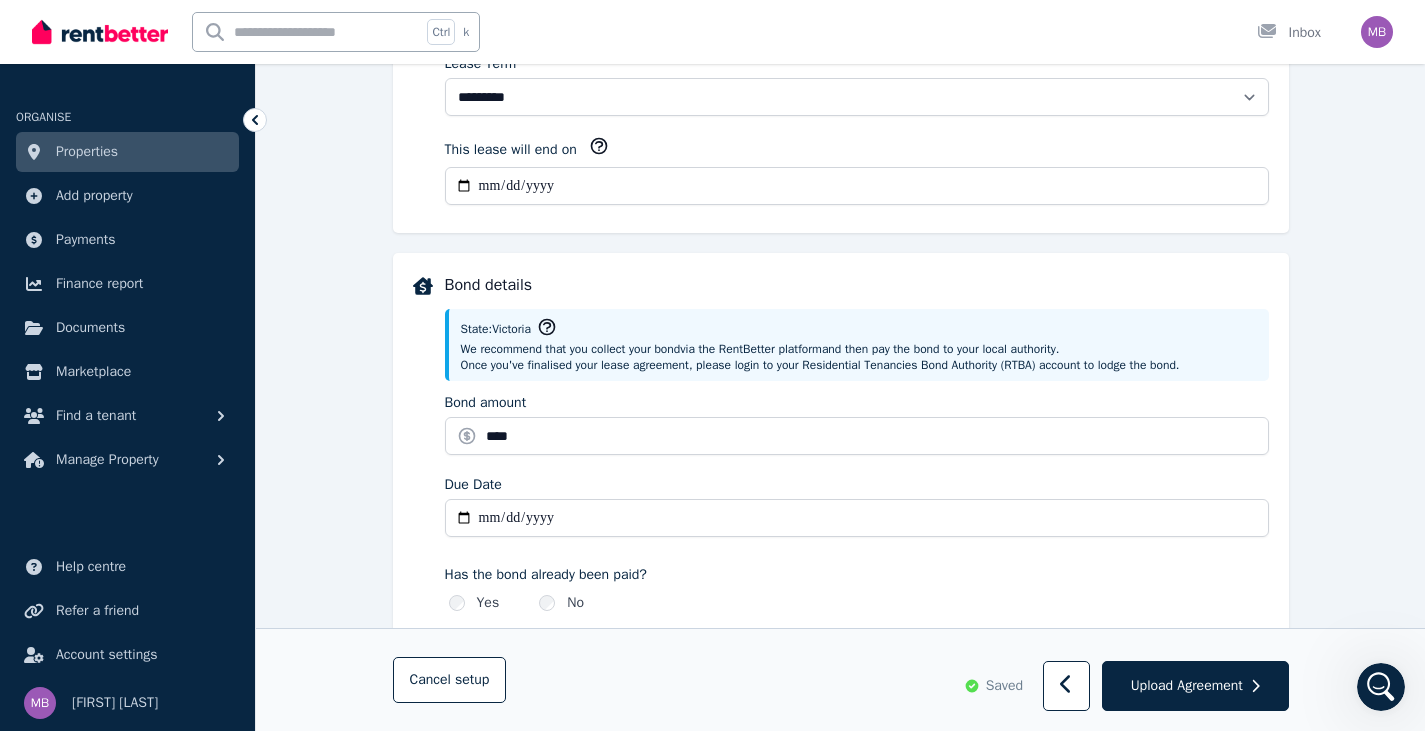 type on "**********" 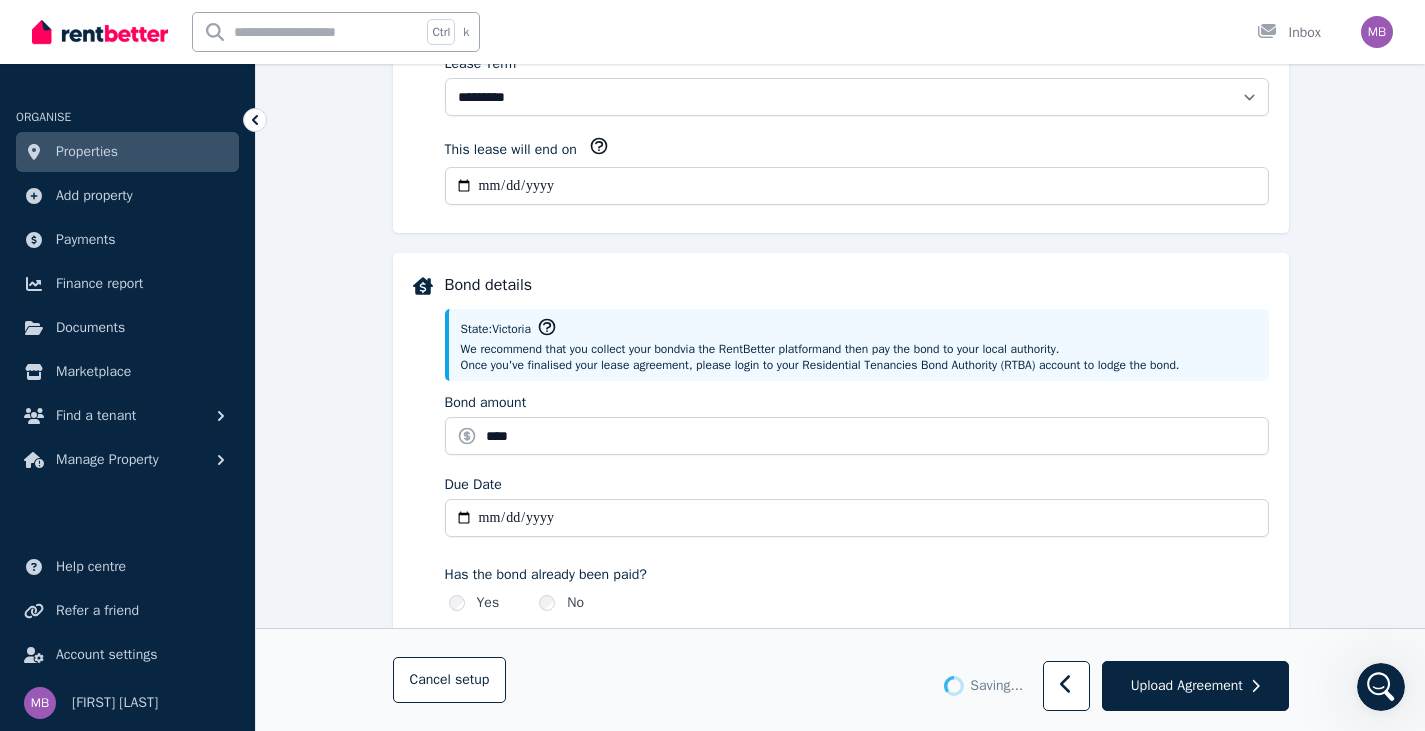 click on "**********" at bounding box center [857, 484] 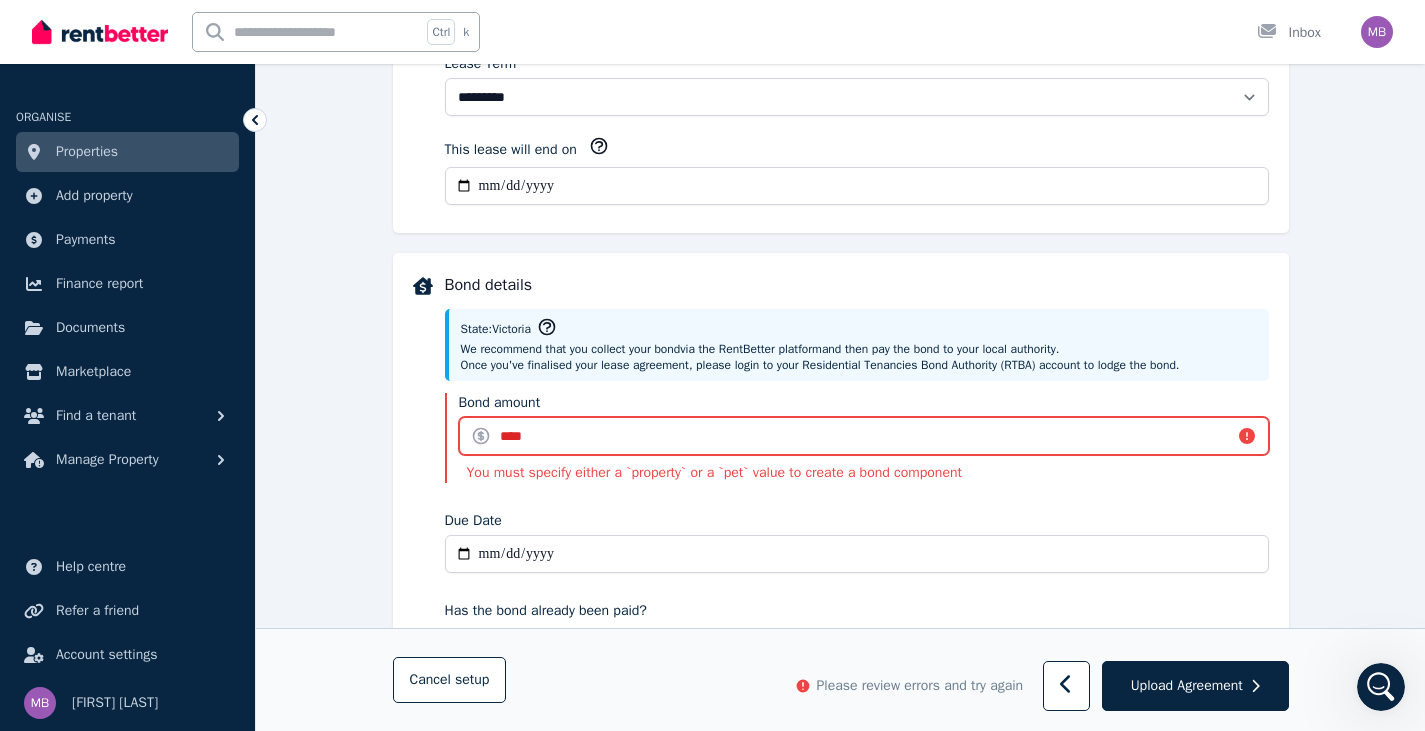 click on "****" at bounding box center [864, 436] 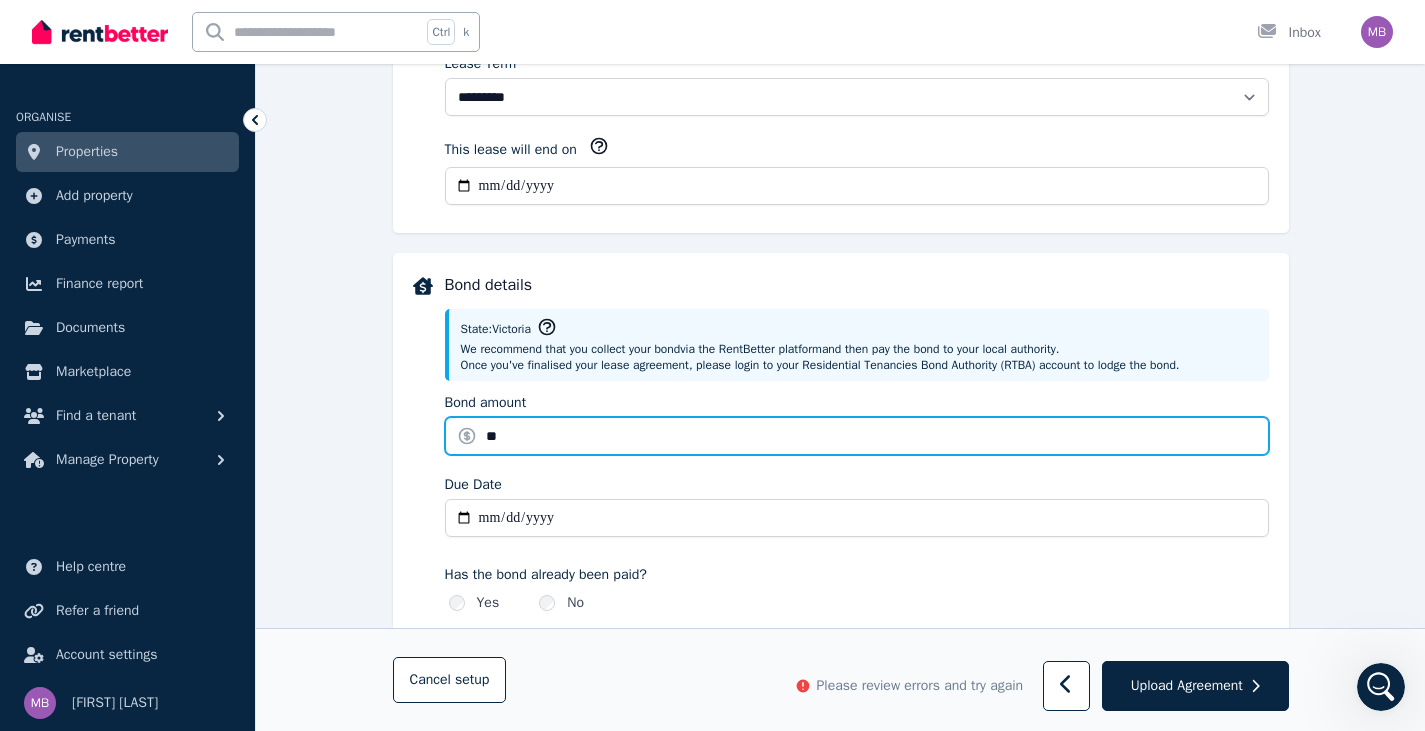 type on "**" 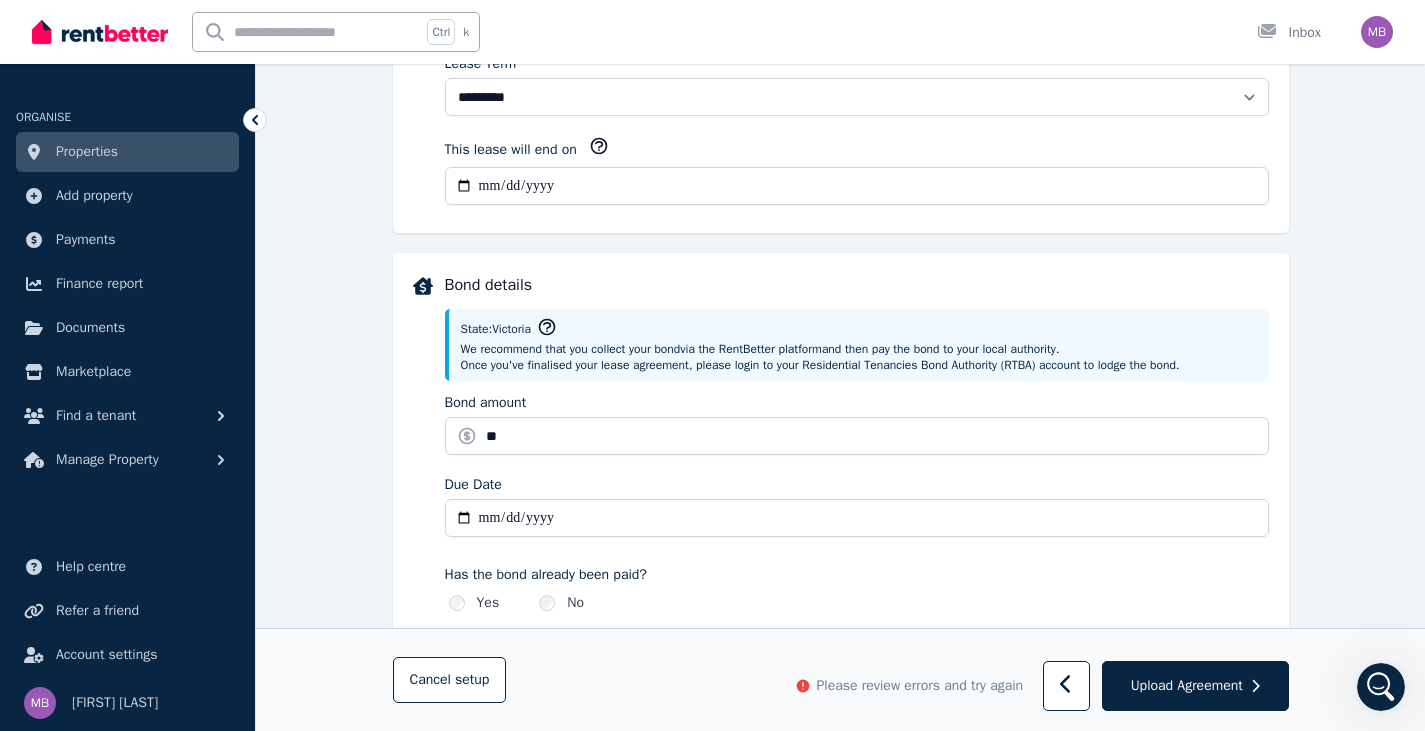 click on "Due Date" at bounding box center [857, 485] 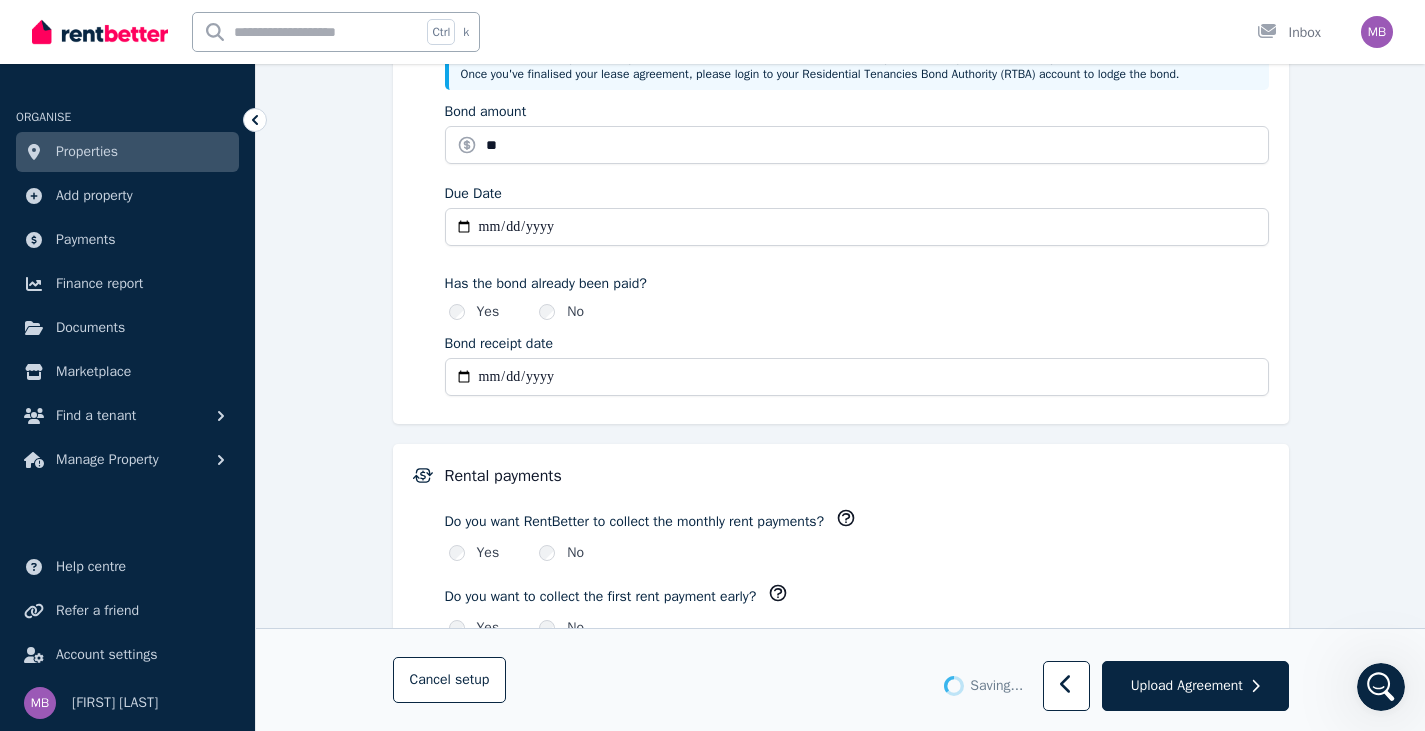 scroll, scrollTop: 1149, scrollLeft: 0, axis: vertical 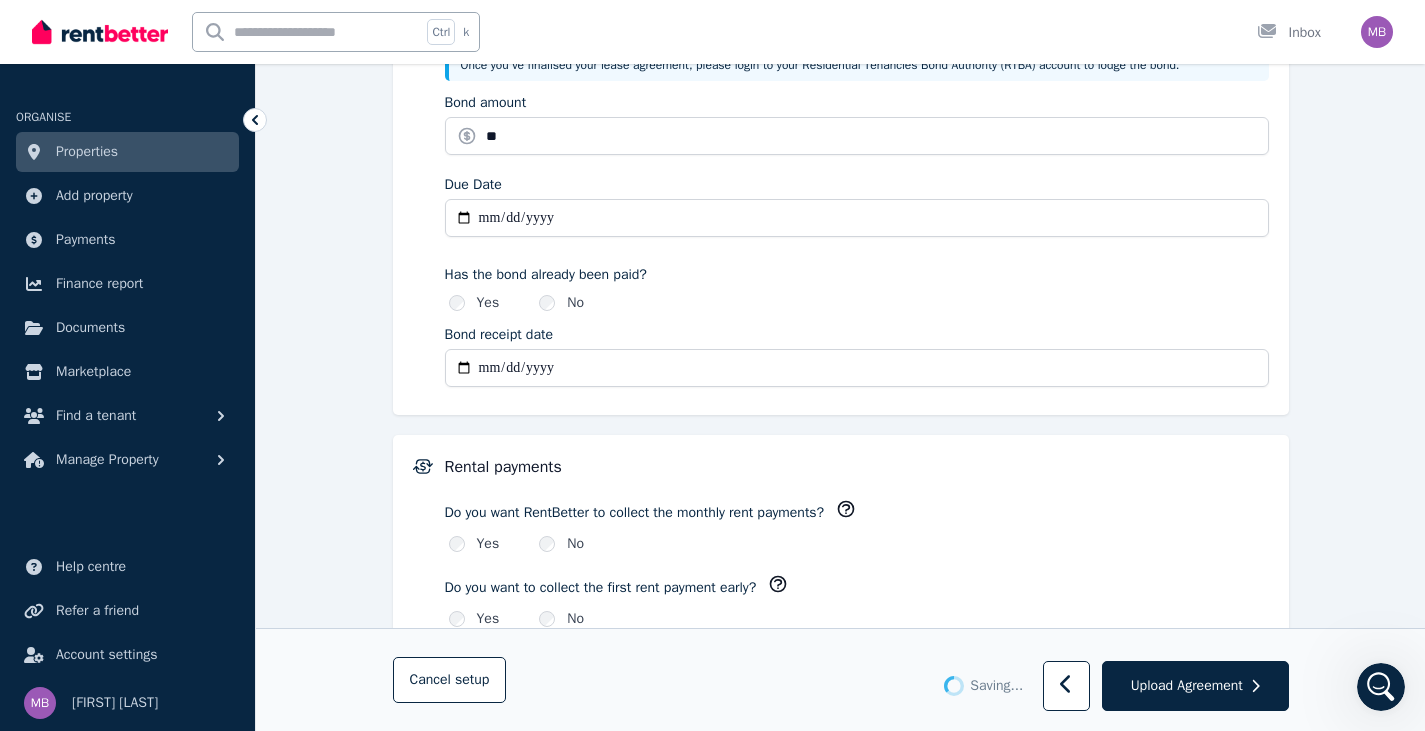 type 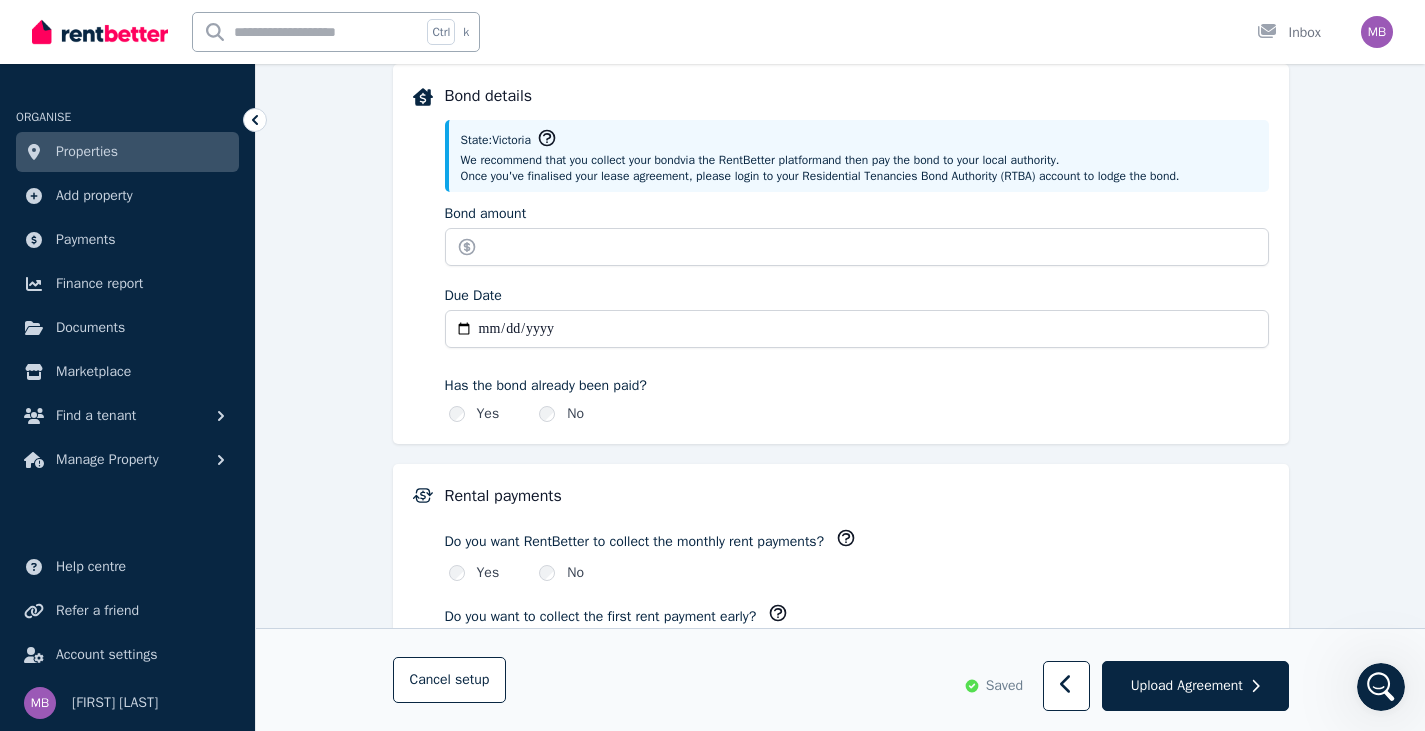 scroll, scrollTop: 849, scrollLeft: 0, axis: vertical 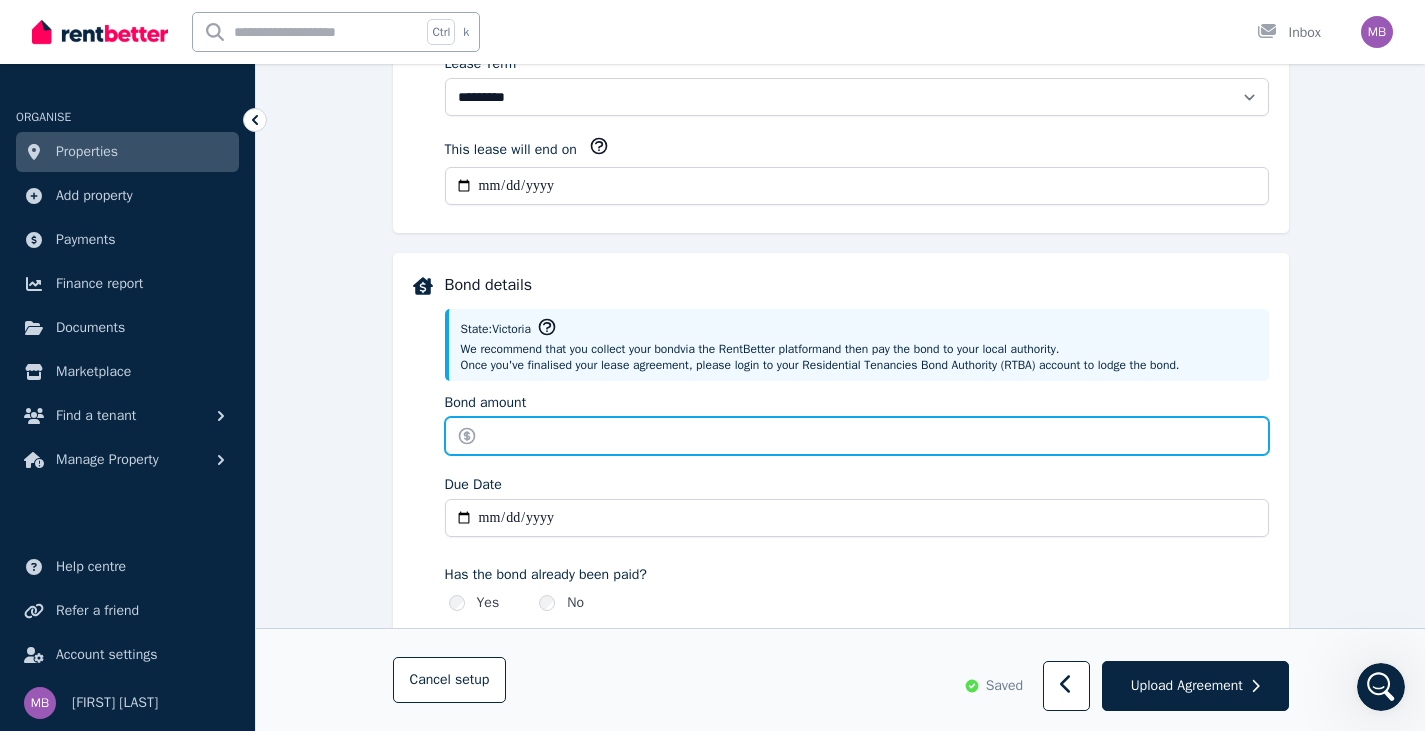 click on "Bond amount" at bounding box center (857, 436) 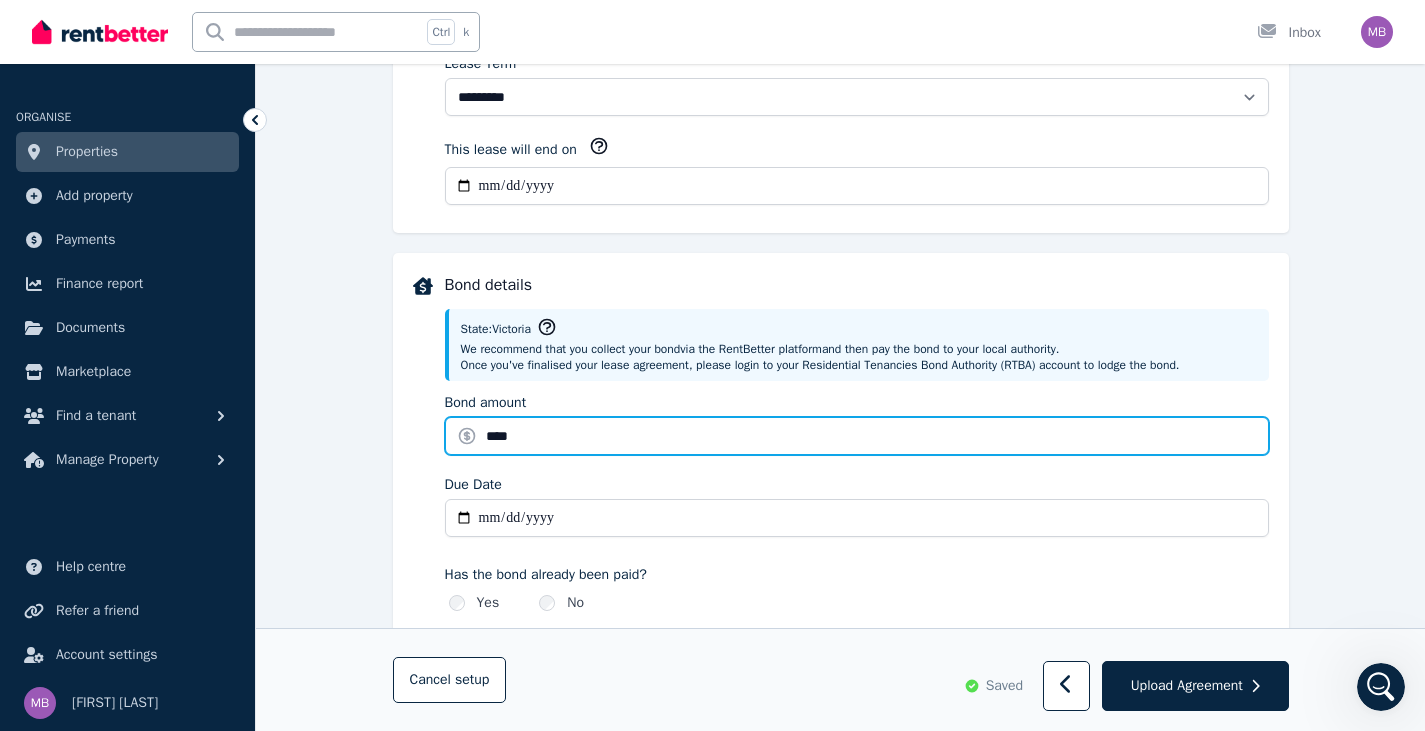 type on "****" 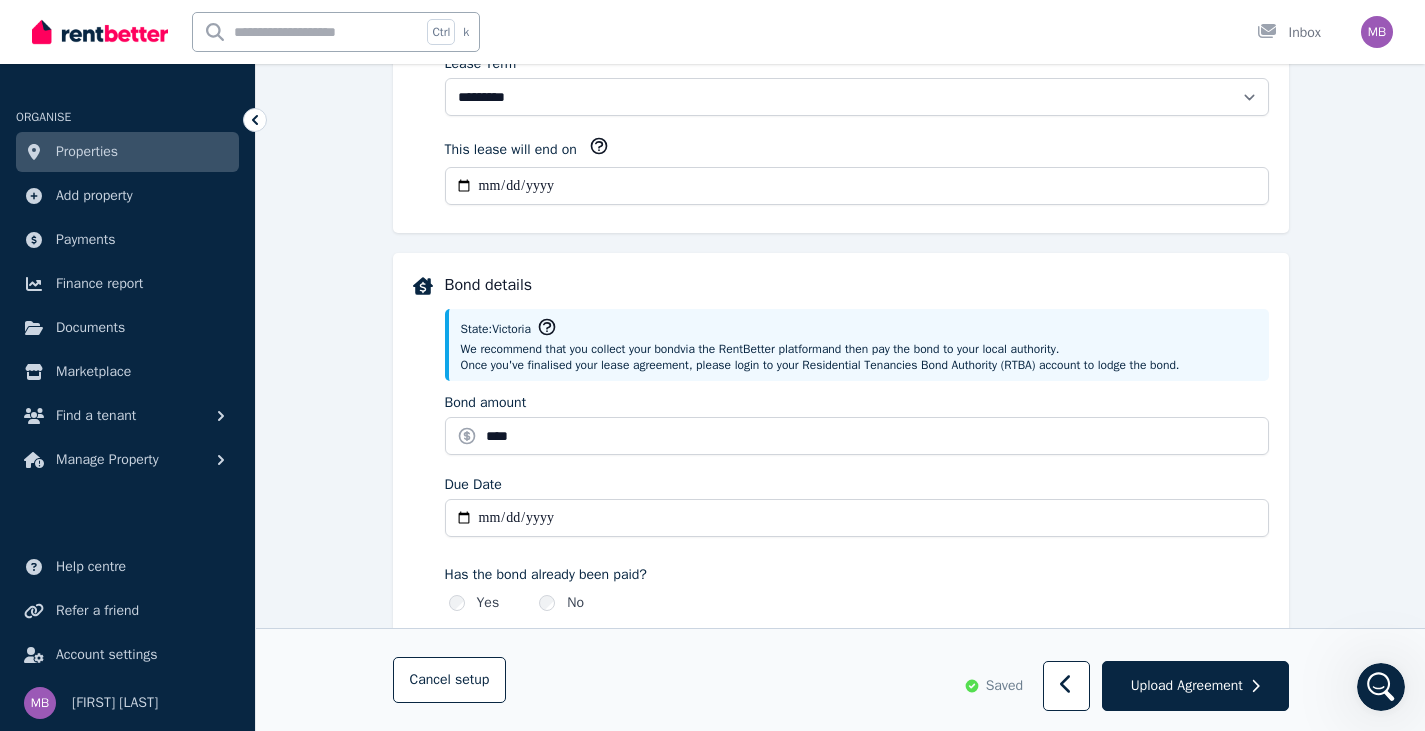 click on "Due Date" at bounding box center [857, 485] 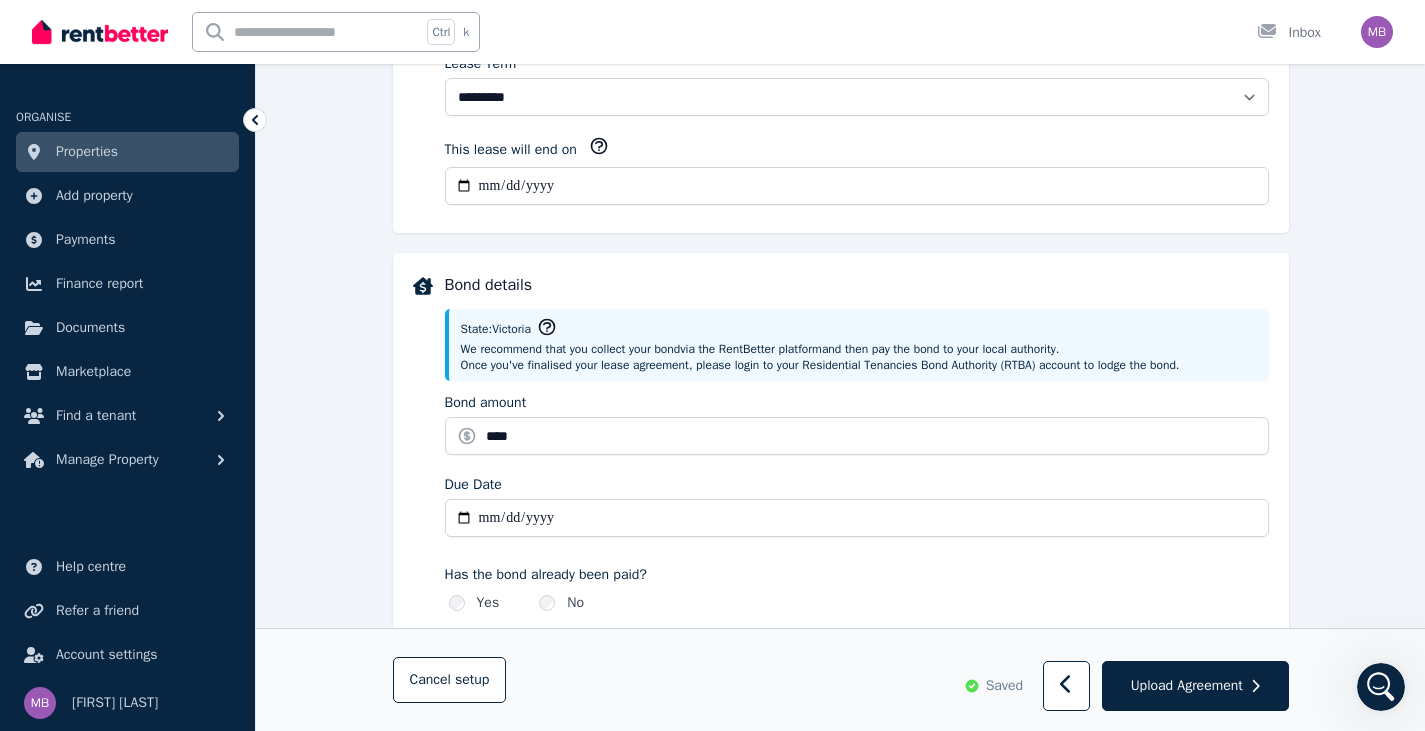 type on "**********" 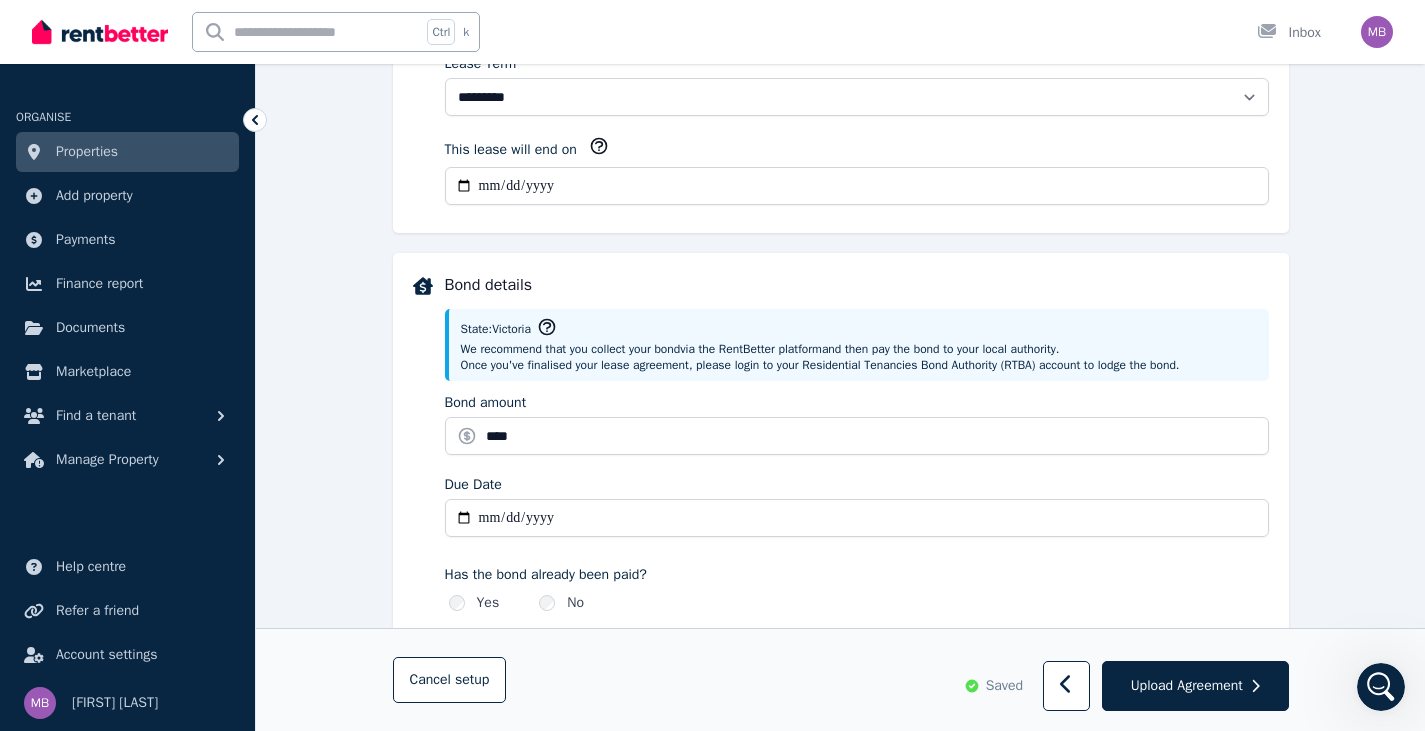 click on "Has the bond already been paid?" at bounding box center (857, 575) 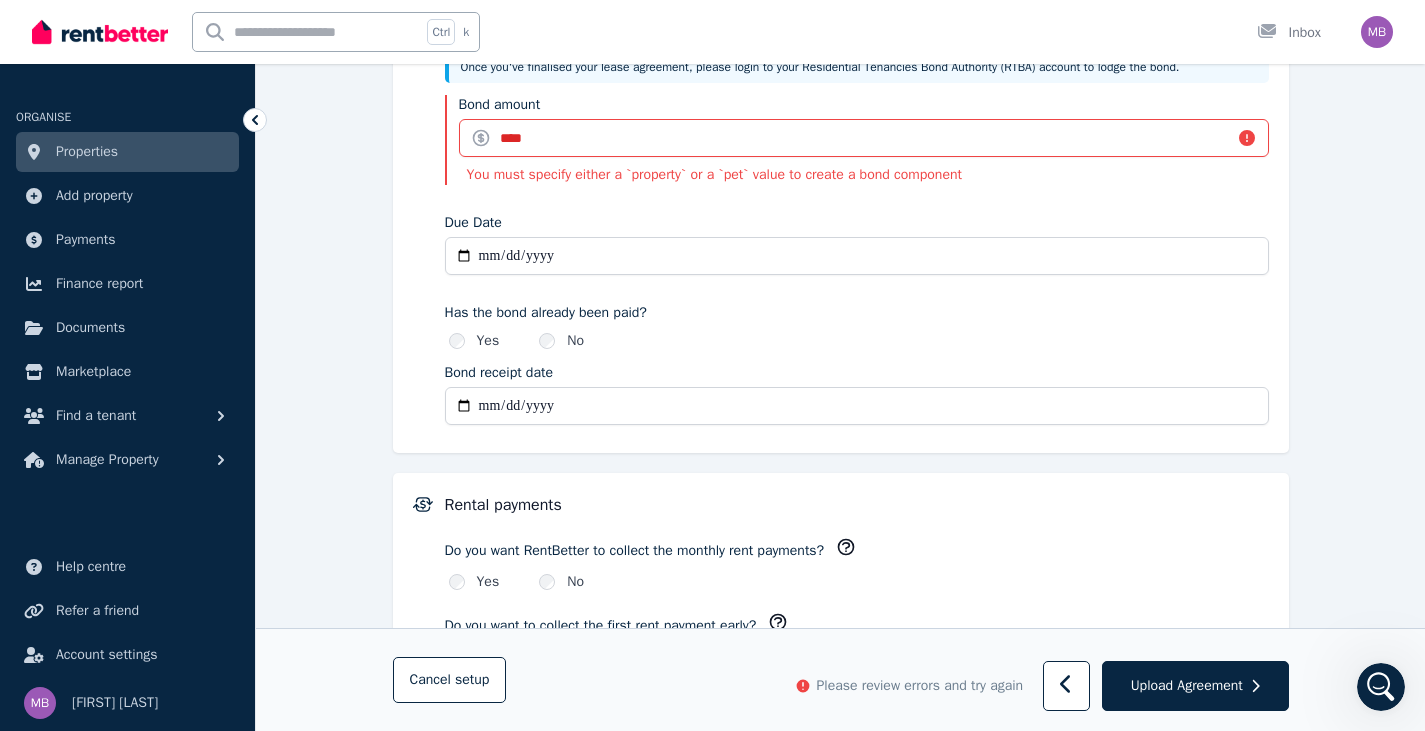 scroll, scrollTop: 1047, scrollLeft: 0, axis: vertical 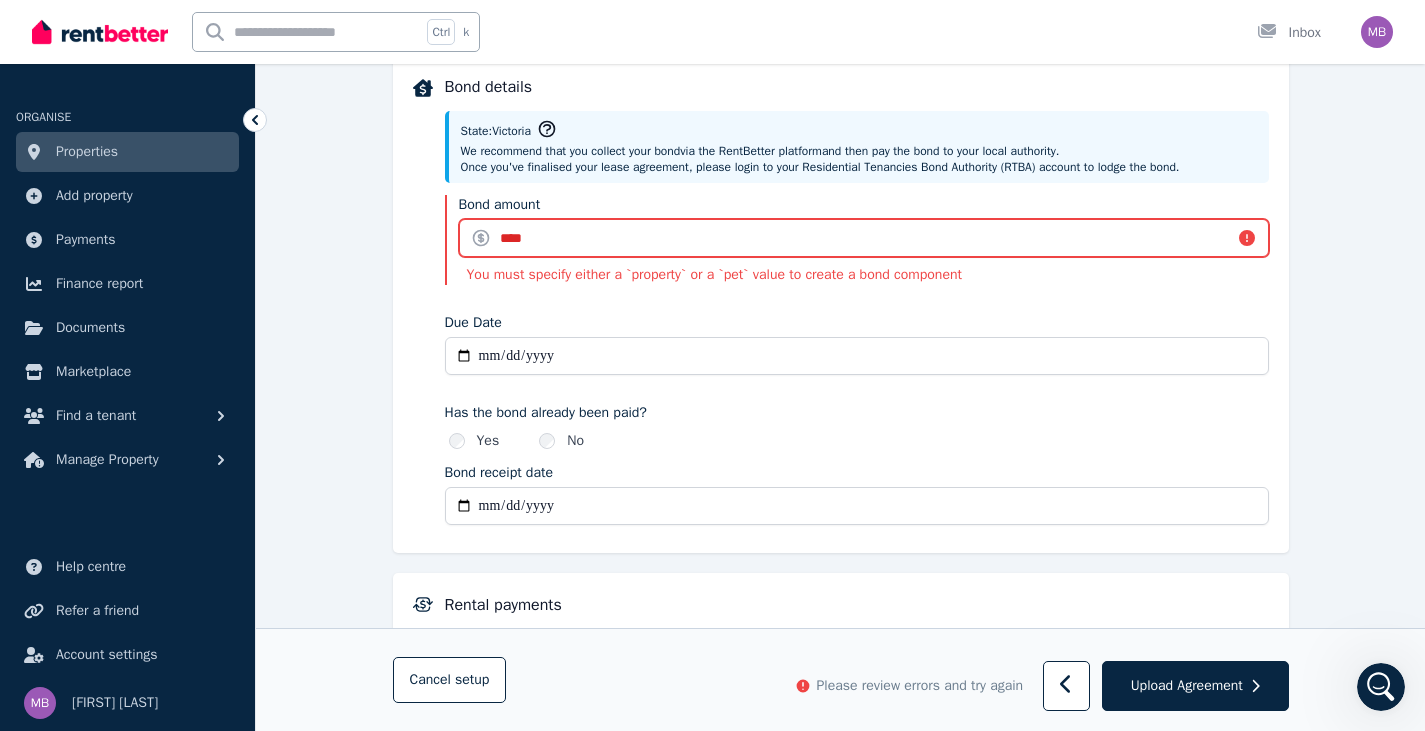 click on "****" at bounding box center [864, 238] 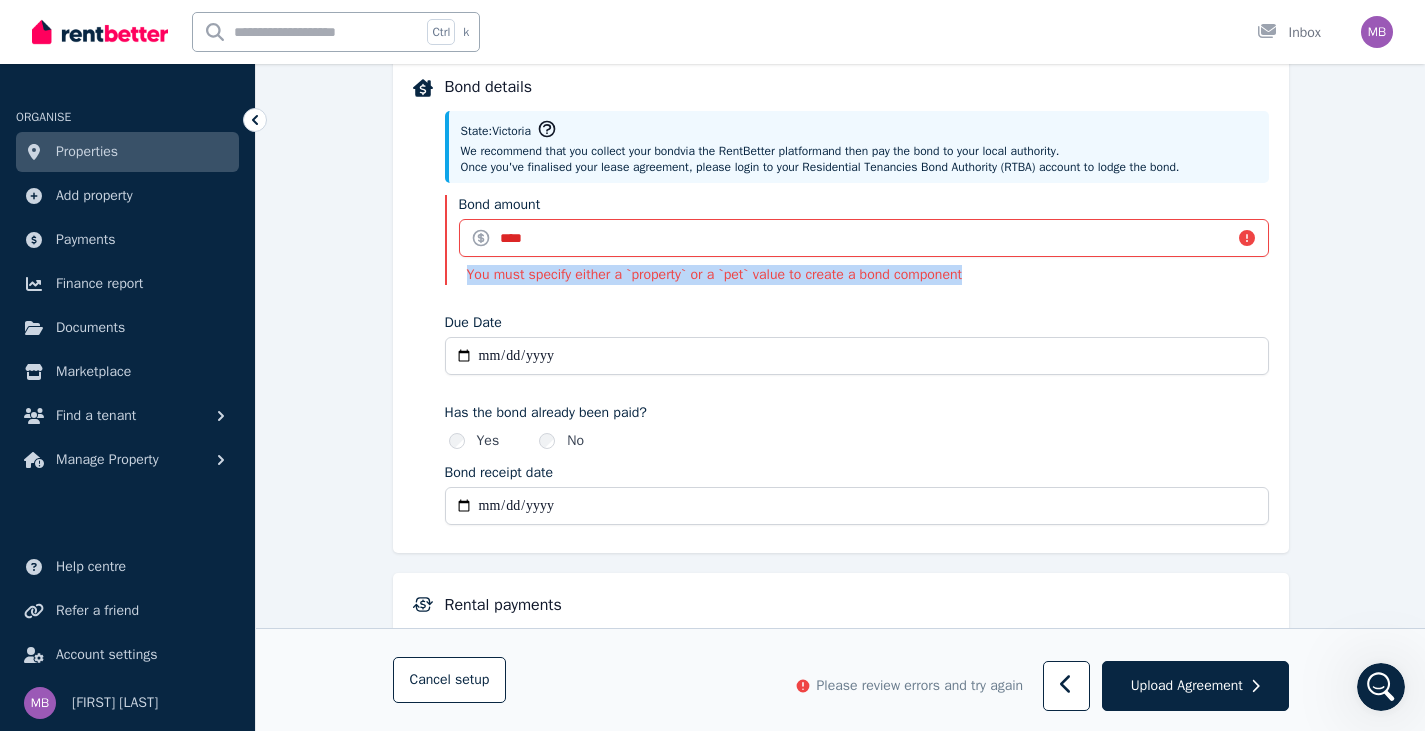 drag, startPoint x: 977, startPoint y: 270, endPoint x: 428, endPoint y: 274, distance: 549.0146 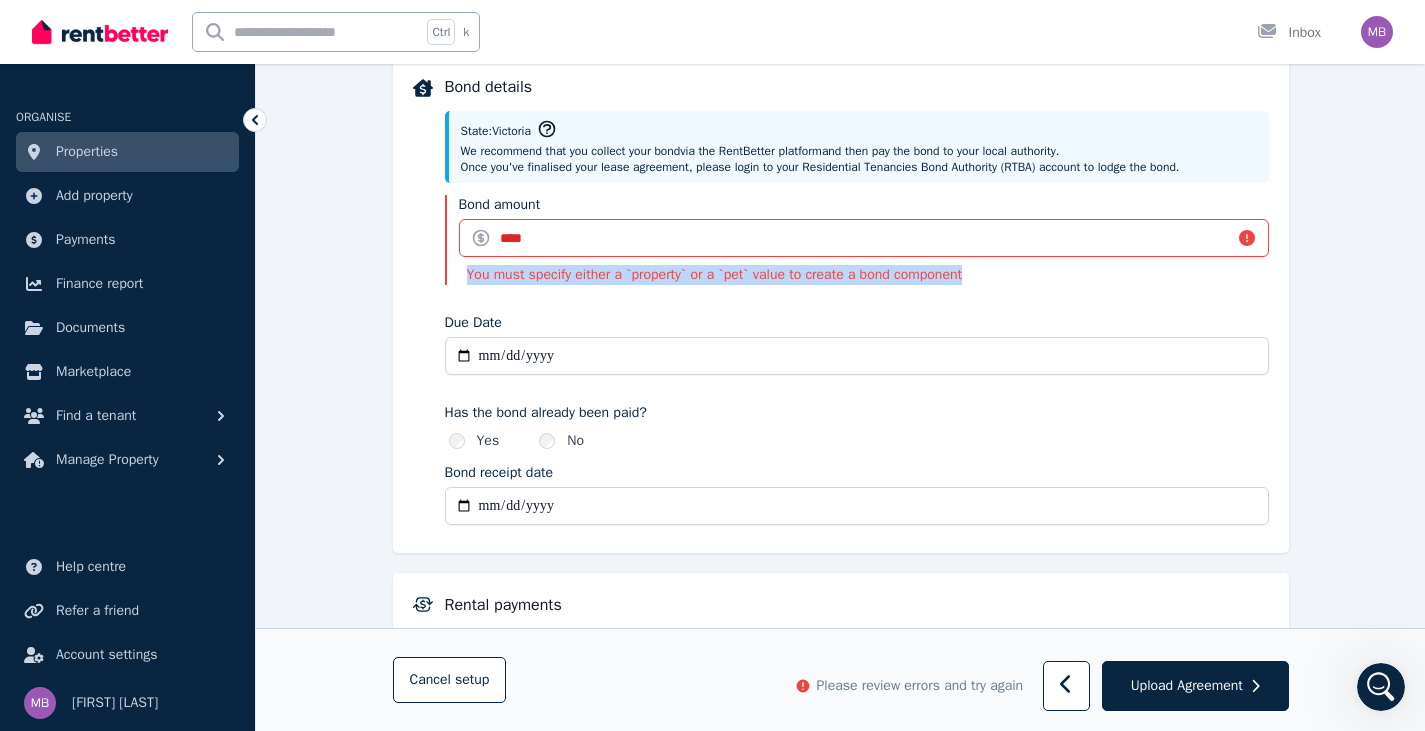 click on "**********" at bounding box center (841, 304) 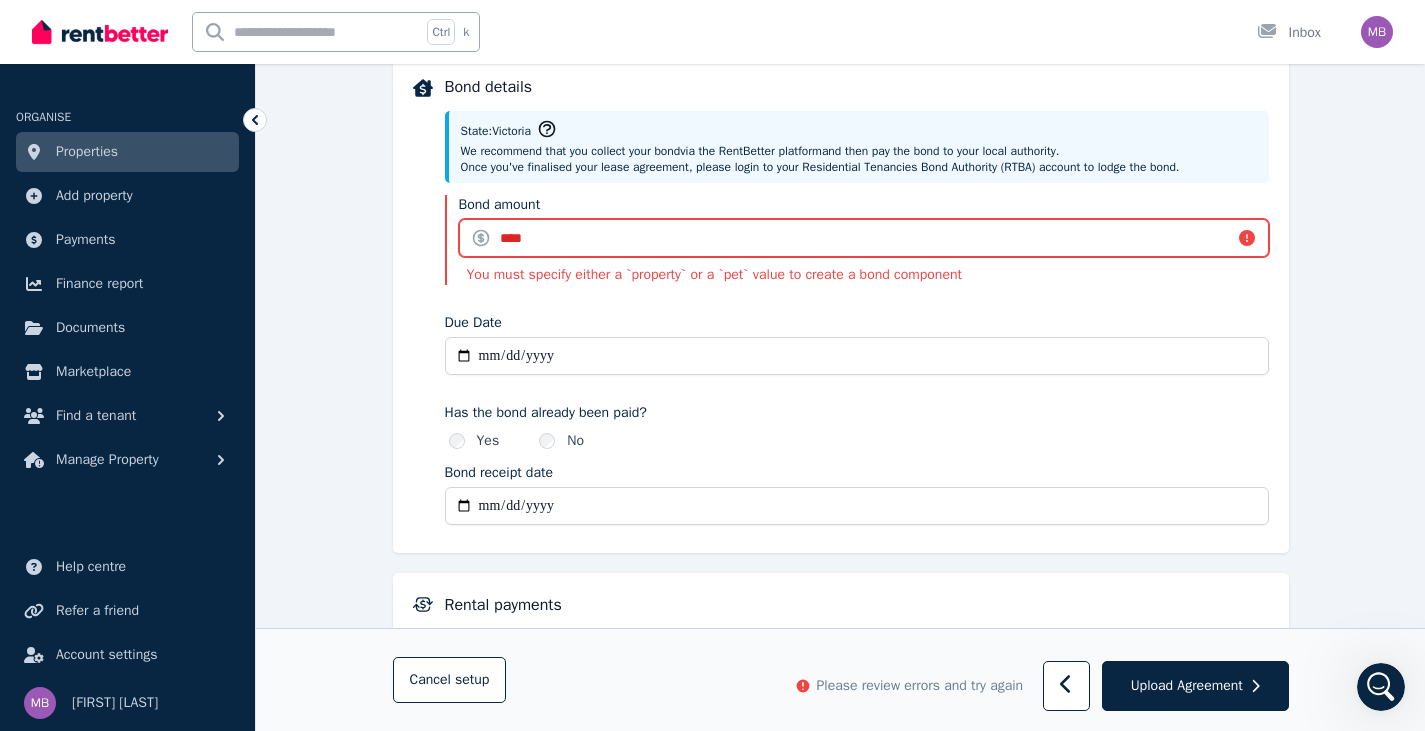 click on "****" at bounding box center (864, 238) 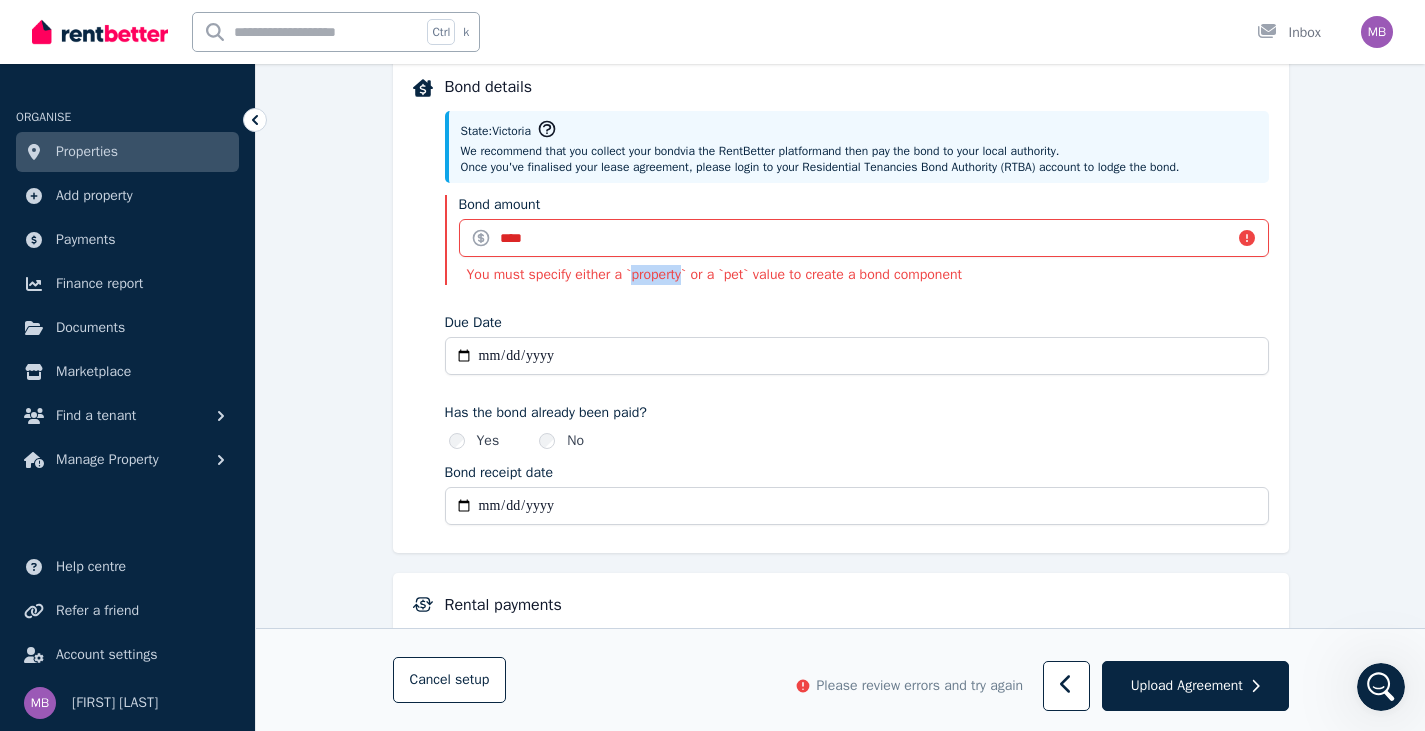 drag, startPoint x: 681, startPoint y: 271, endPoint x: 631, endPoint y: 274, distance: 50.08992 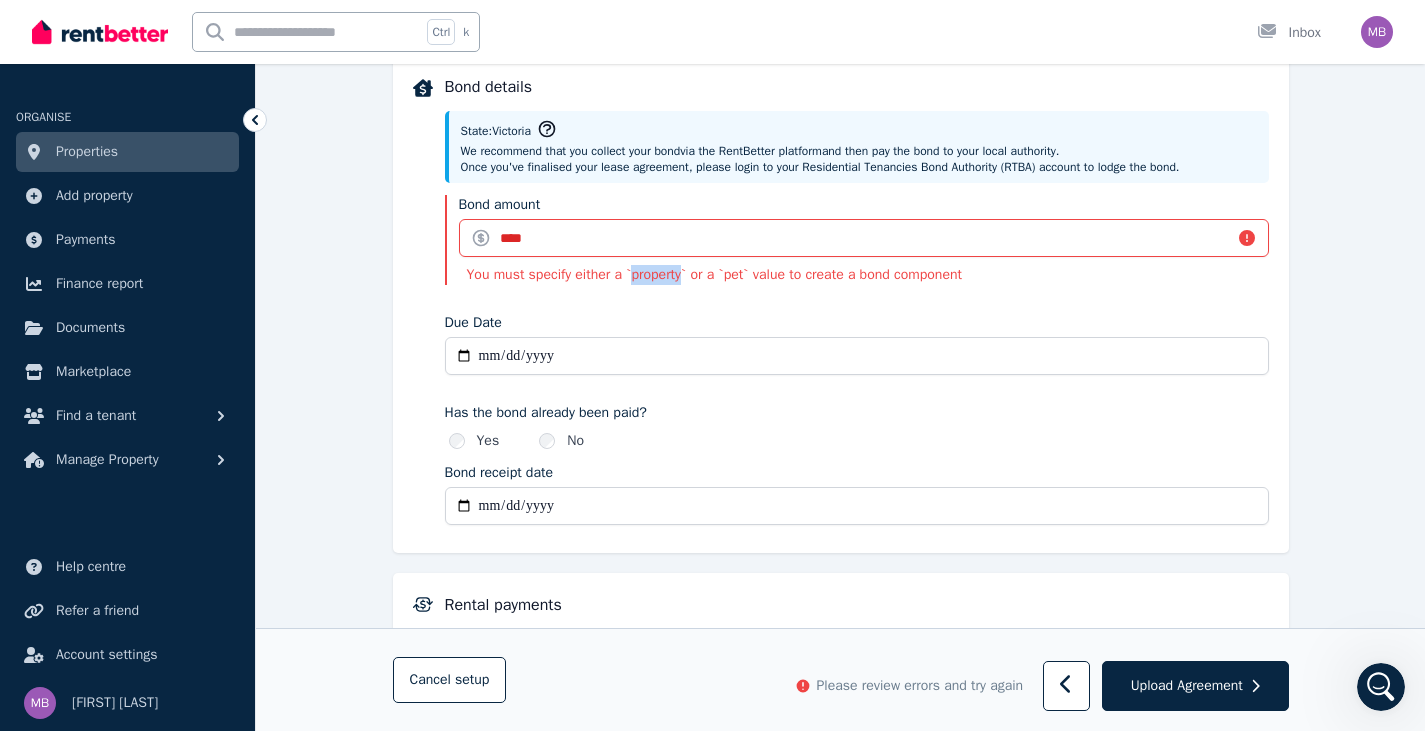 click on "You must specify either a `property` or a `pet` value to create a bond component" at bounding box center [864, 275] 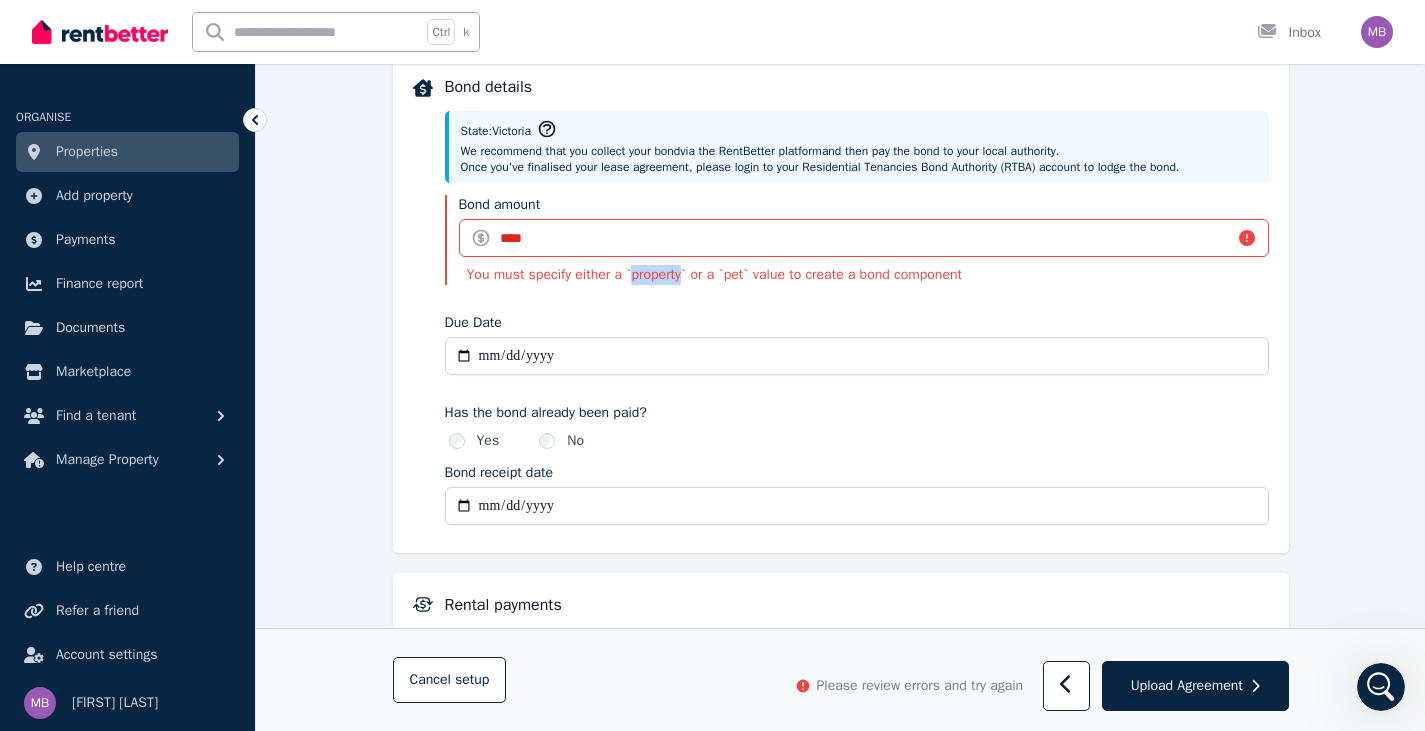 copy on "property" 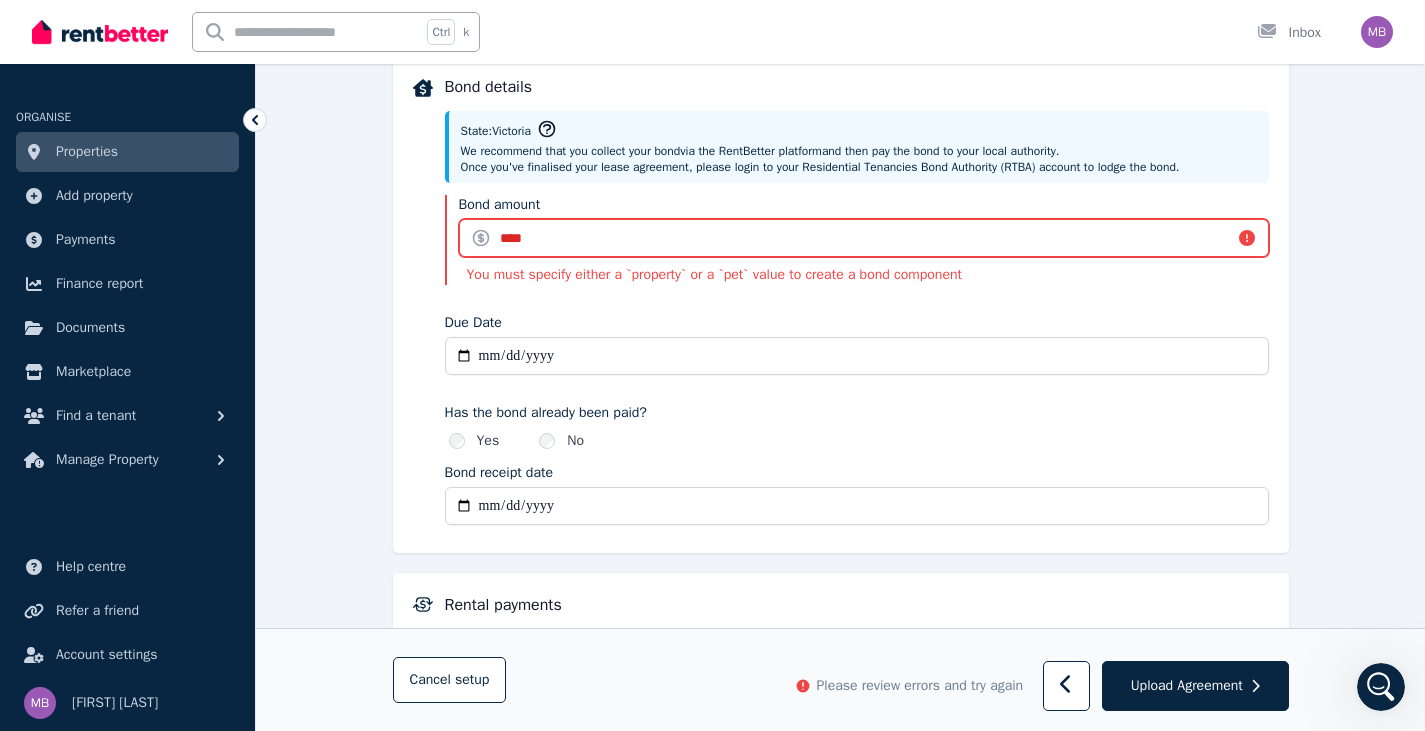 click on "****" at bounding box center [864, 238] 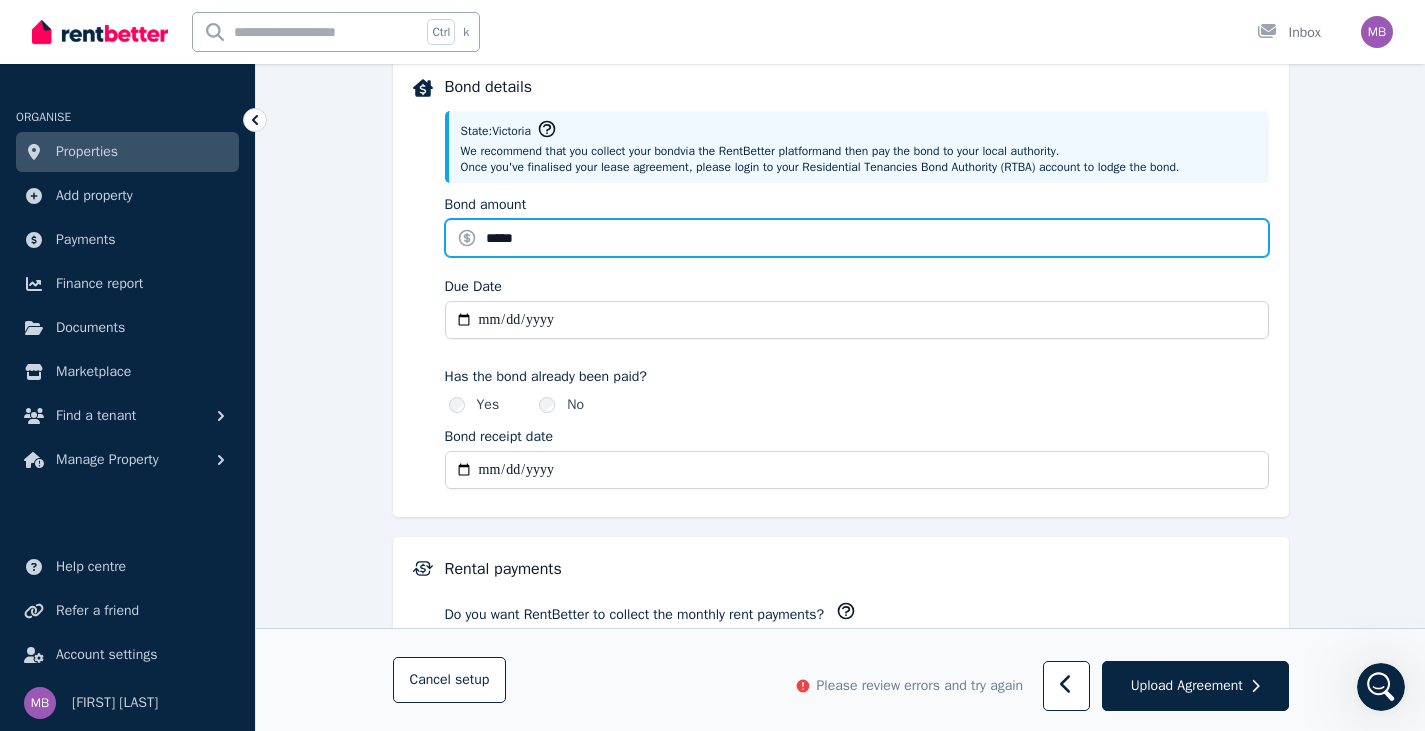 paste on "*********" 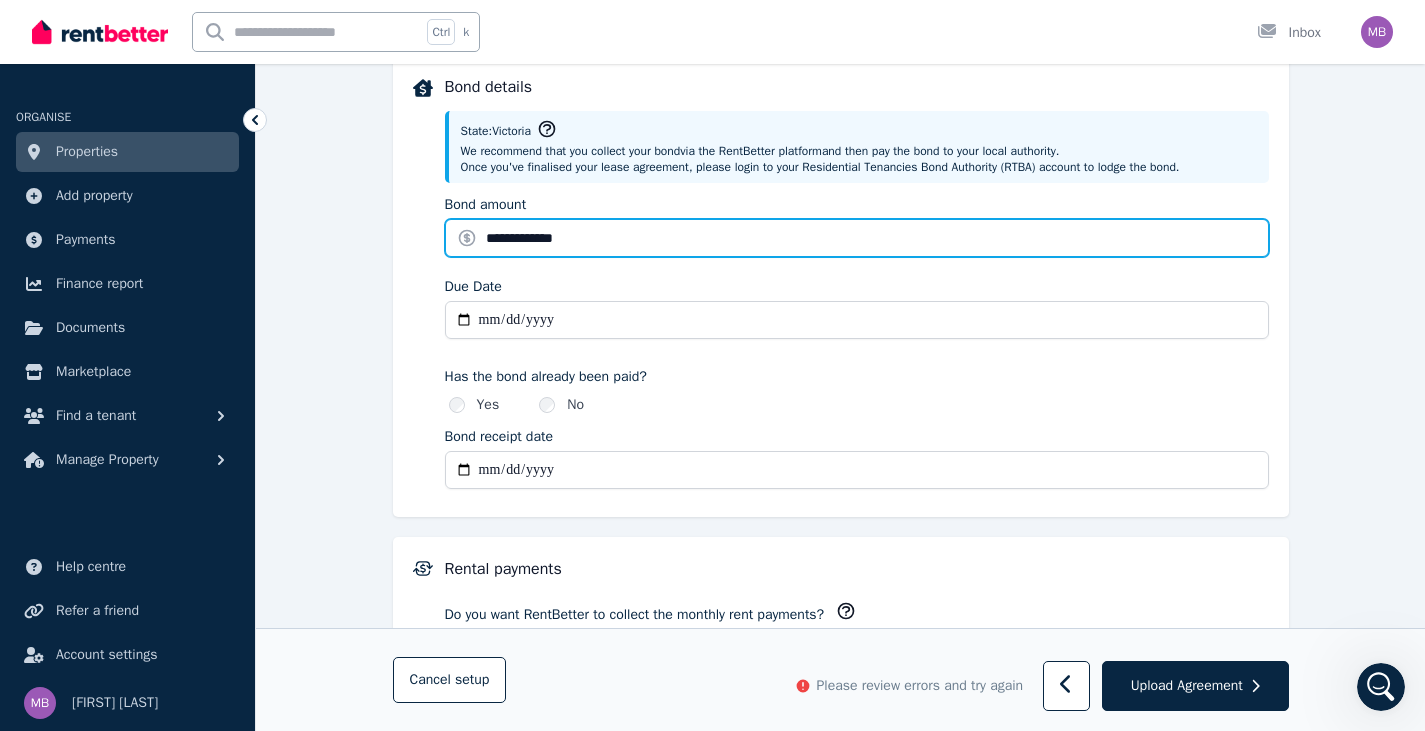 type on "**********" 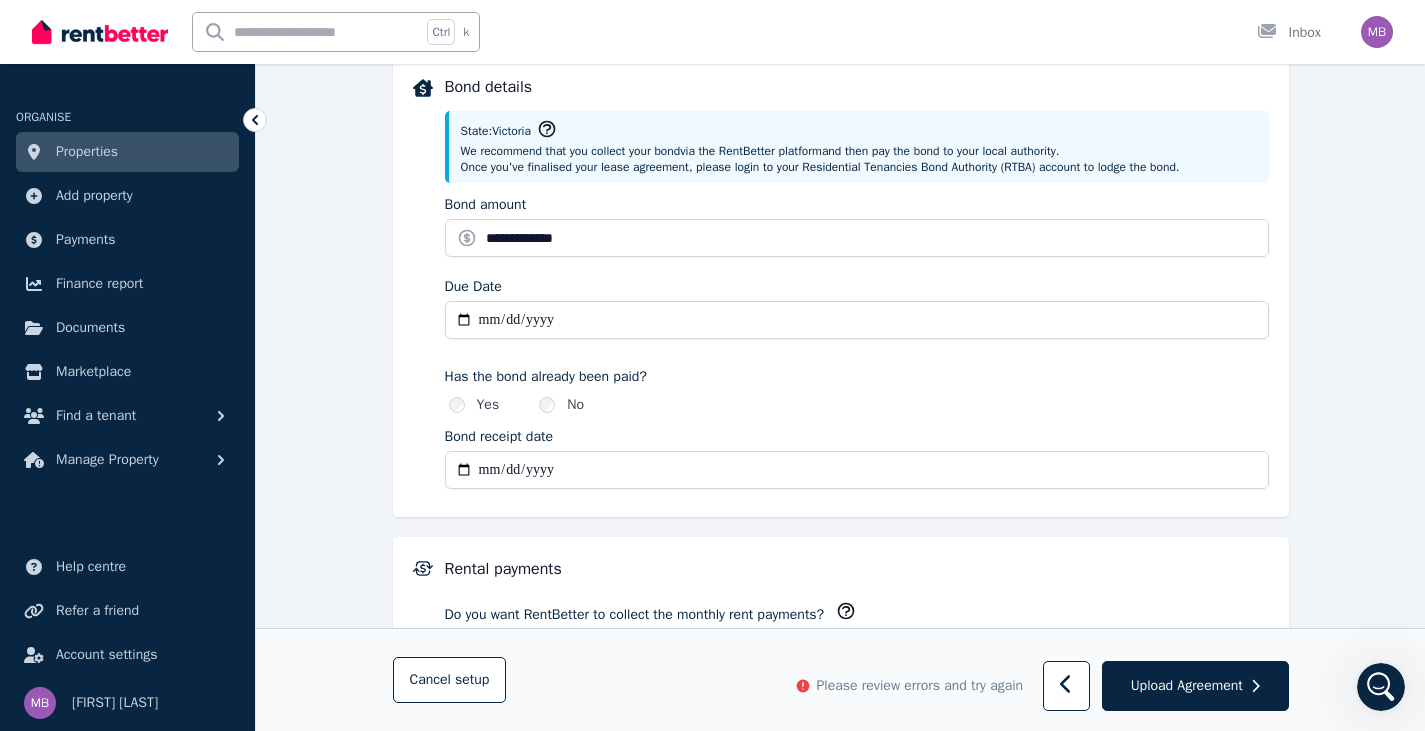 click on "Due Date" at bounding box center [857, 287] 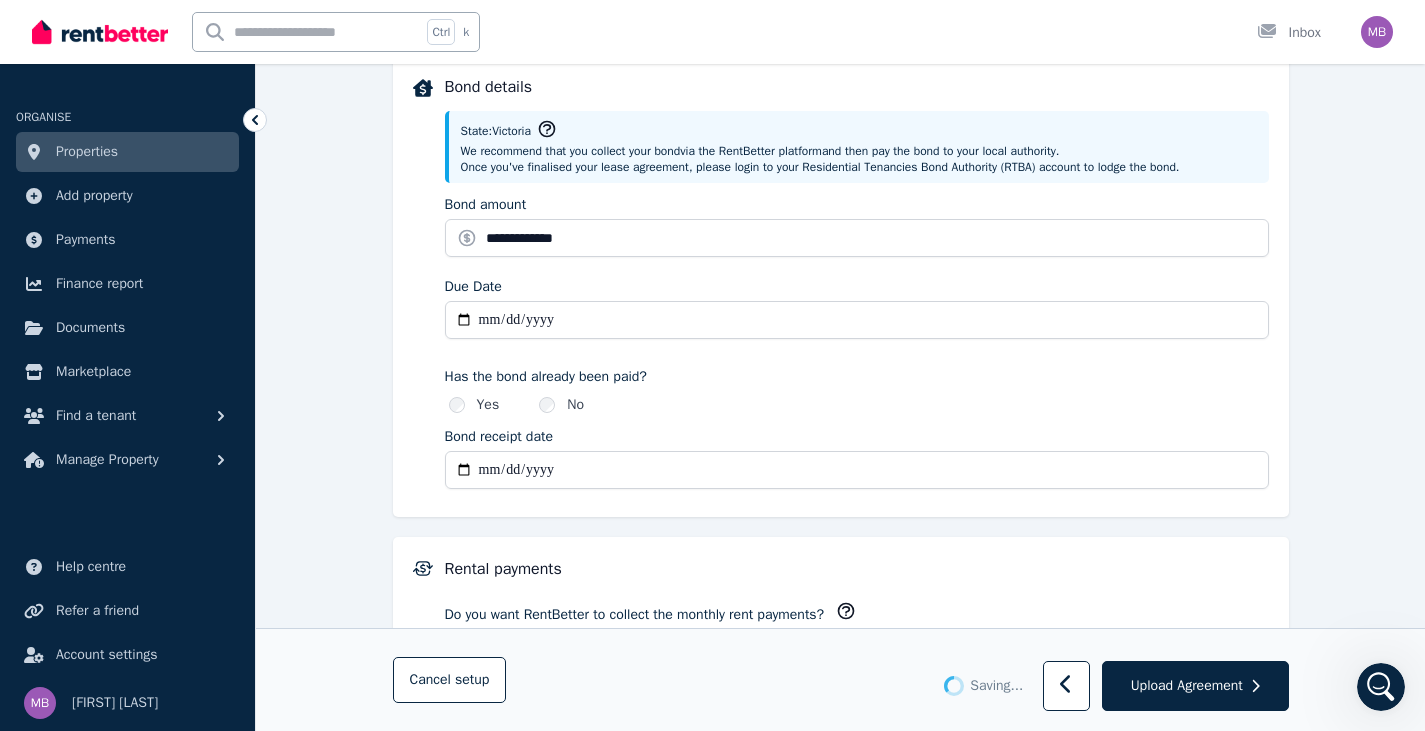 type 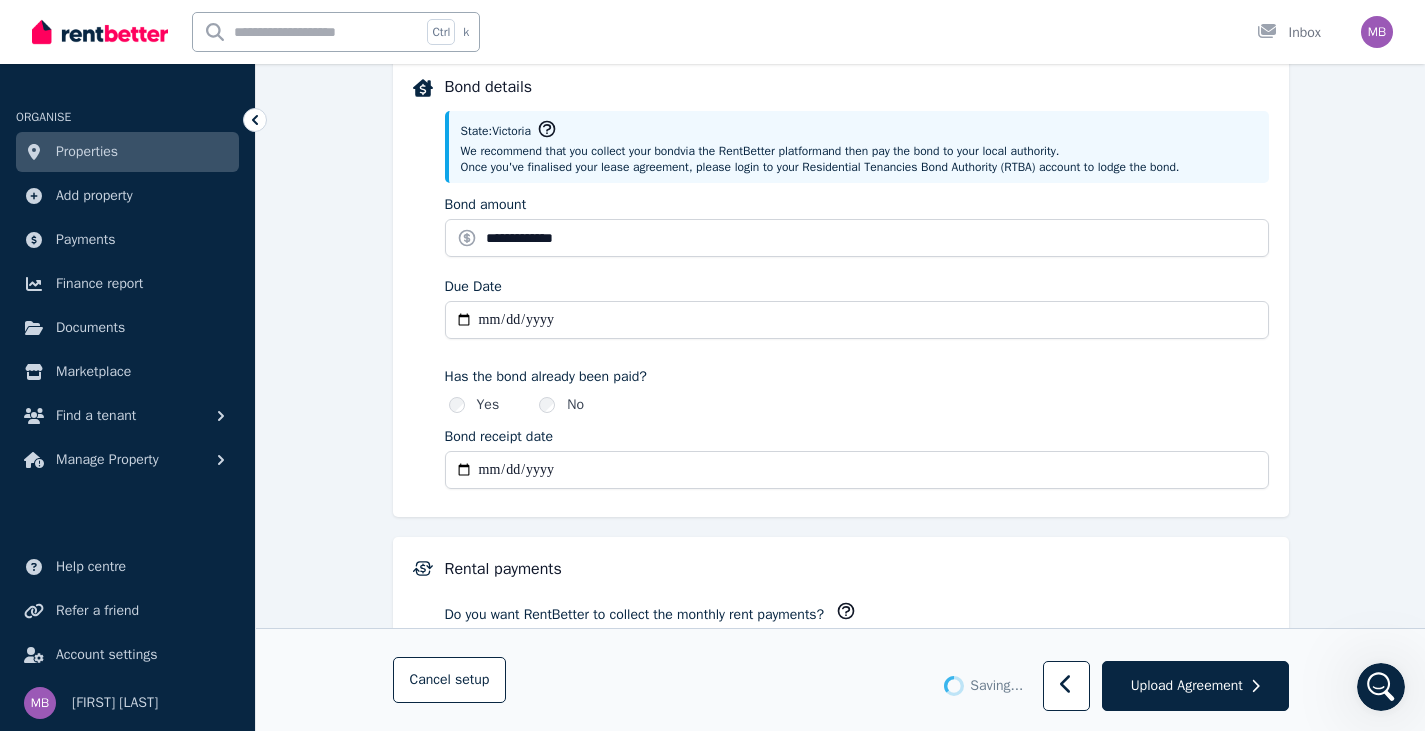 type 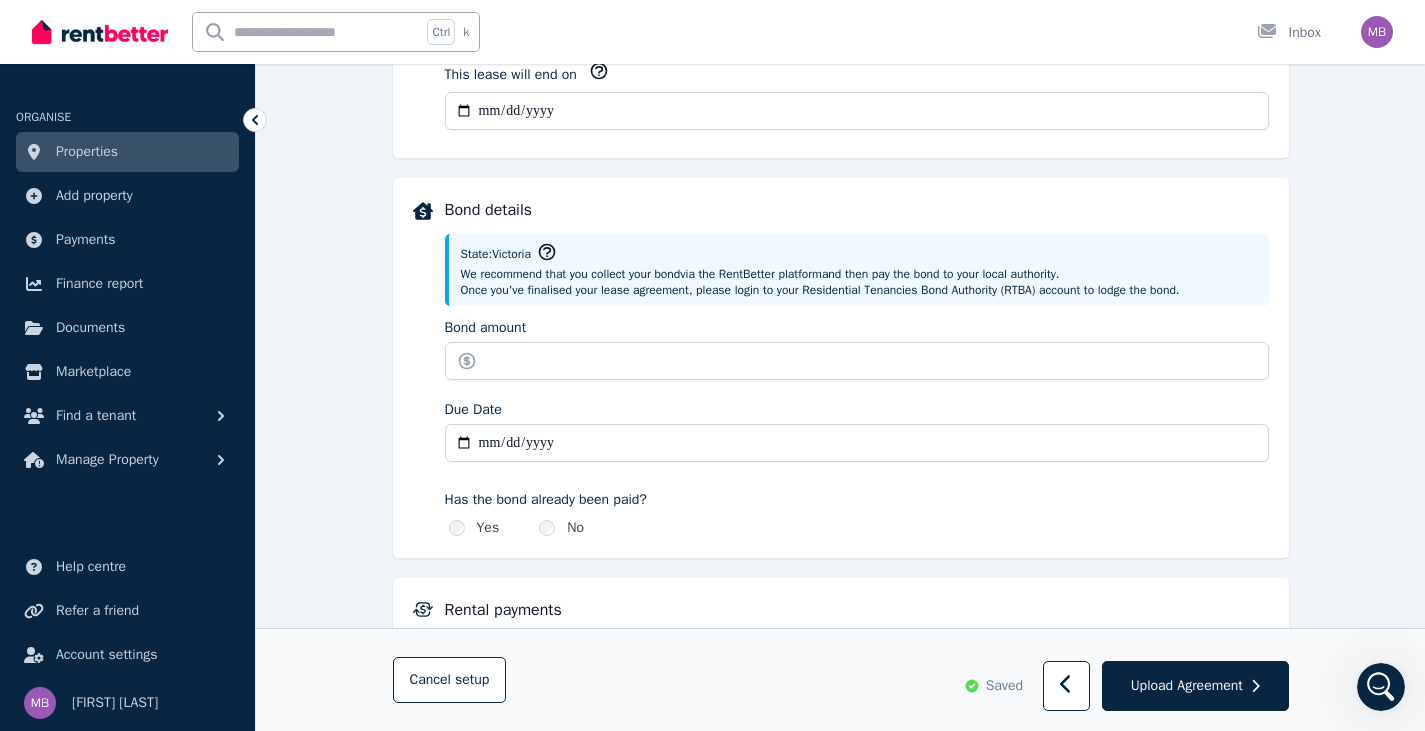 scroll, scrollTop: 747, scrollLeft: 0, axis: vertical 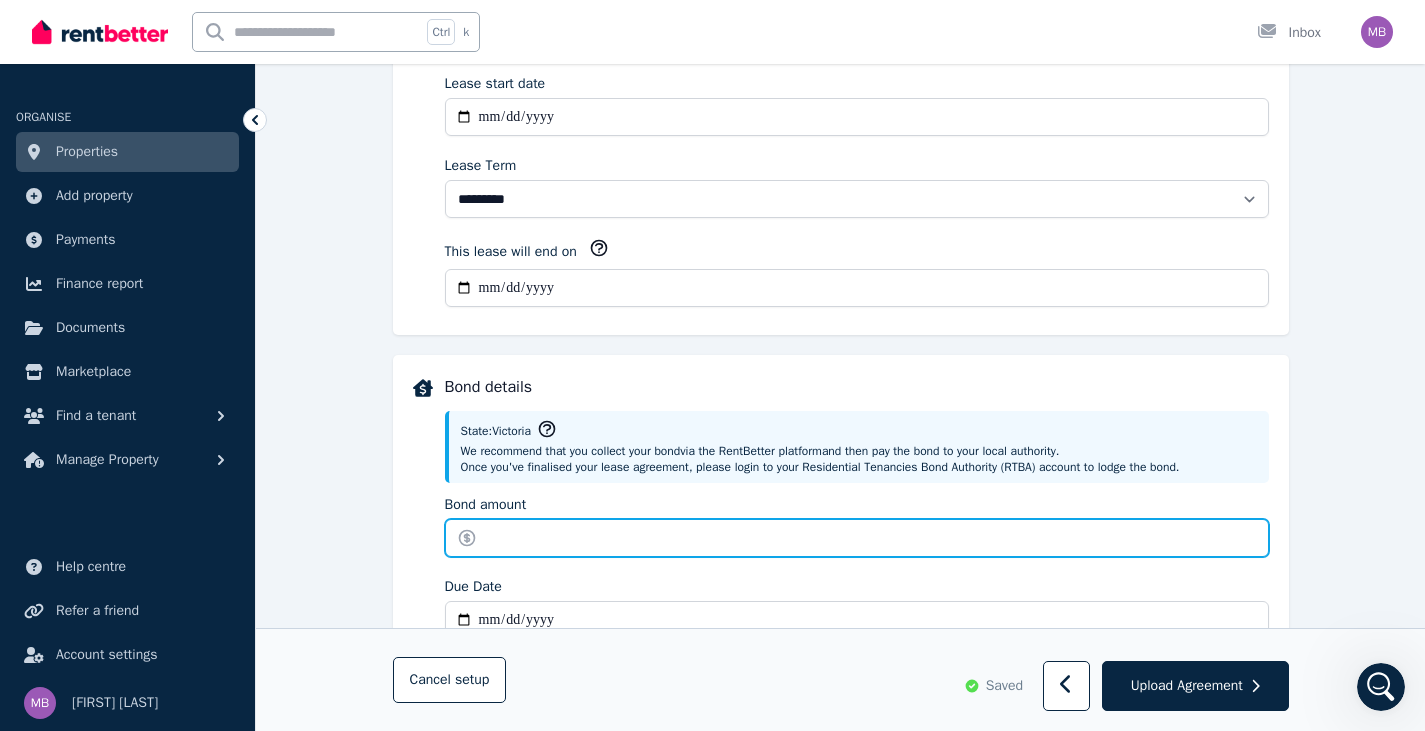 click on "Bond amount" at bounding box center (857, 538) 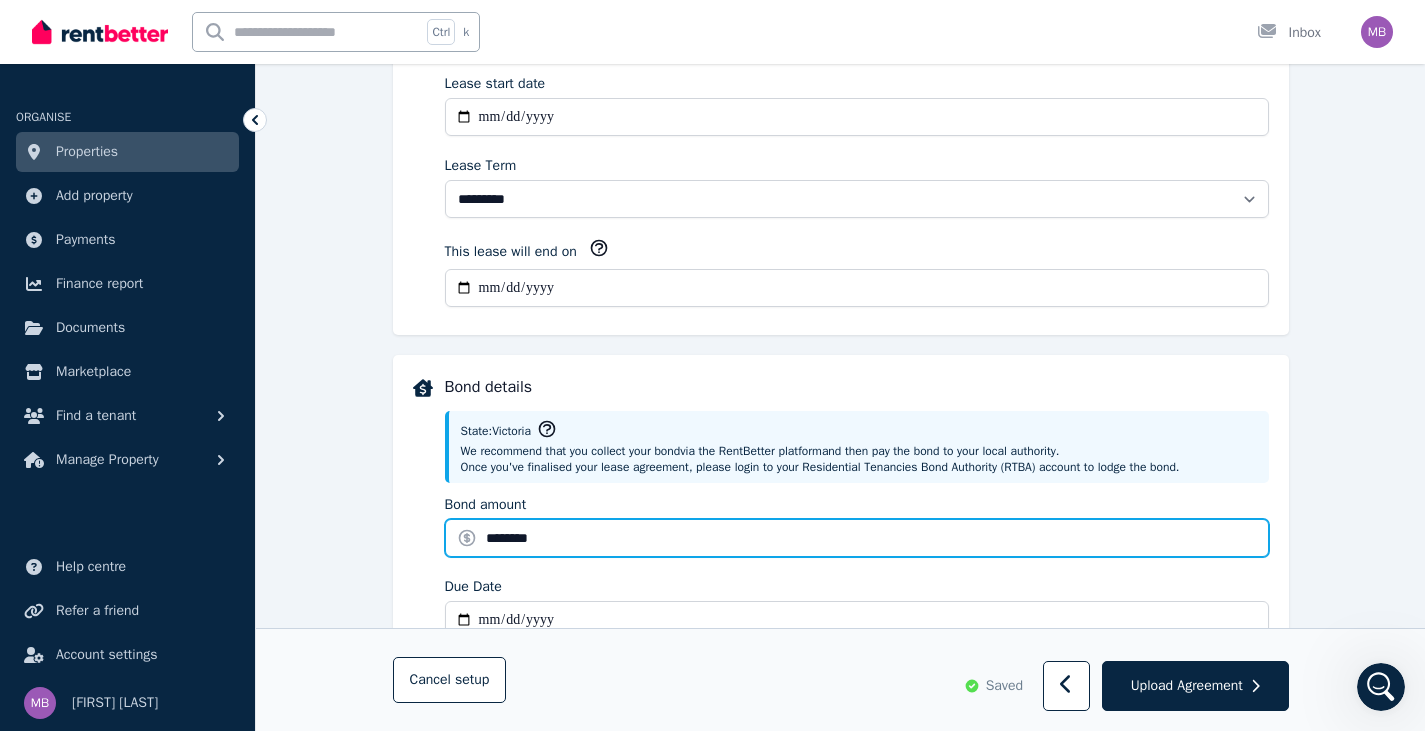 type on "********" 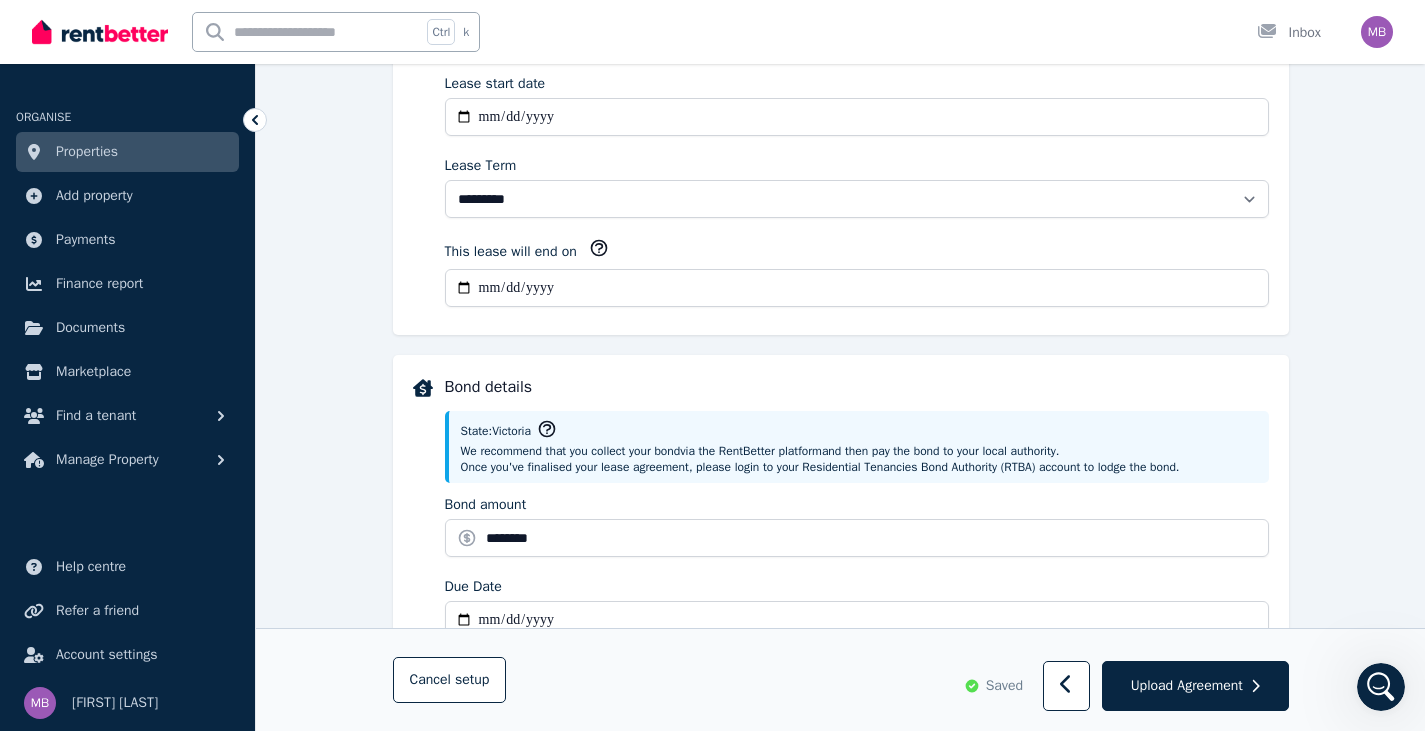click on "Due Date" at bounding box center [857, 587] 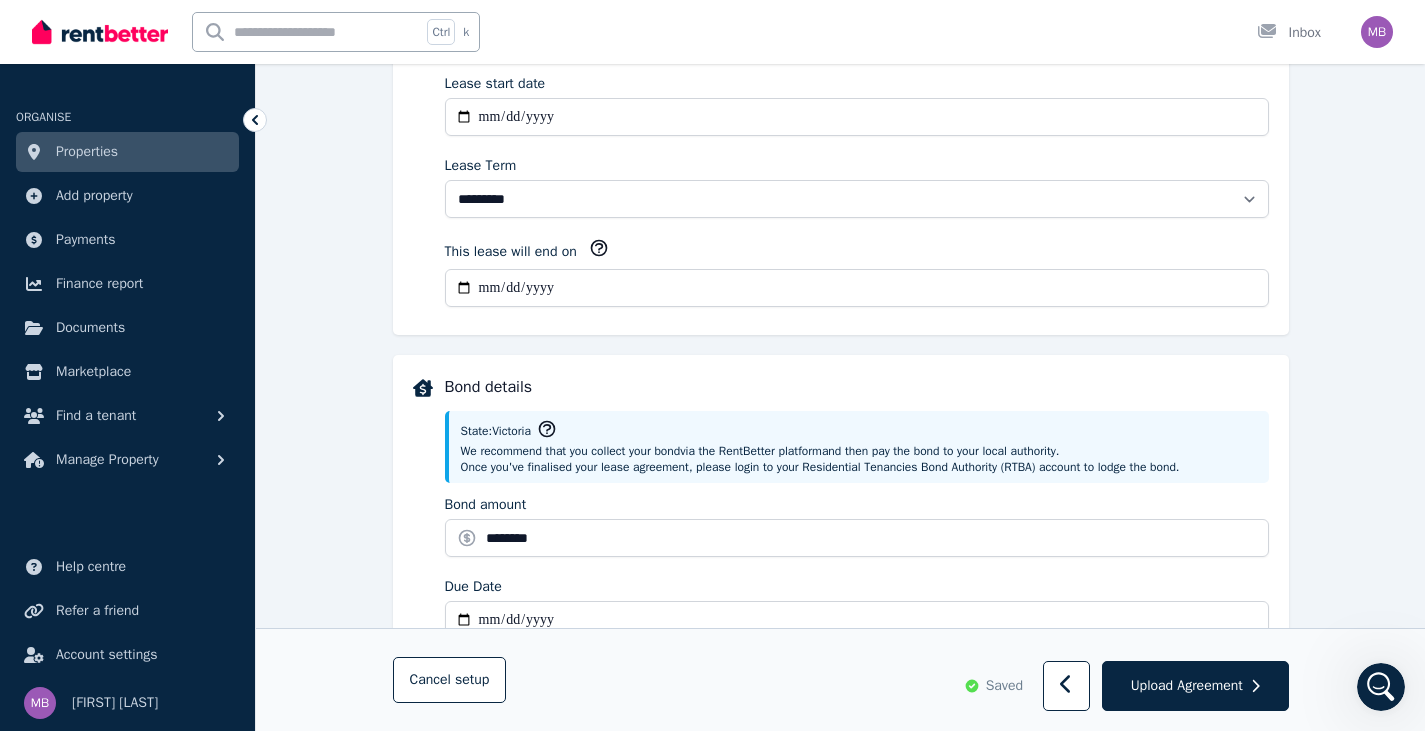 click on "Due Date" at bounding box center (857, 620) 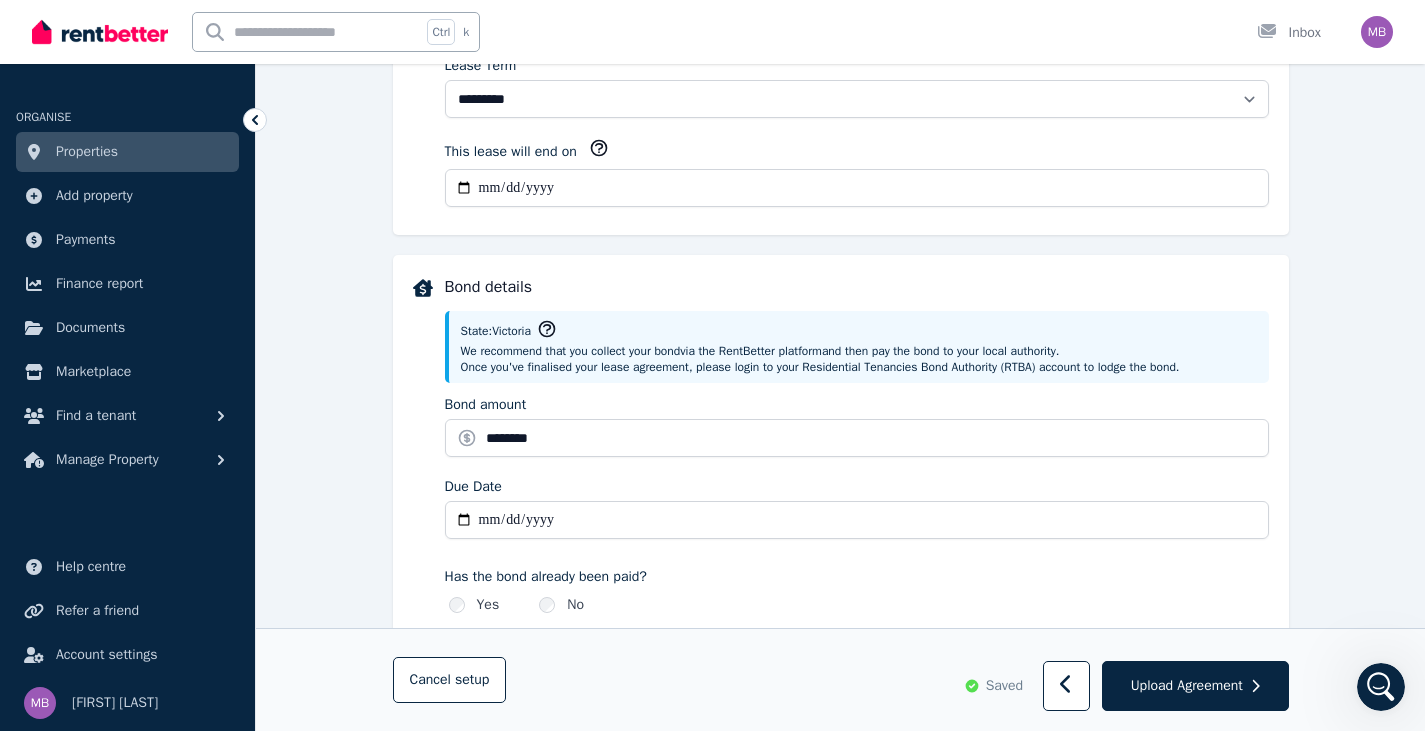 click on "Due Date" at bounding box center [857, 520] 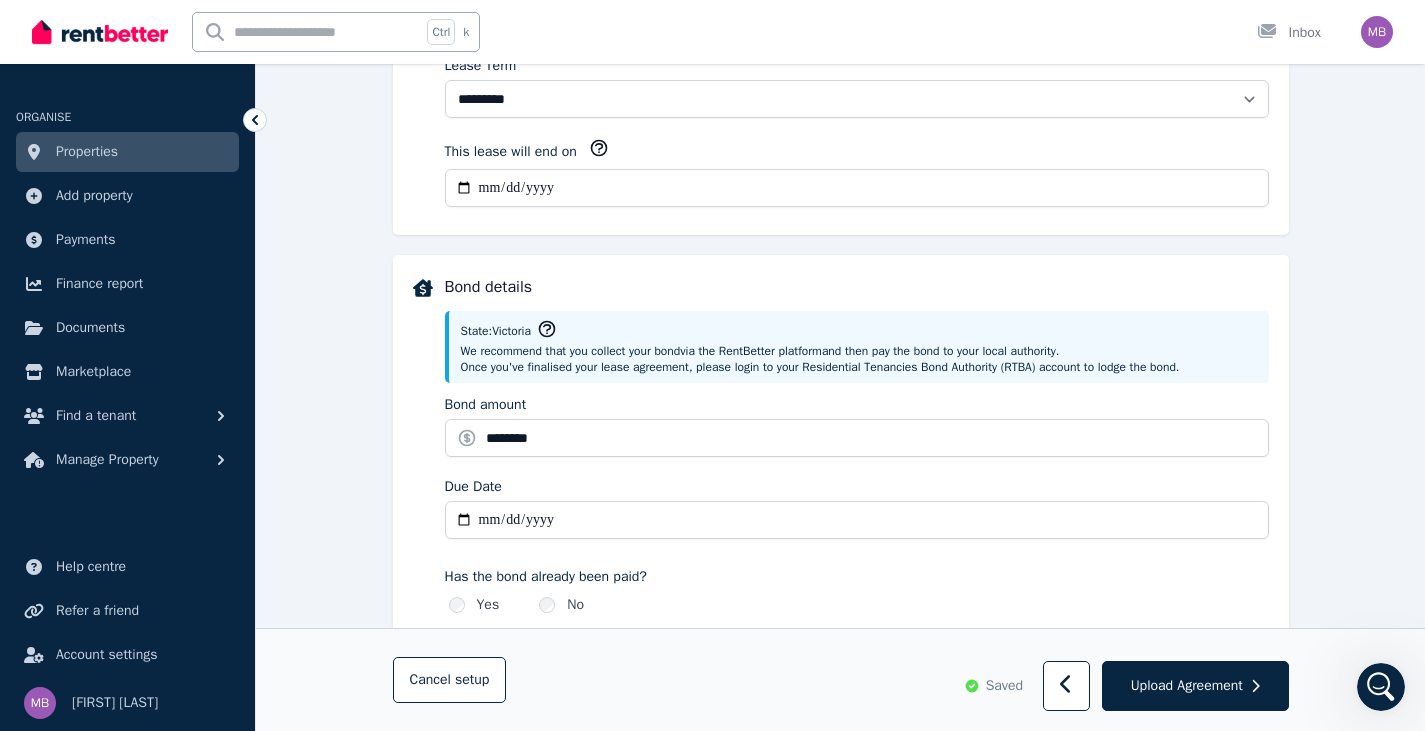 type on "**********" 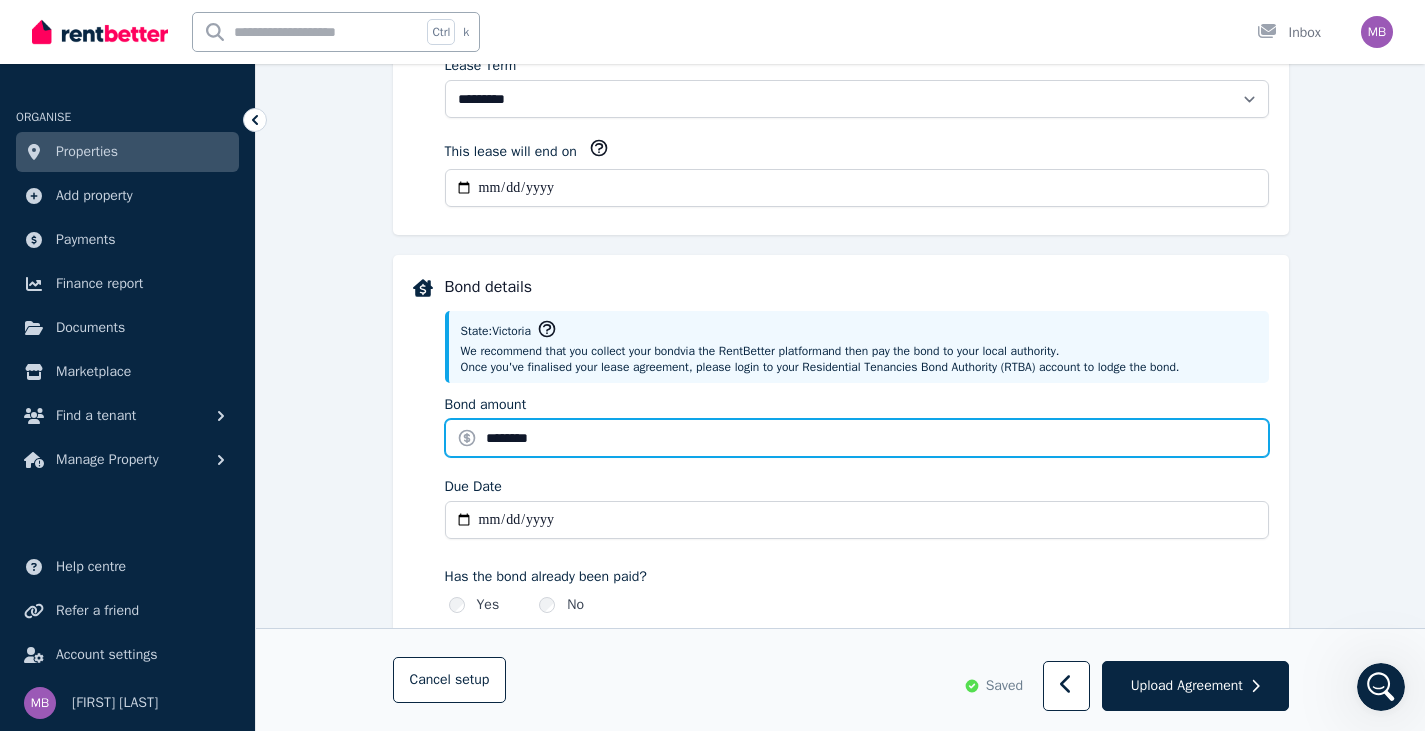 drag, startPoint x: 545, startPoint y: 426, endPoint x: 471, endPoint y: 426, distance: 74 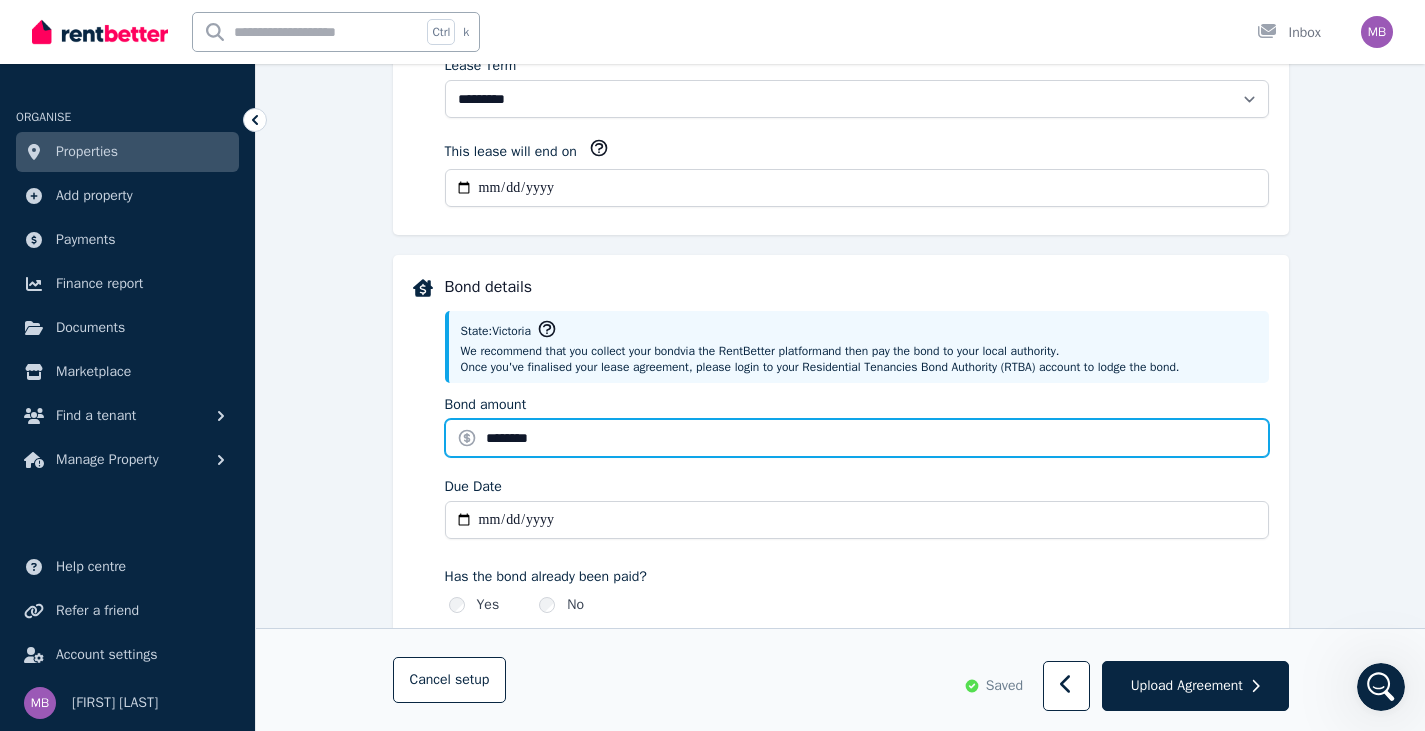 click on "********" at bounding box center (857, 438) 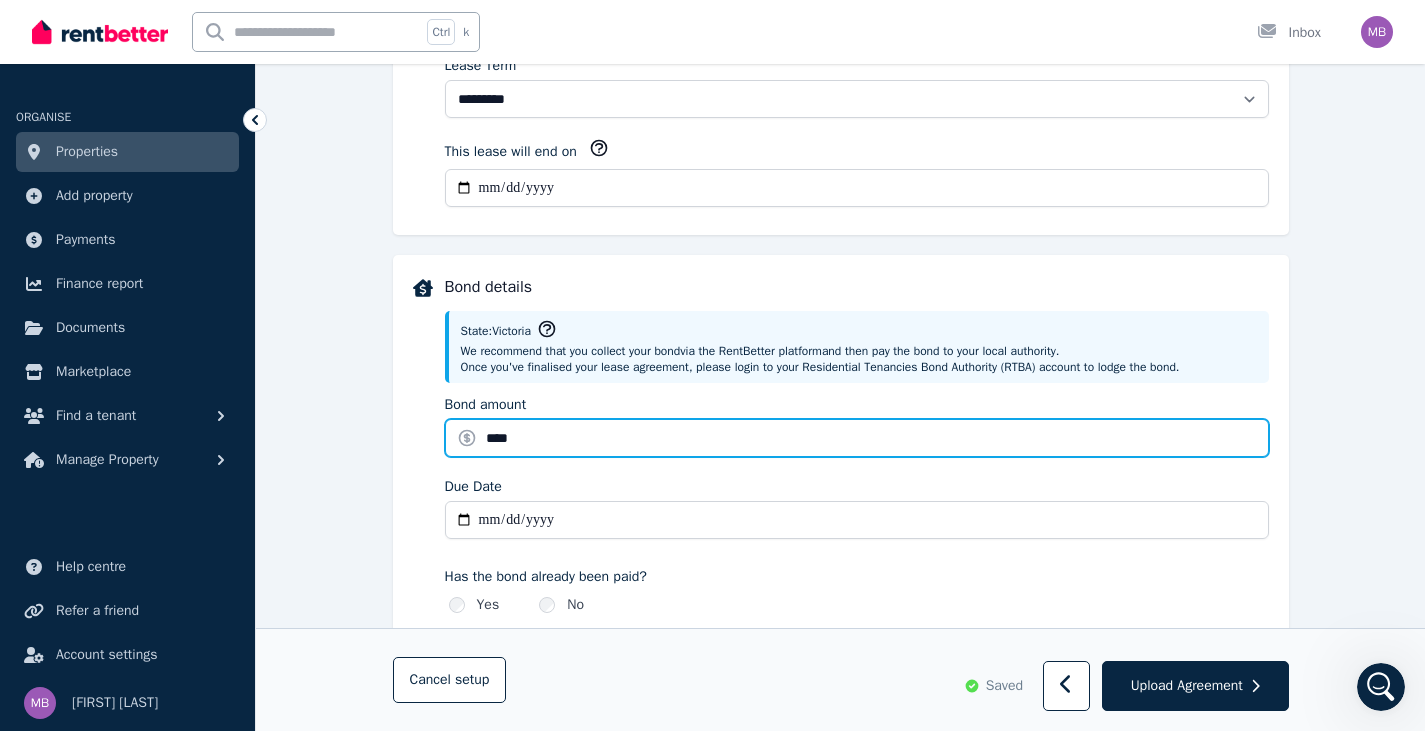 type on "****" 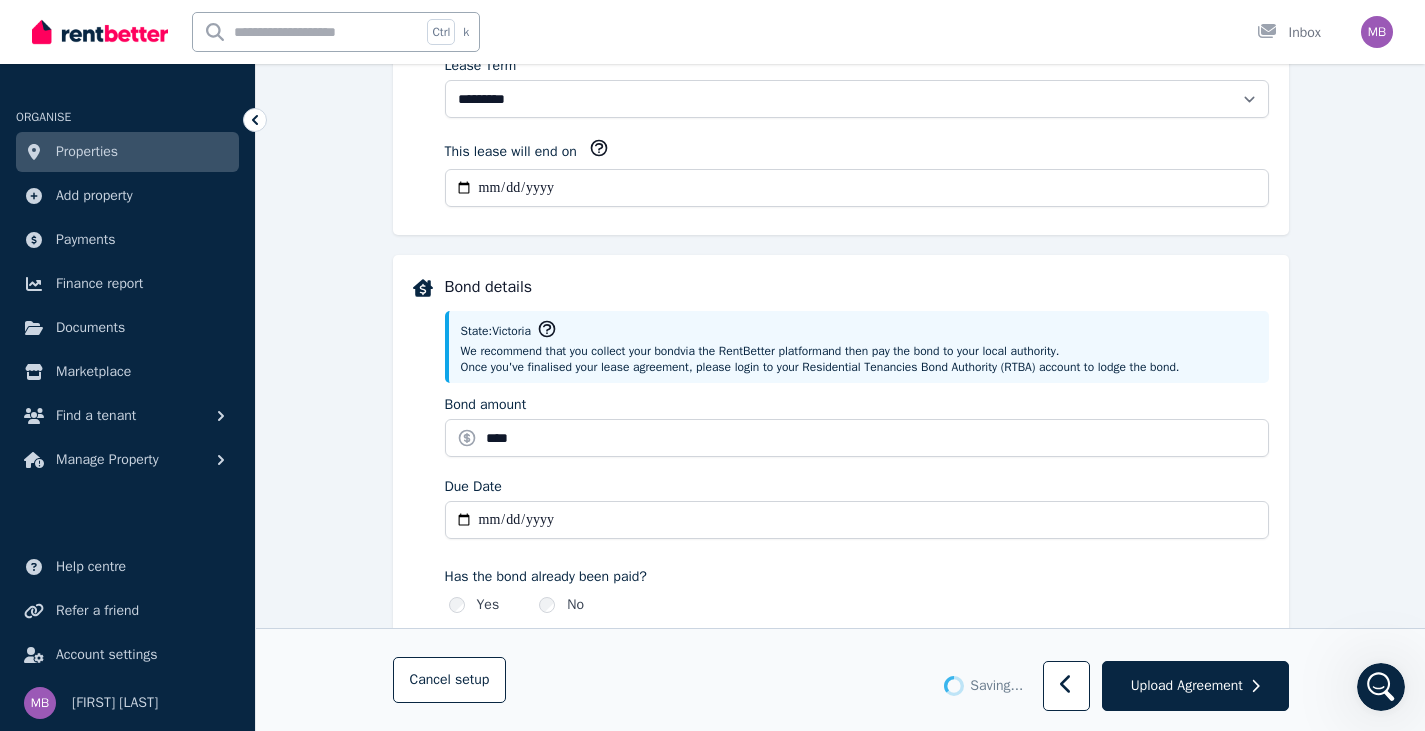click on "Has the bond already been paid?" at bounding box center [857, 577] 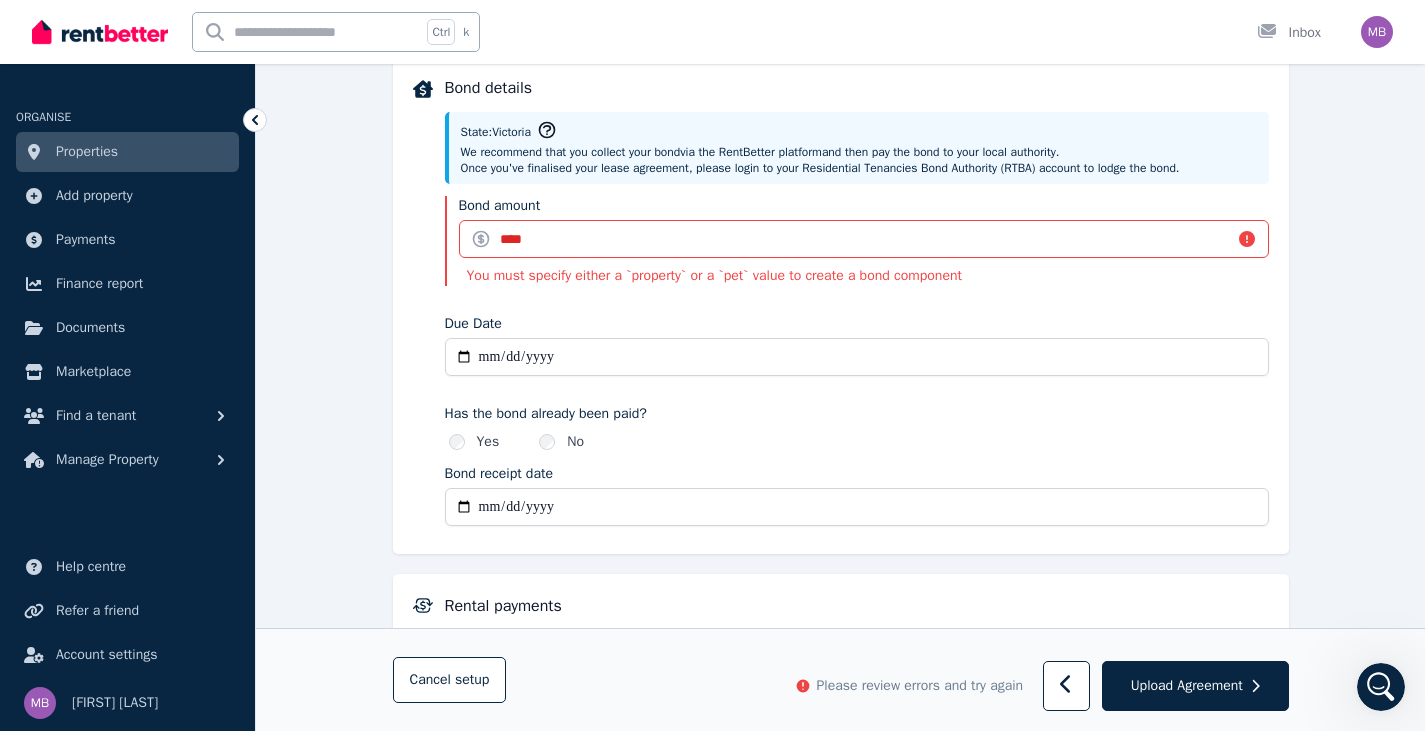 scroll, scrollTop: 1047, scrollLeft: 0, axis: vertical 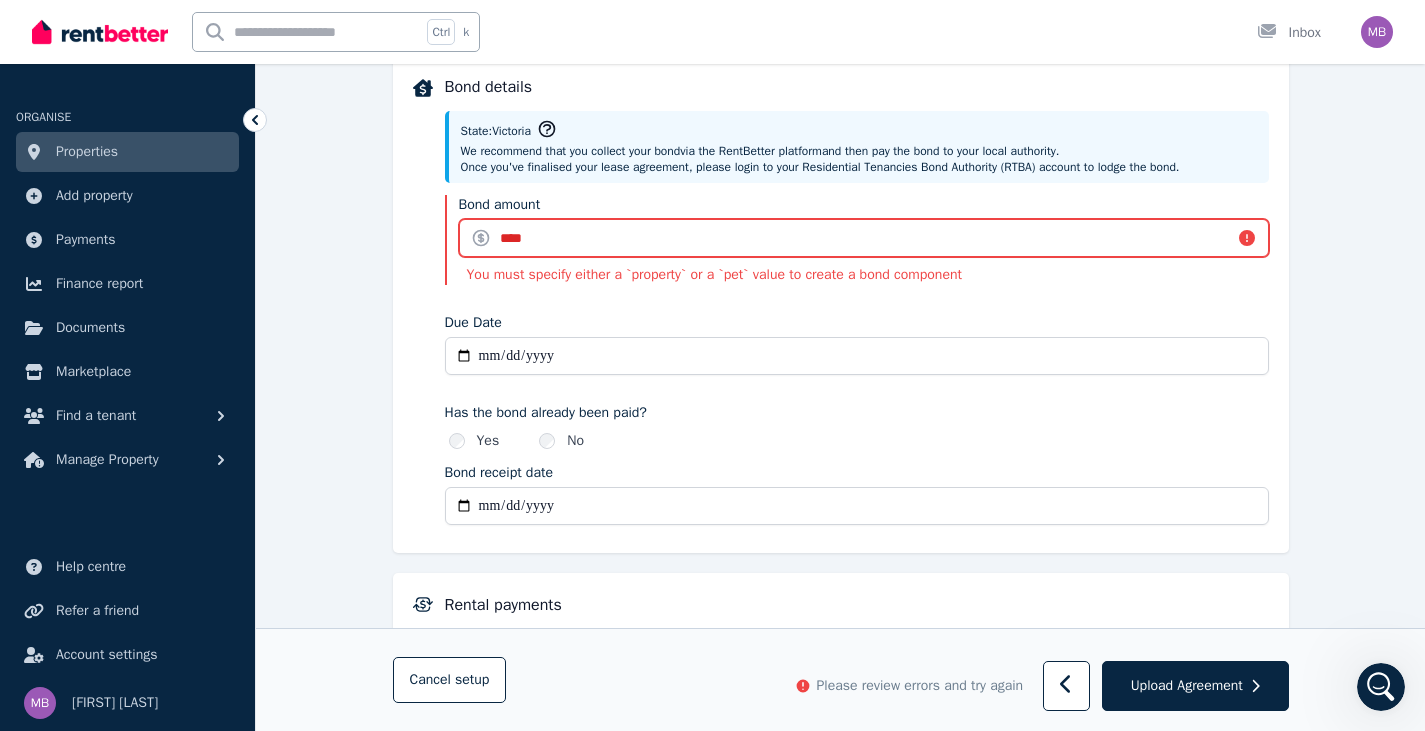 drag, startPoint x: 562, startPoint y: 233, endPoint x: 500, endPoint y: 233, distance: 62 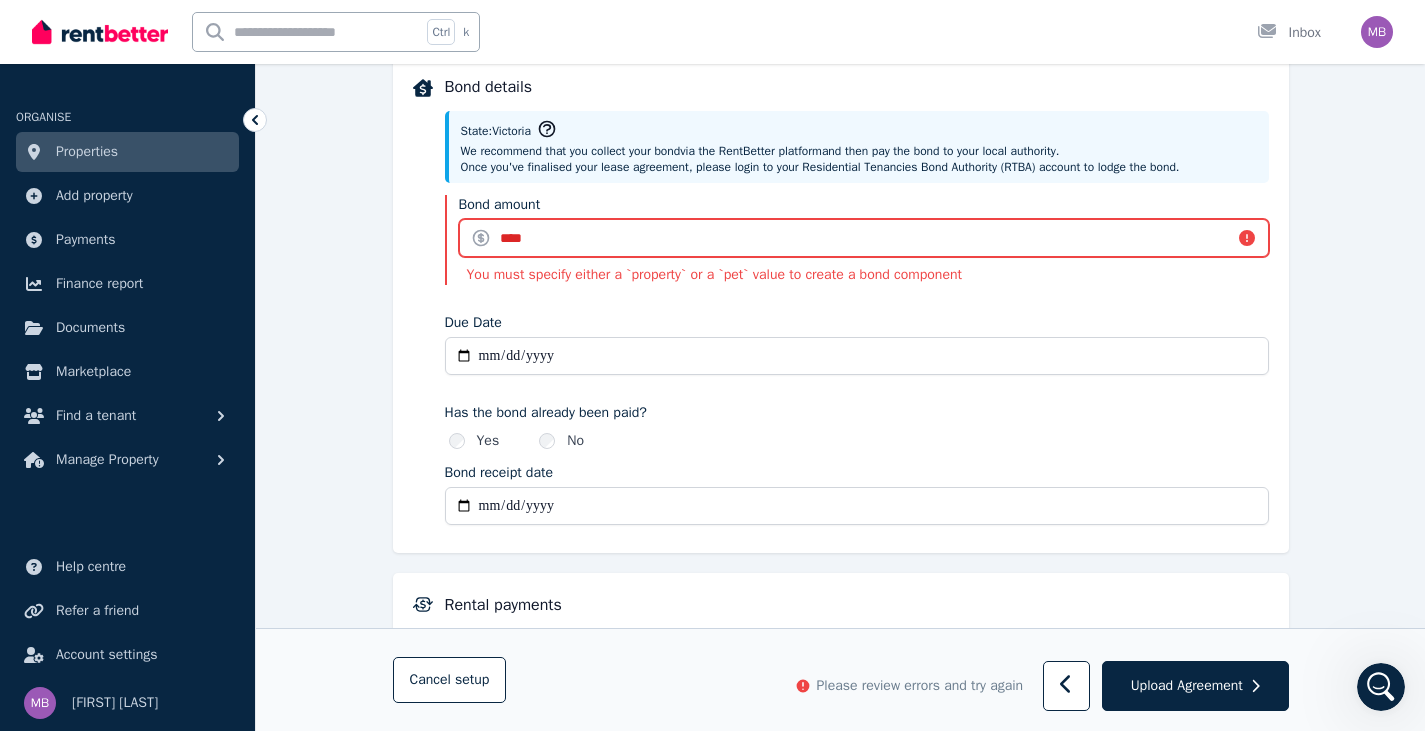 click on "****" at bounding box center [864, 238] 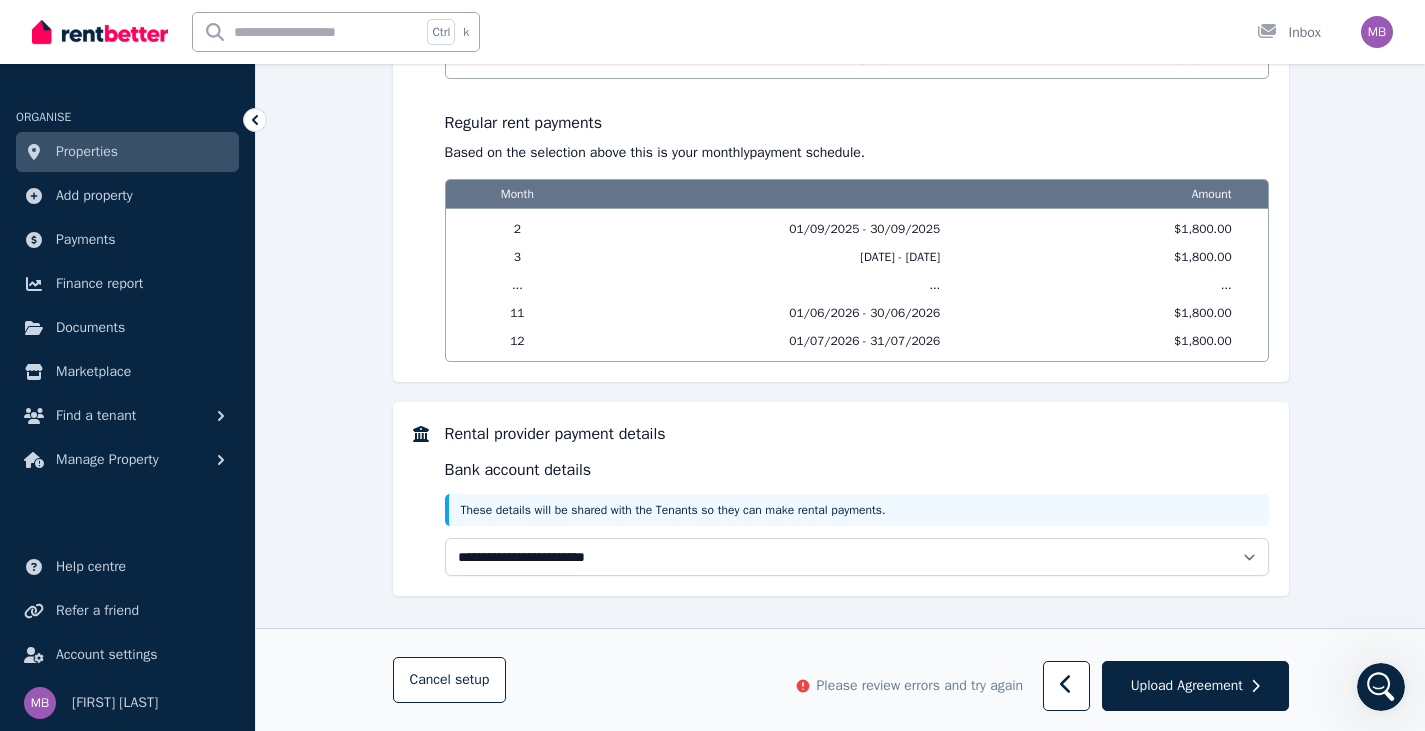 scroll, scrollTop: 2089, scrollLeft: 0, axis: vertical 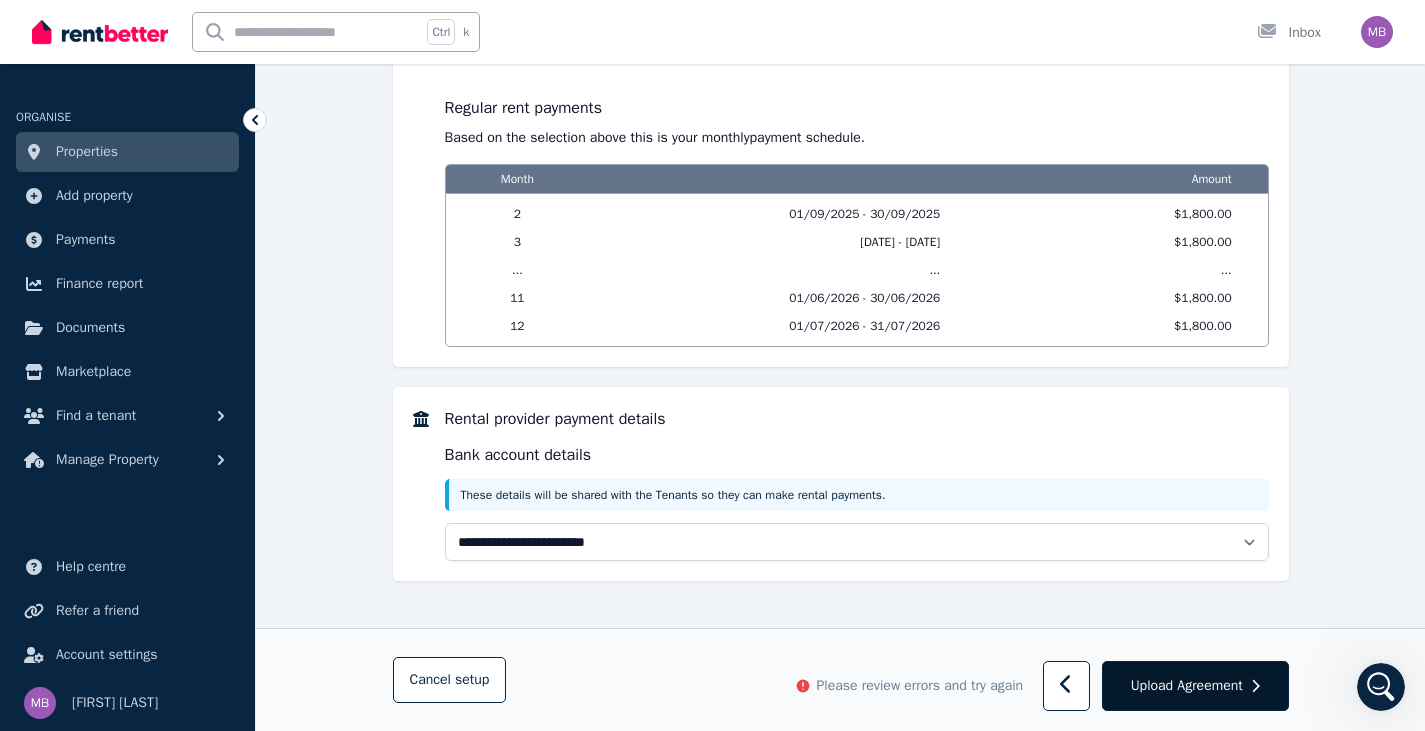 type 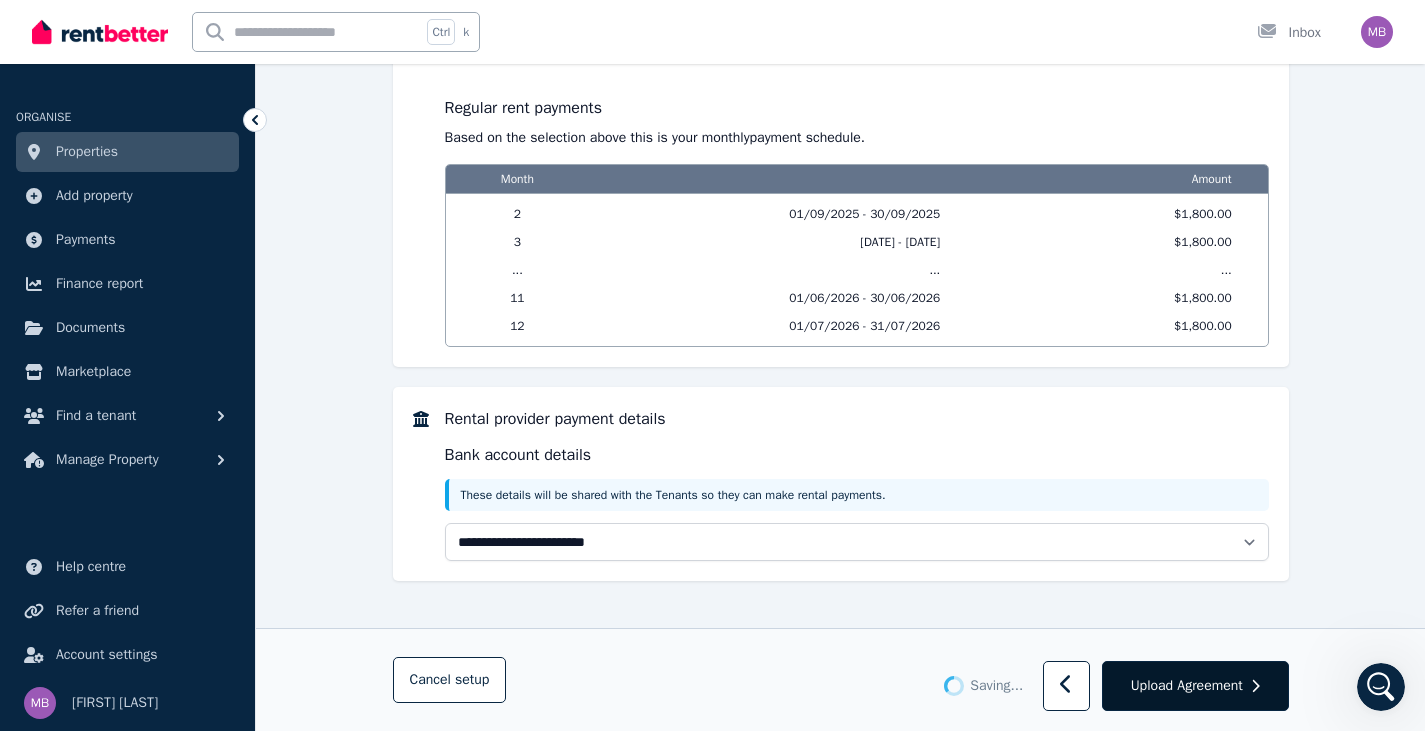 scroll, scrollTop: 915, scrollLeft: 0, axis: vertical 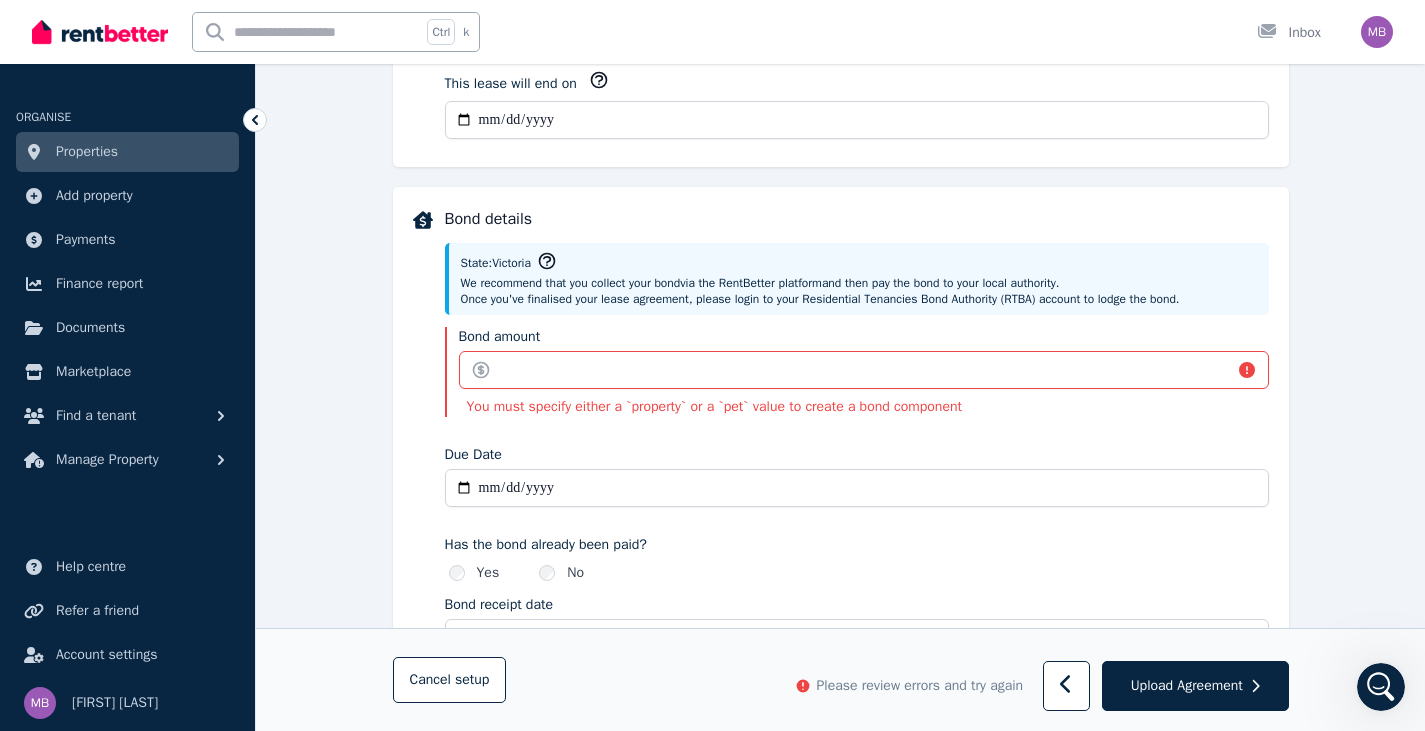 click on "**********" at bounding box center (857, 488) 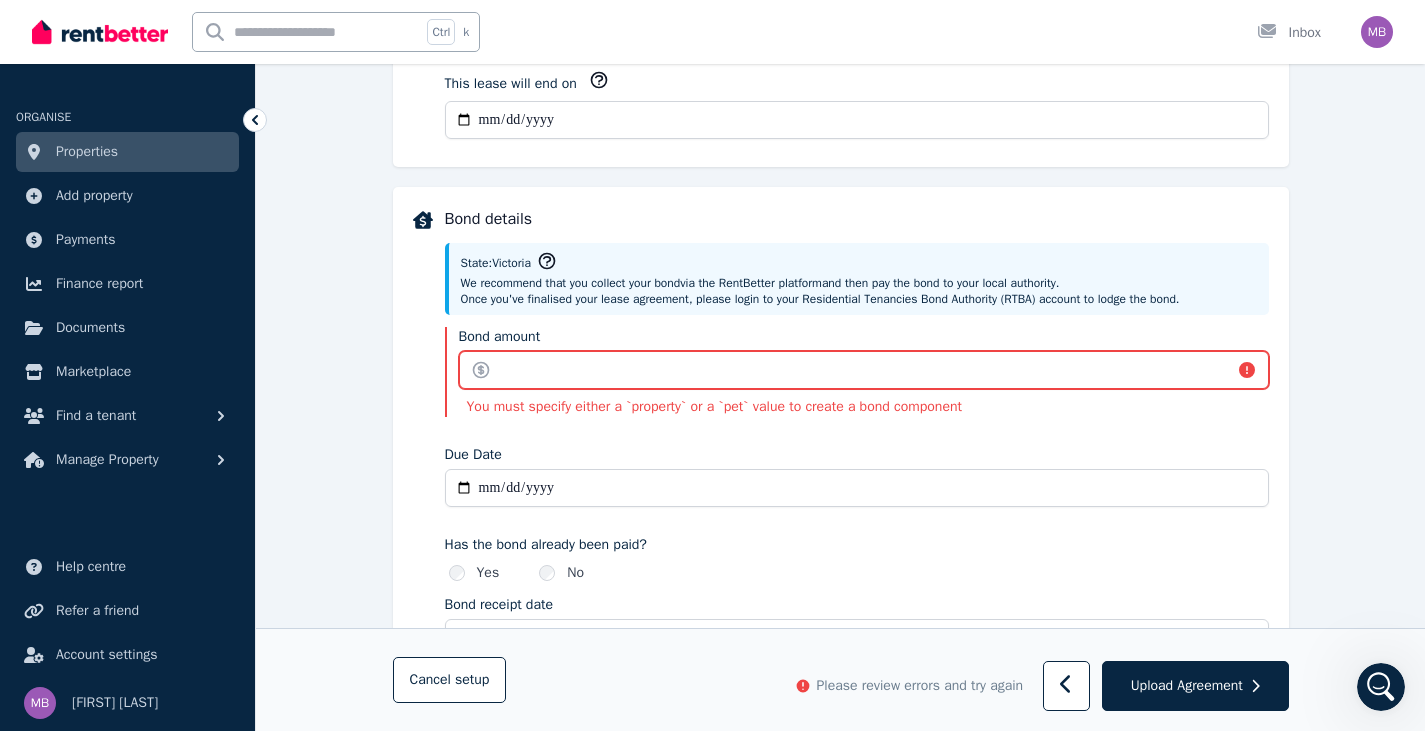 click on "Bond amount" at bounding box center [864, 370] 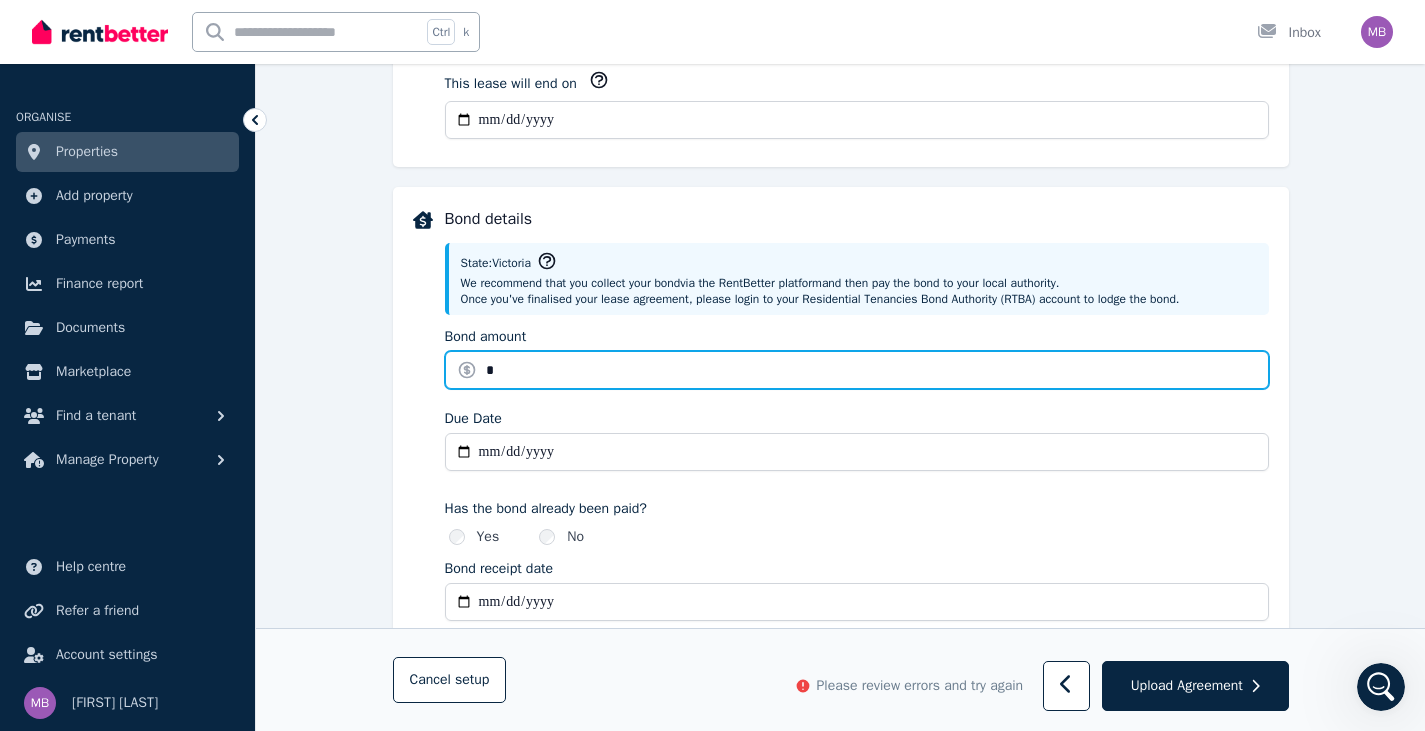 type on "*" 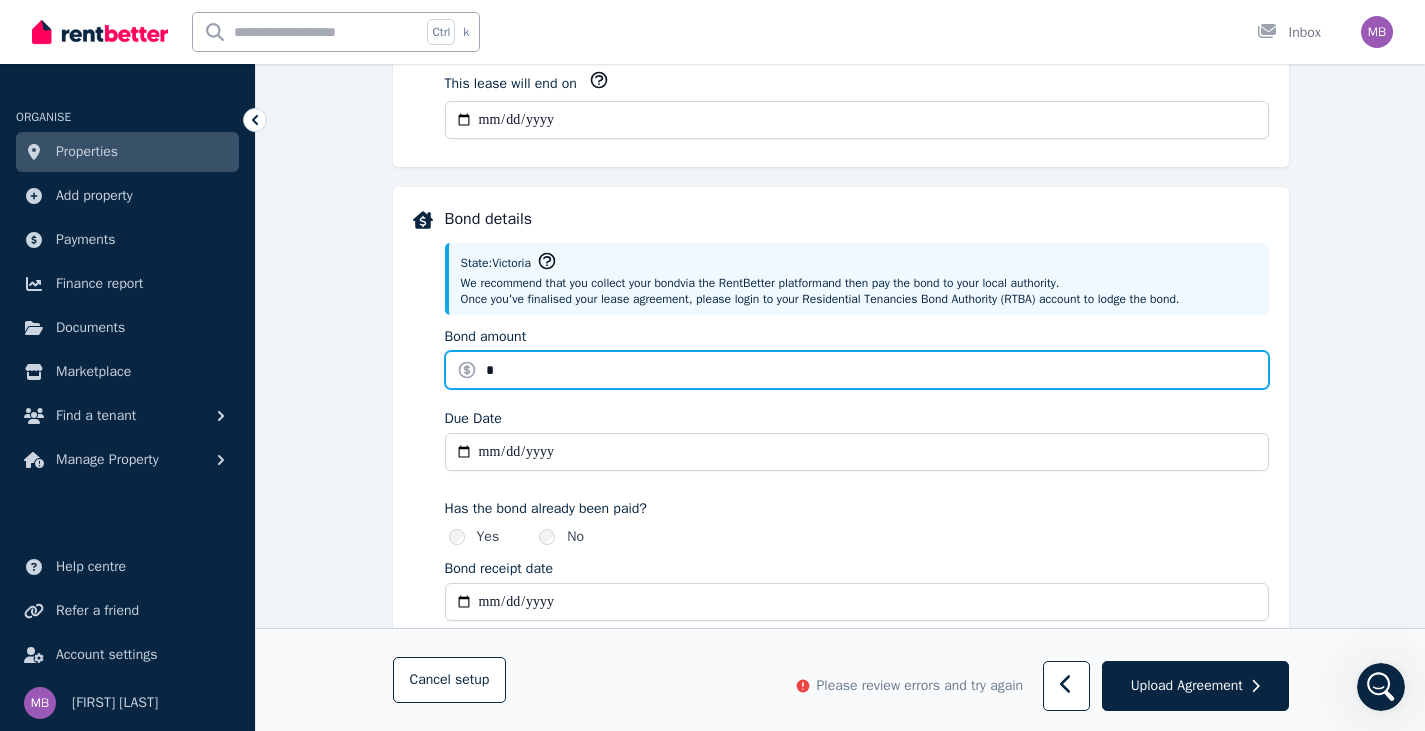 click on "*" at bounding box center [857, 370] 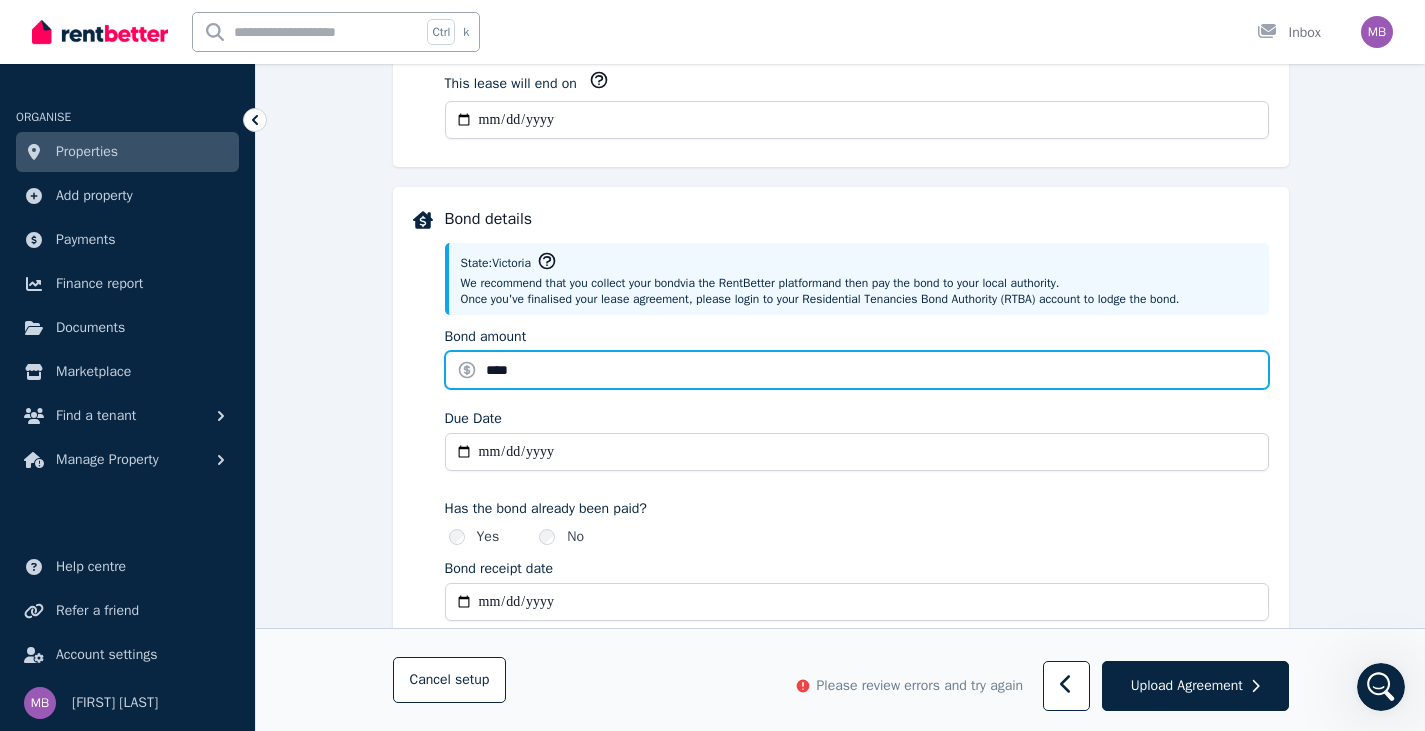 type on "****" 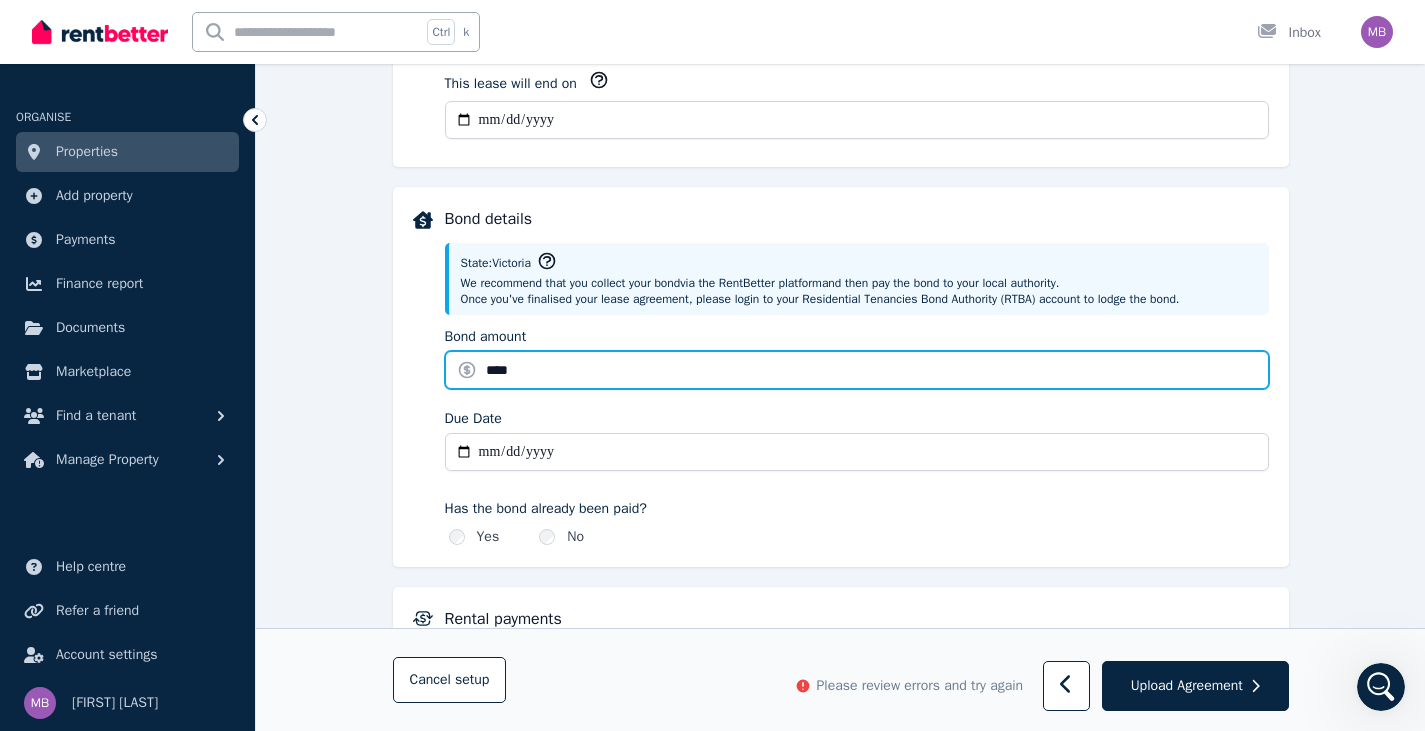 drag, startPoint x: 528, startPoint y: 364, endPoint x: 467, endPoint y: 364, distance: 61 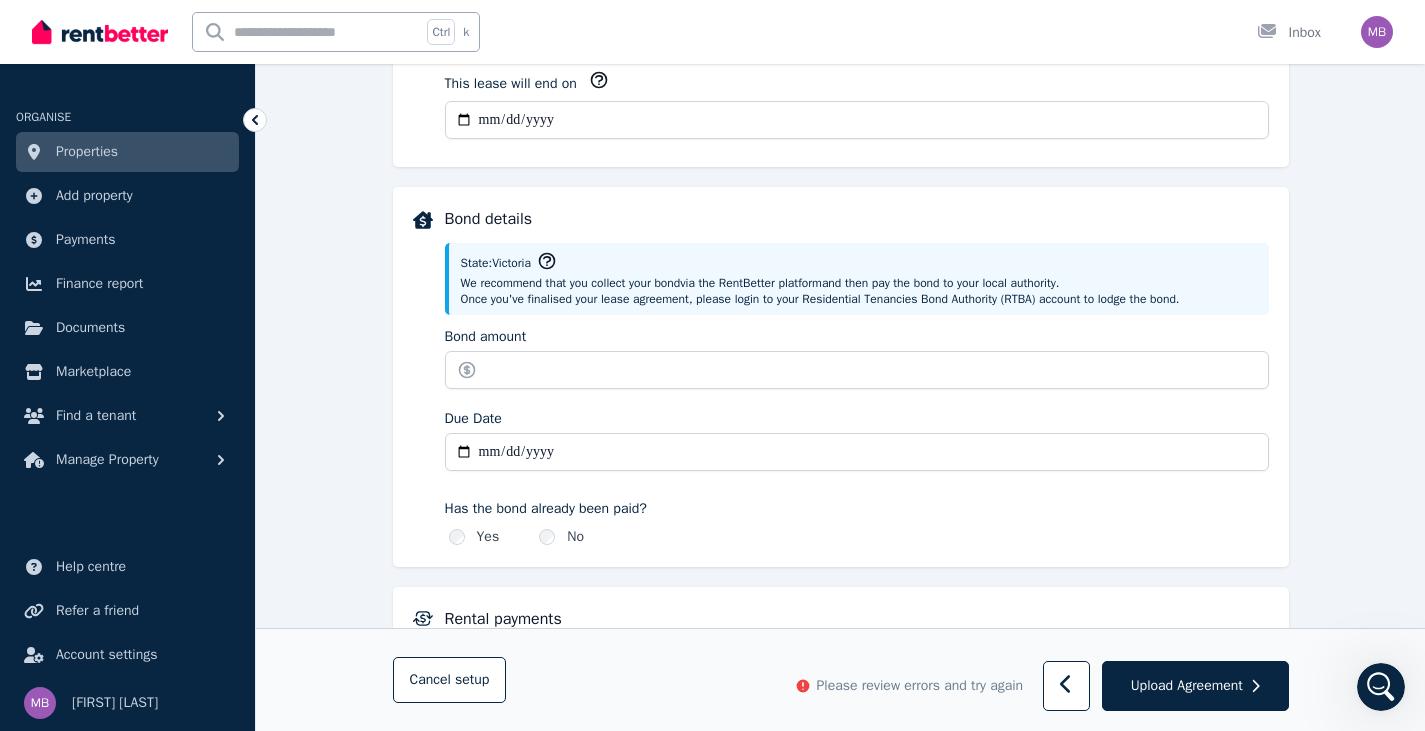 click on "Due Date" at bounding box center [857, 419] 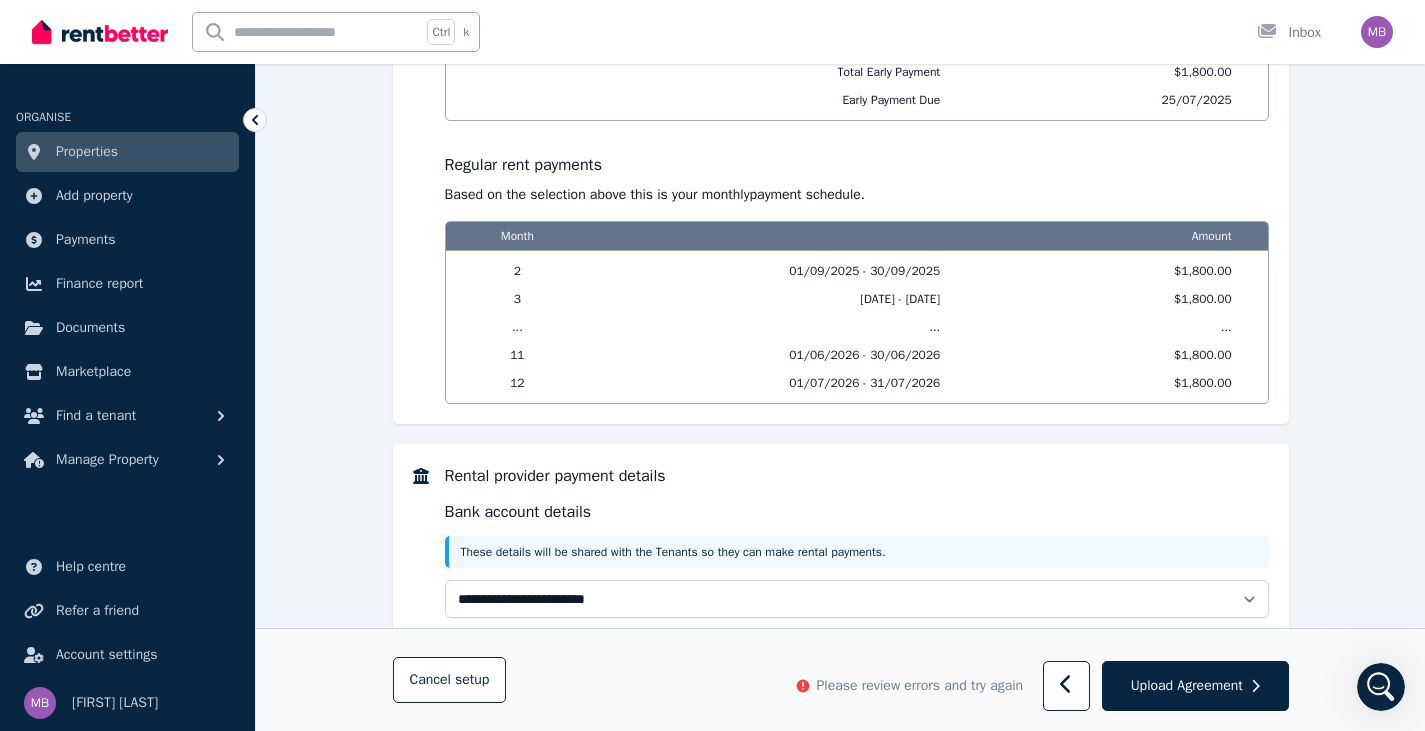 scroll, scrollTop: 2007, scrollLeft: 0, axis: vertical 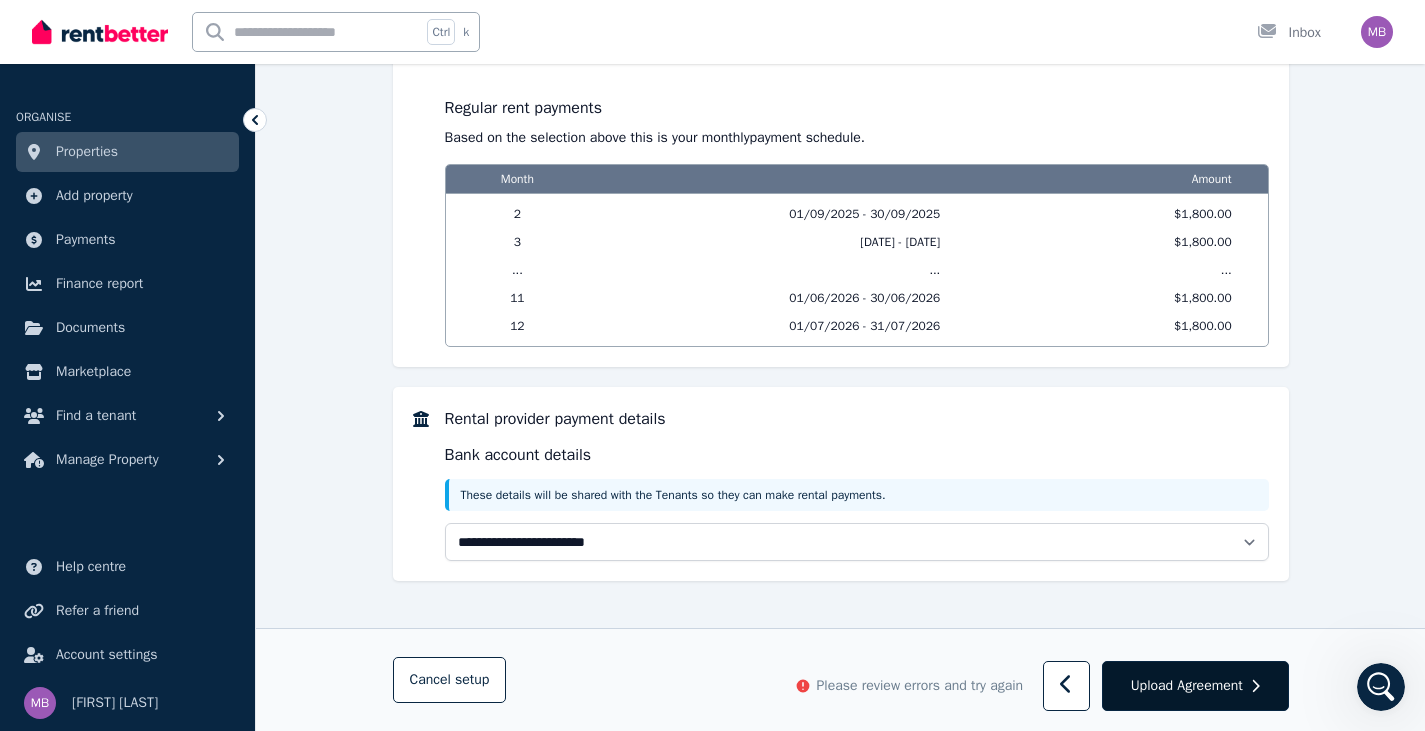 click on "Upload Agreement" at bounding box center [1187, 686] 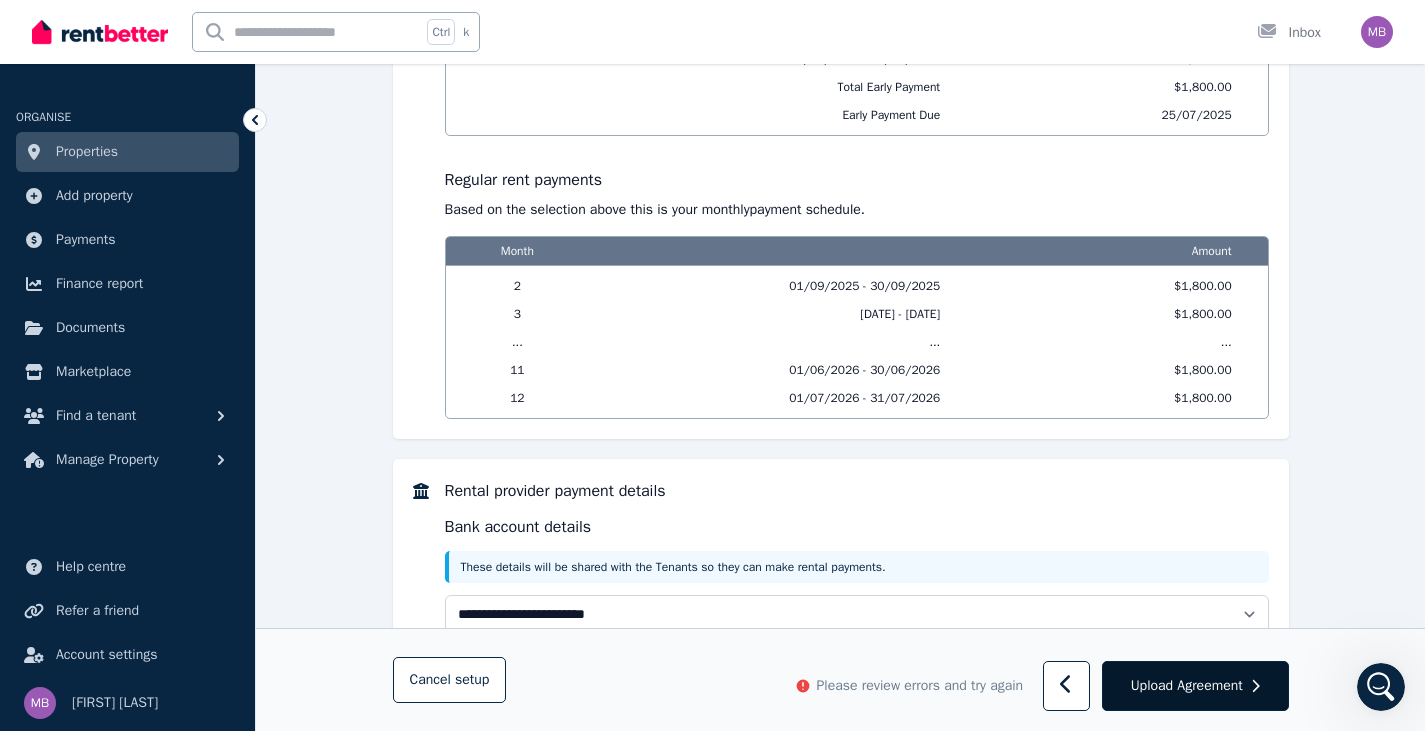 scroll, scrollTop: 915, scrollLeft: 0, axis: vertical 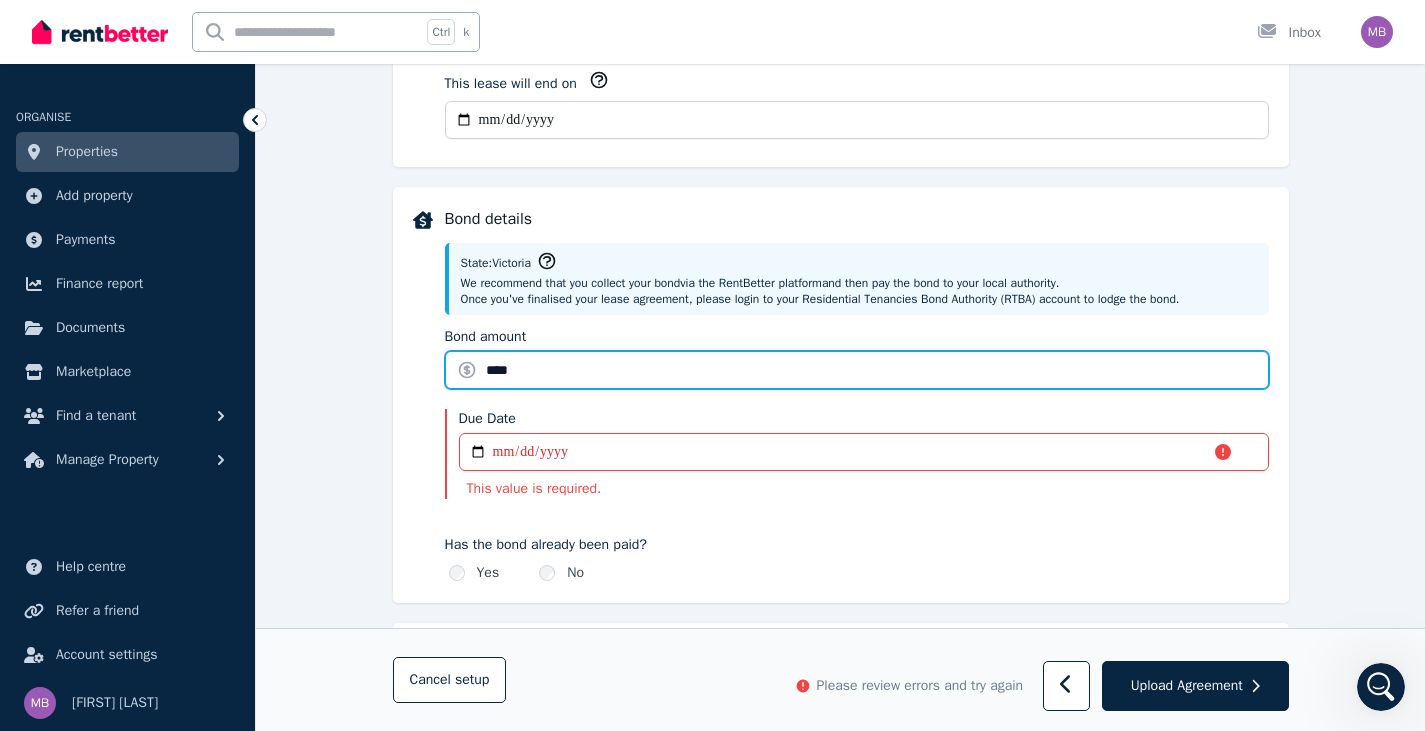type on "****" 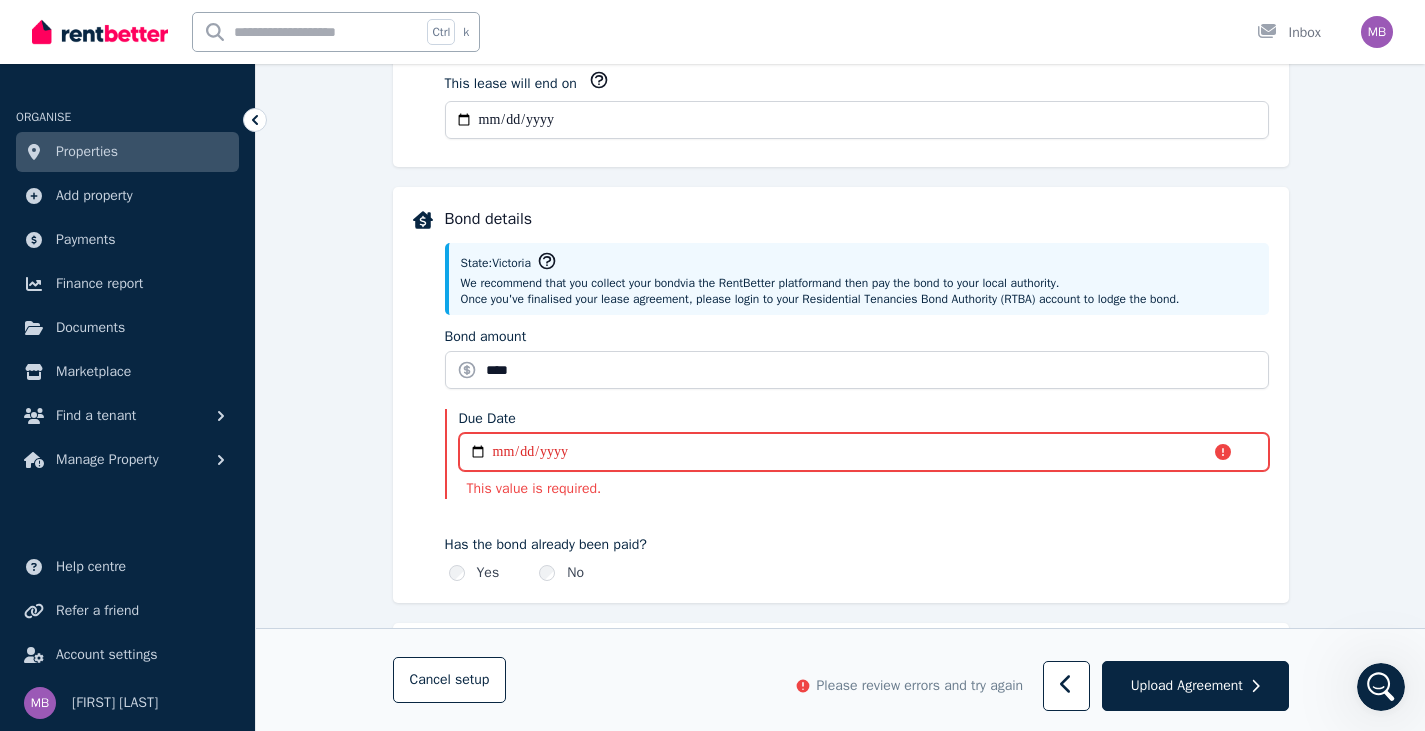 click on "Due Date" at bounding box center [864, 452] 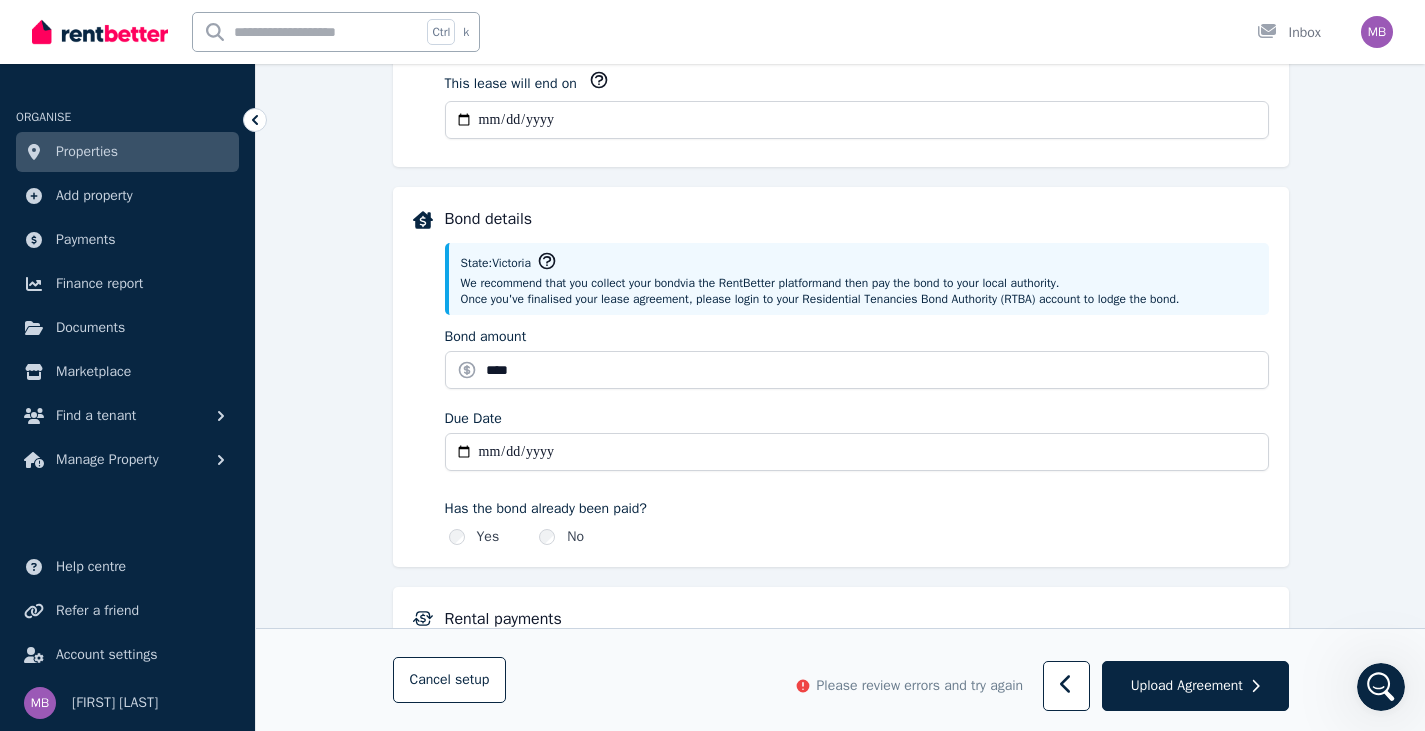 type on "**********" 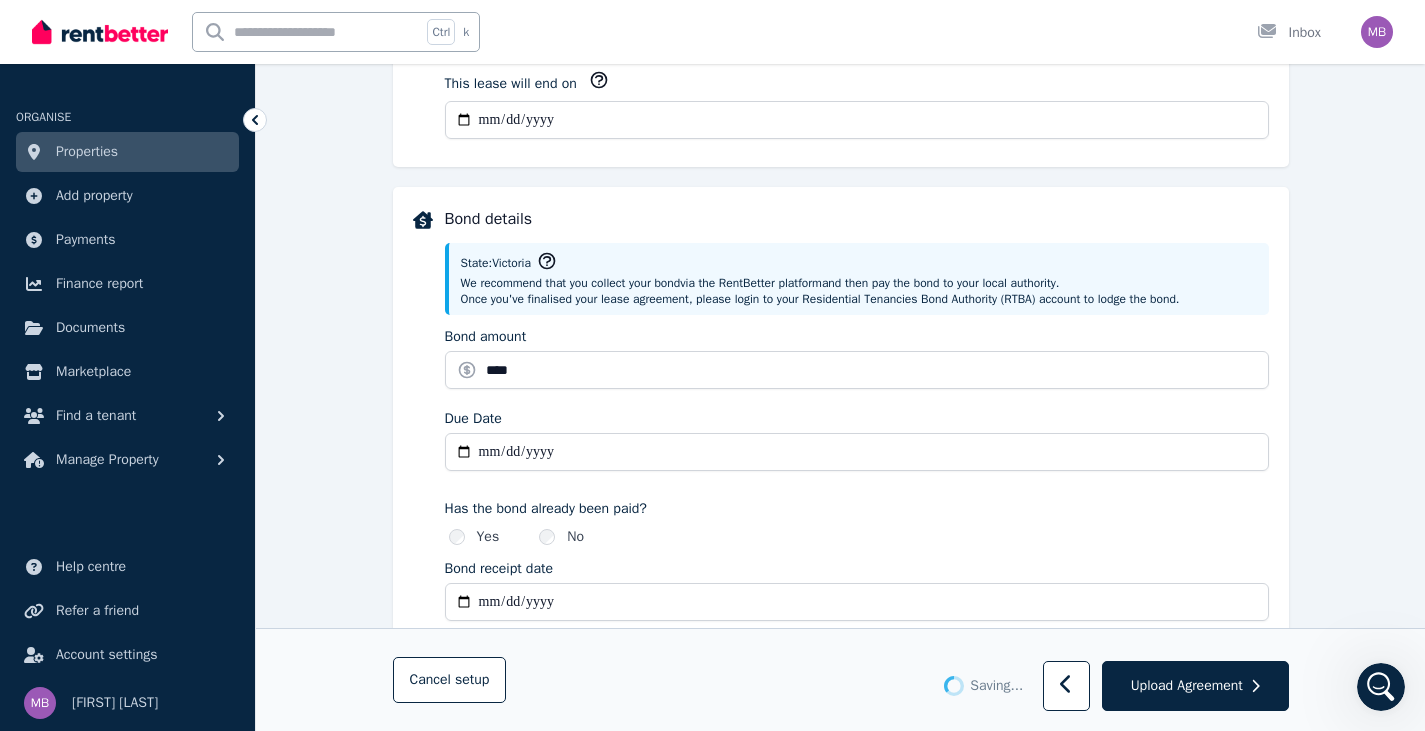 type 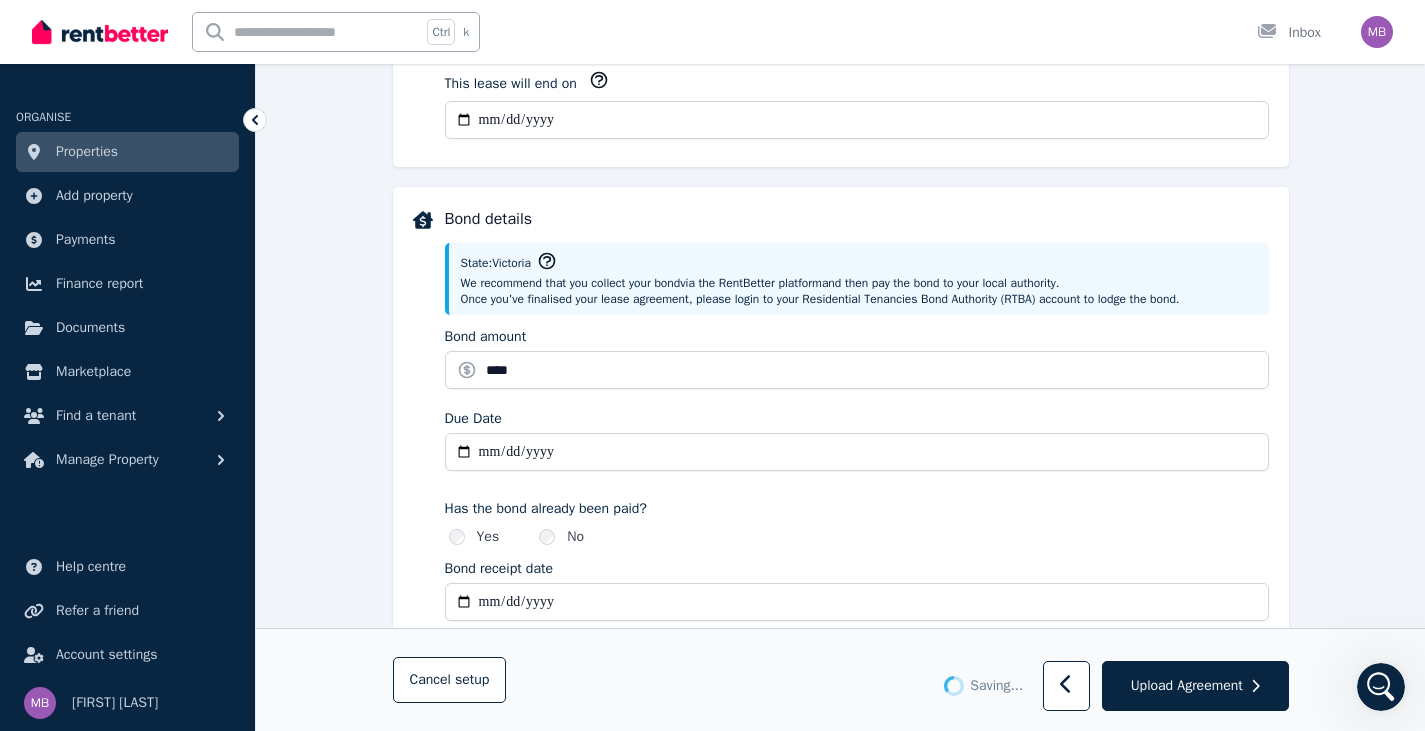 type 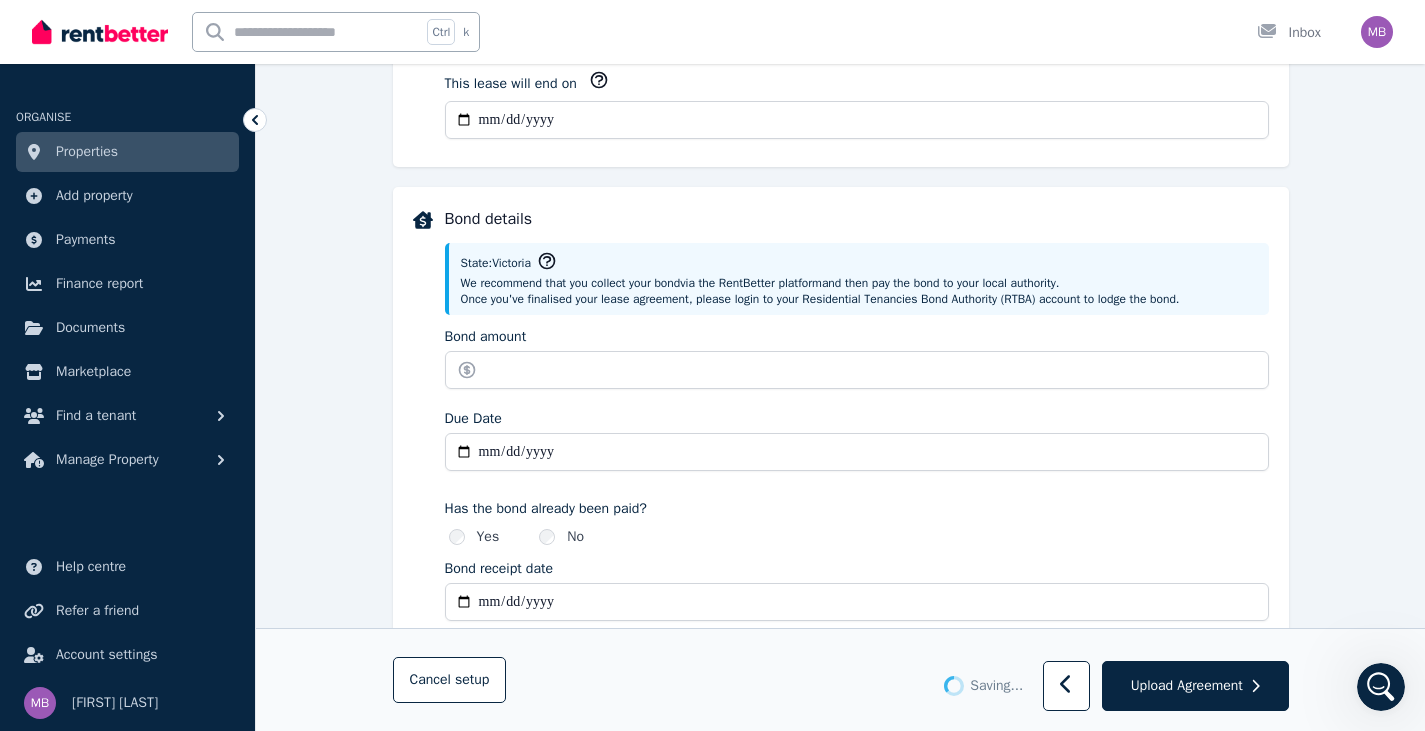 type on "****" 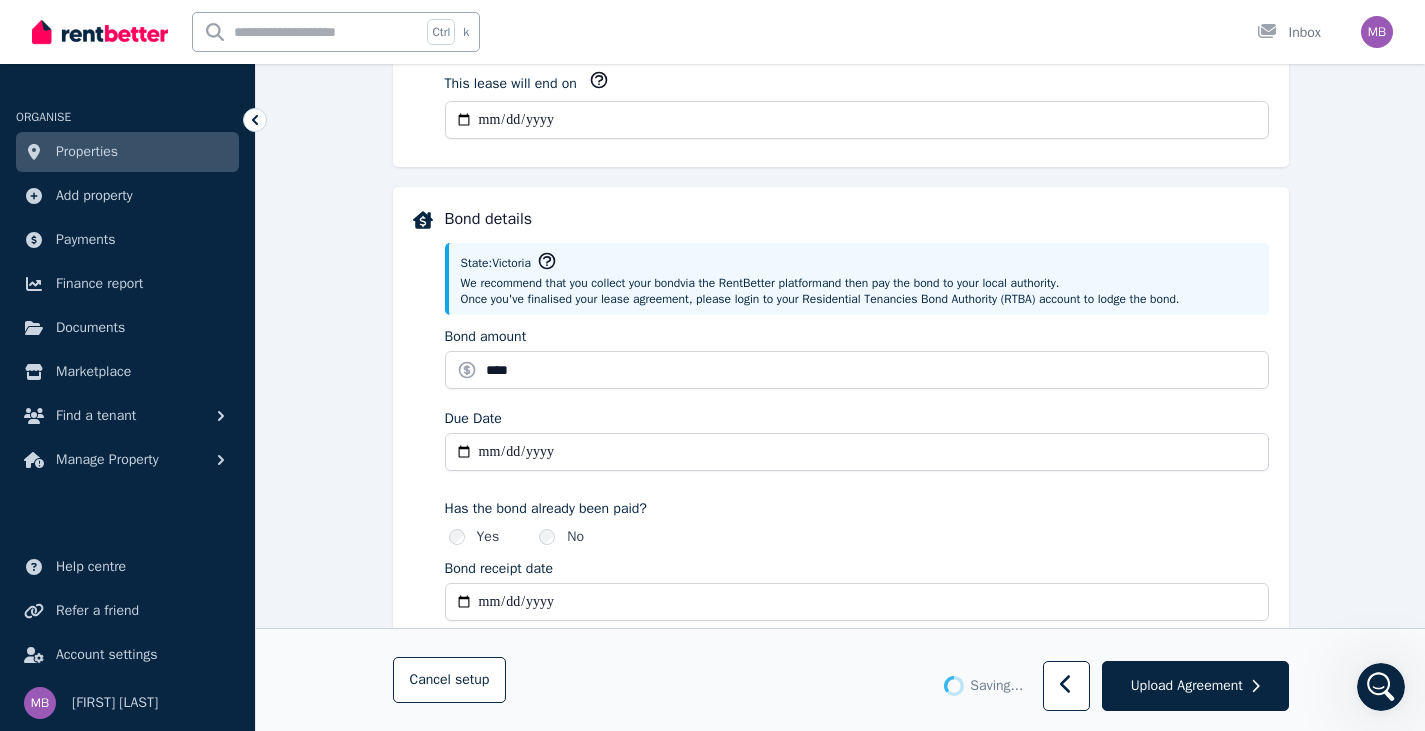 click on "Has the bond already been paid?" at bounding box center (857, 509) 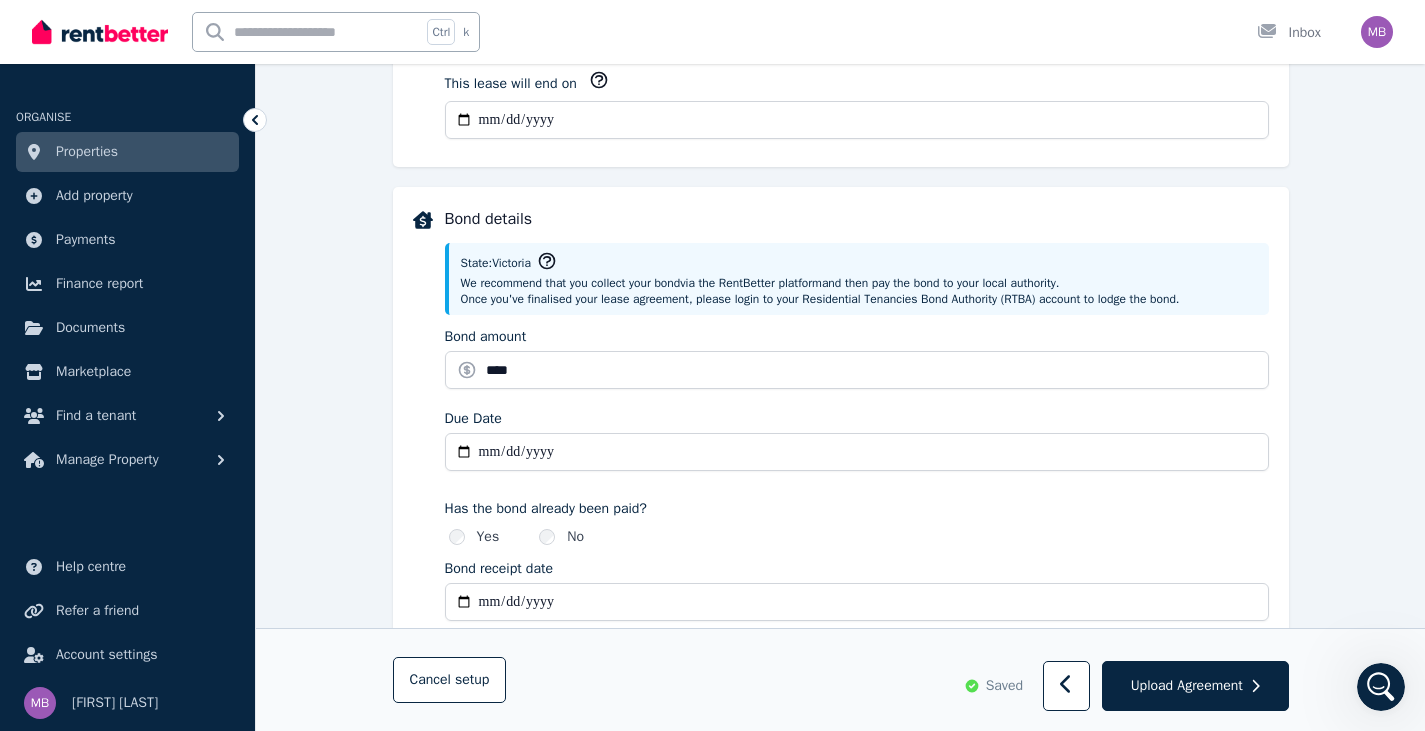 click on "Has the bond already been paid?" at bounding box center [857, 509] 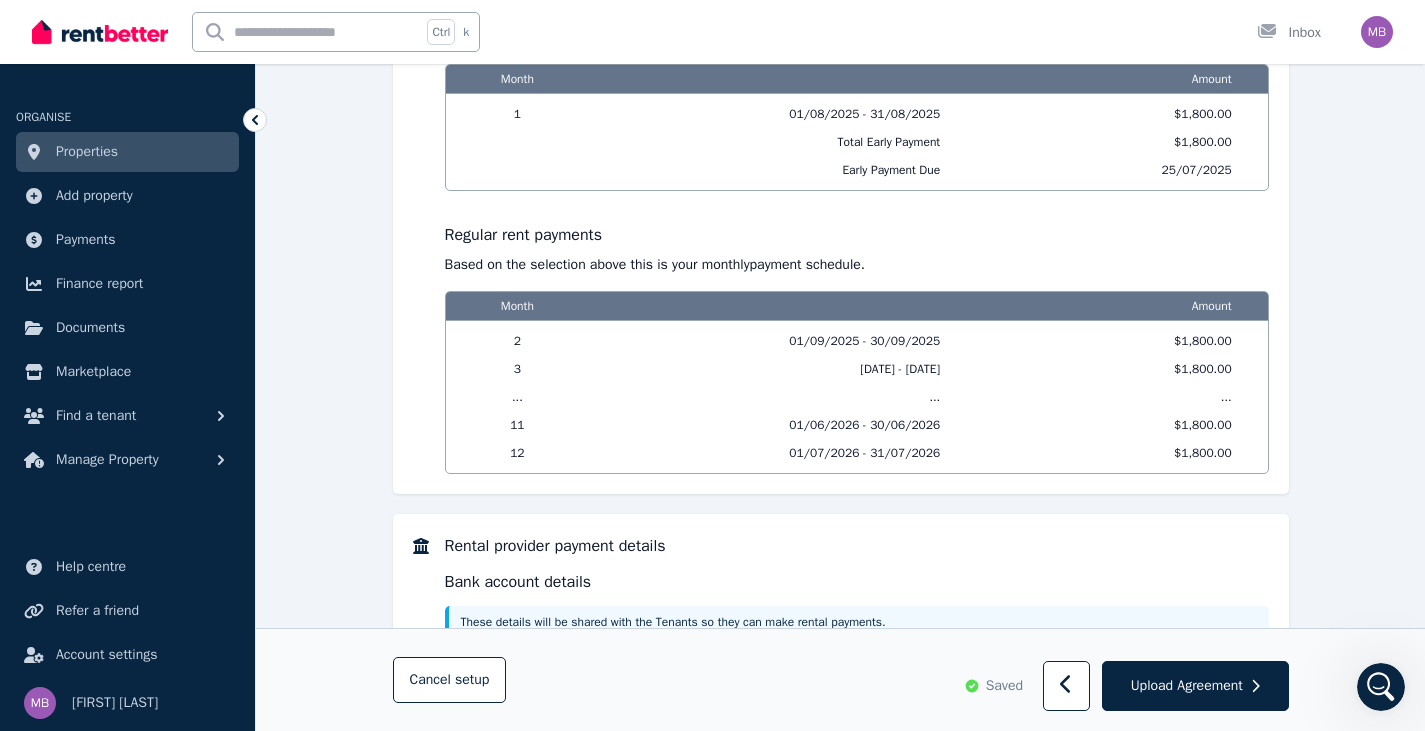 scroll, scrollTop: 2089, scrollLeft: 0, axis: vertical 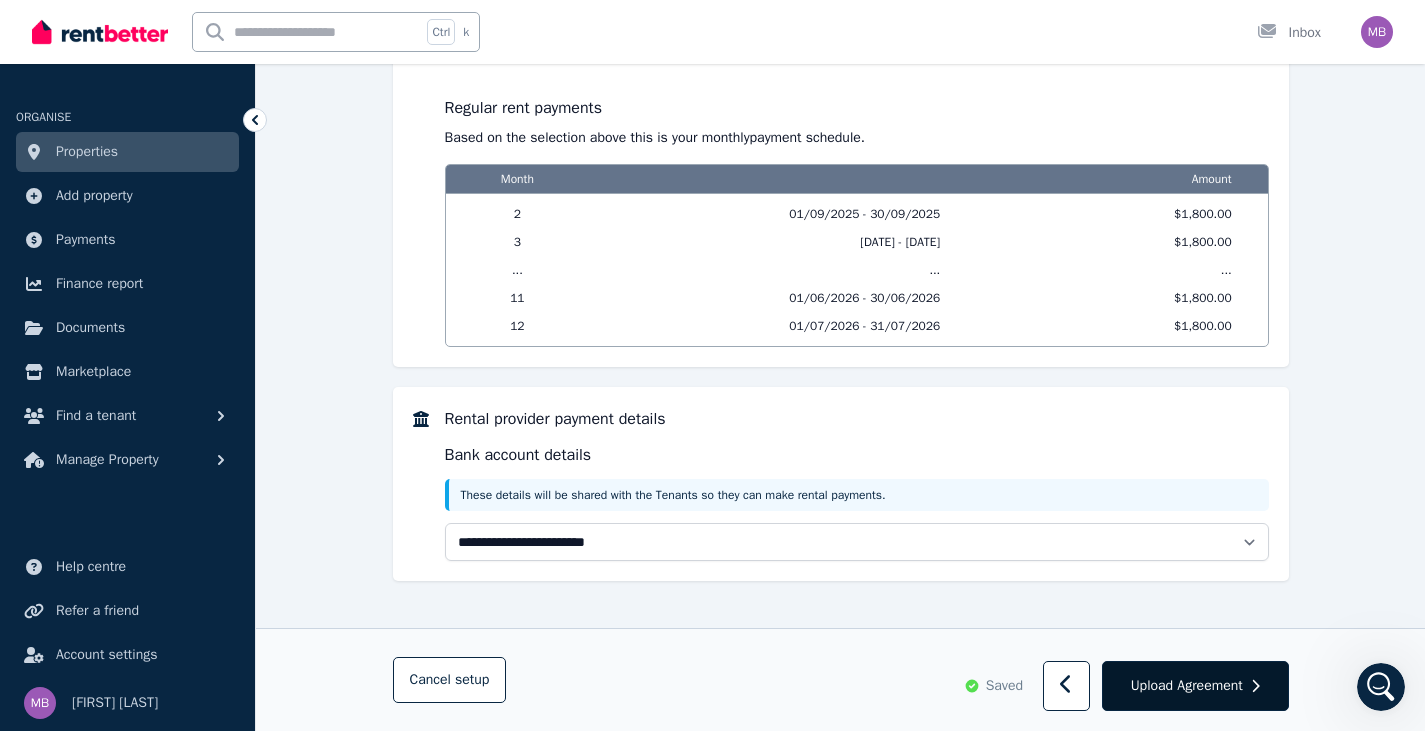 click on "Upload Agreement" at bounding box center [1187, 686] 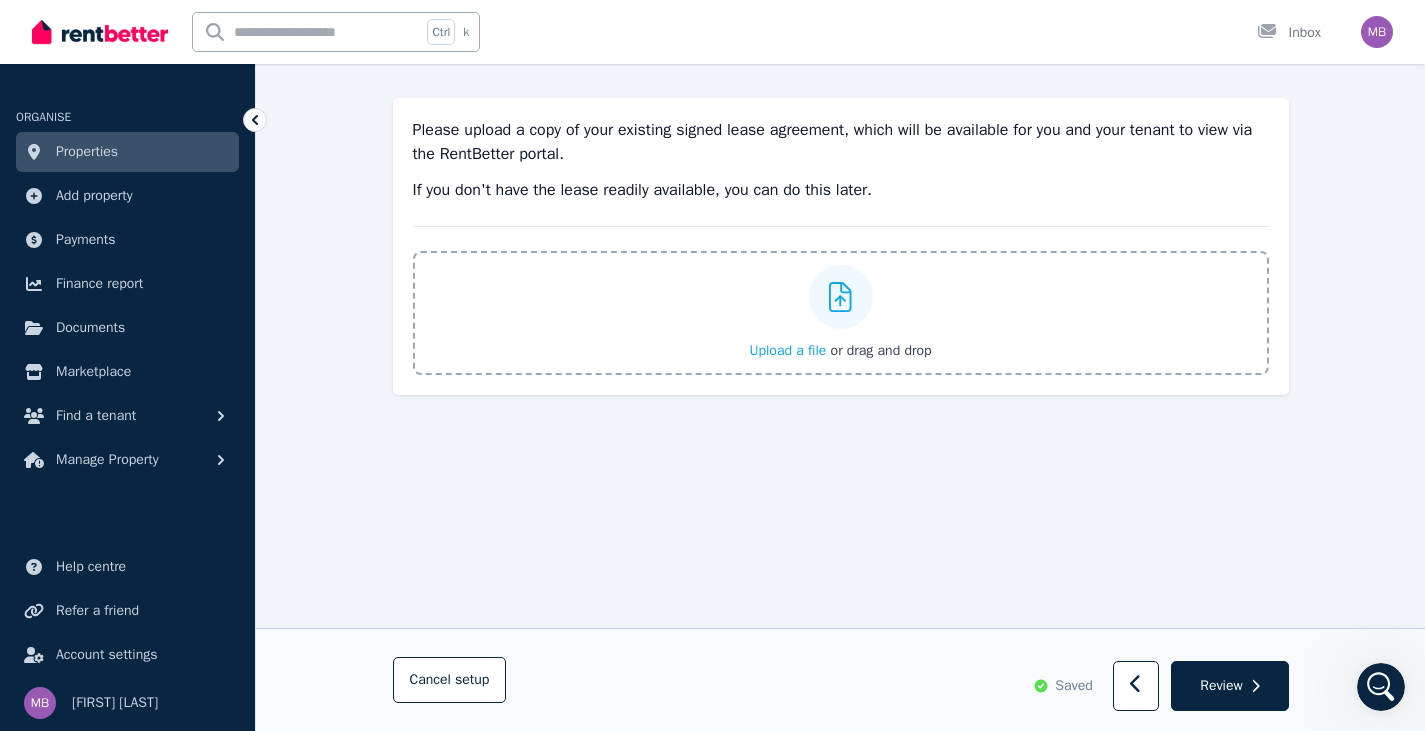 scroll, scrollTop: 0, scrollLeft: 0, axis: both 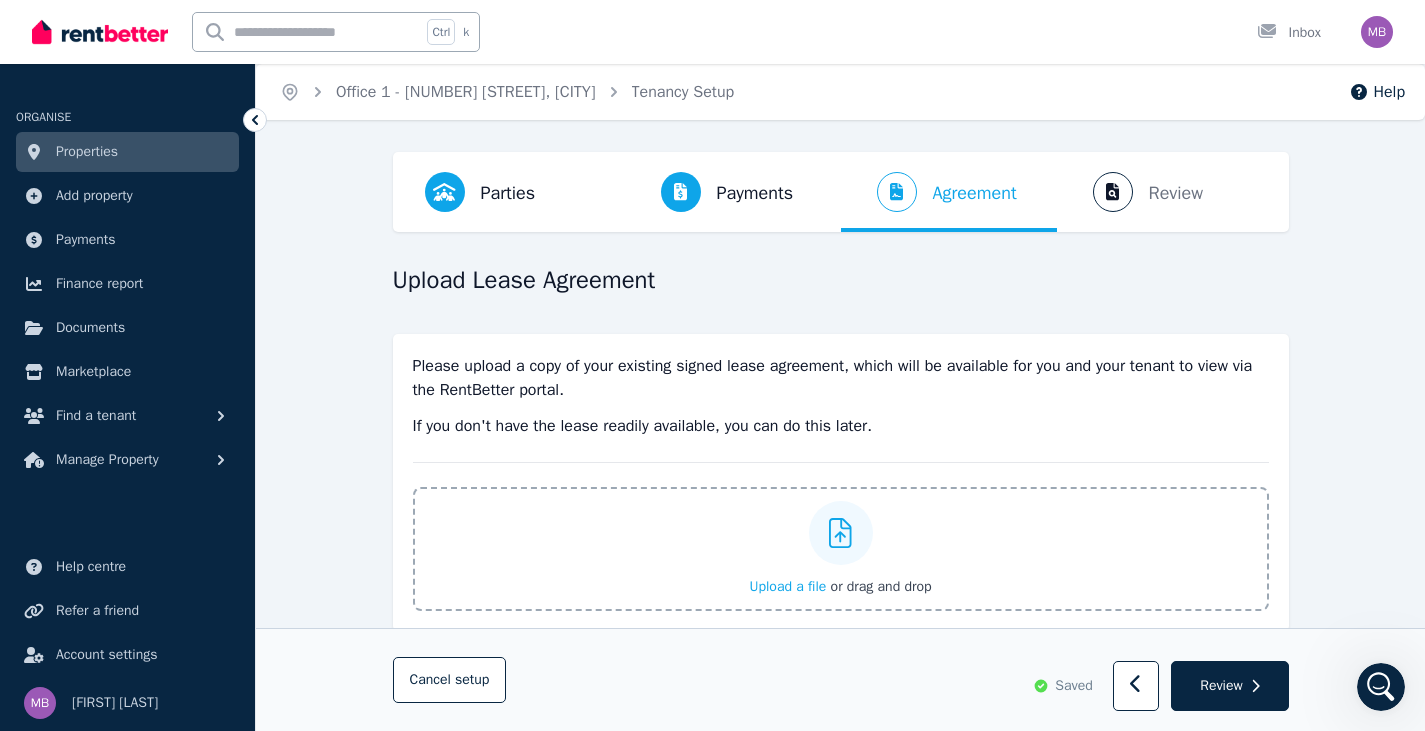 click on "Upload a file" at bounding box center [787, 586] 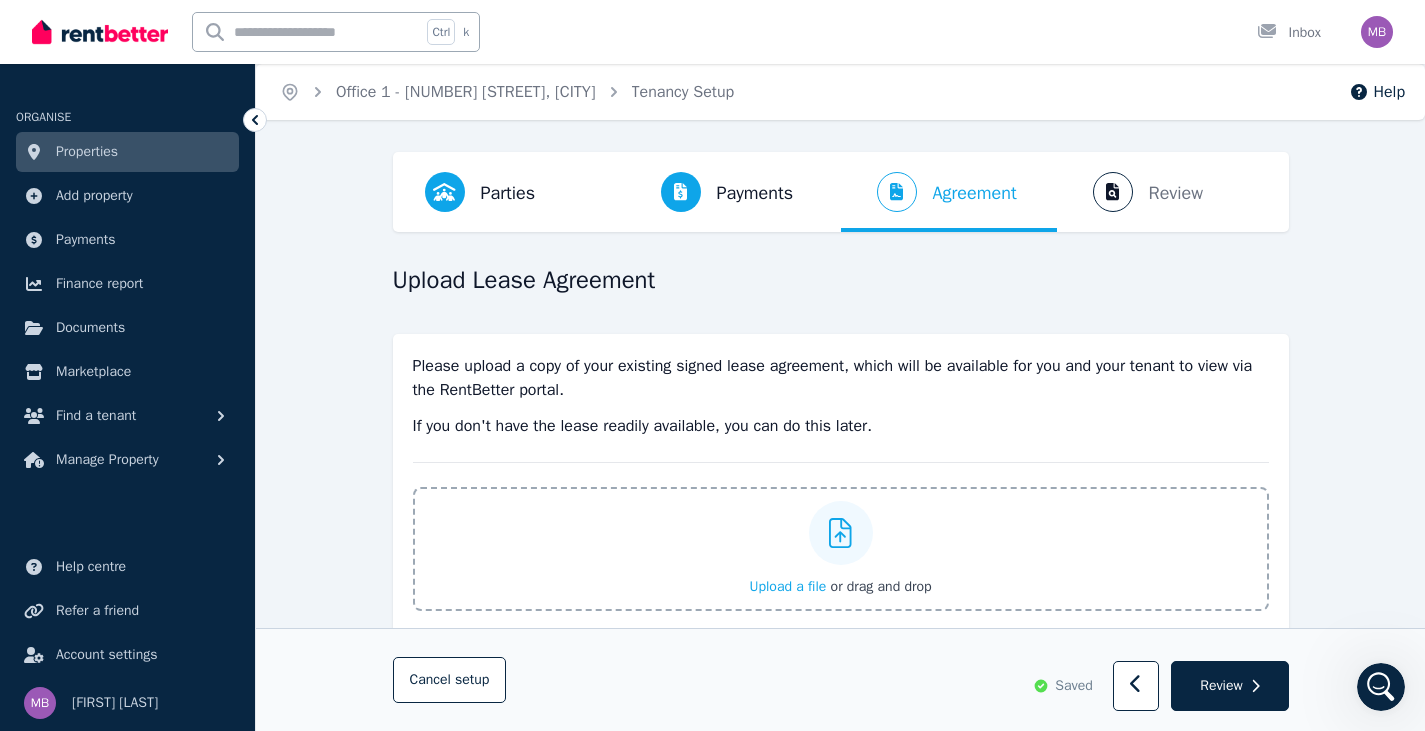 scroll, scrollTop: 234, scrollLeft: 0, axis: vertical 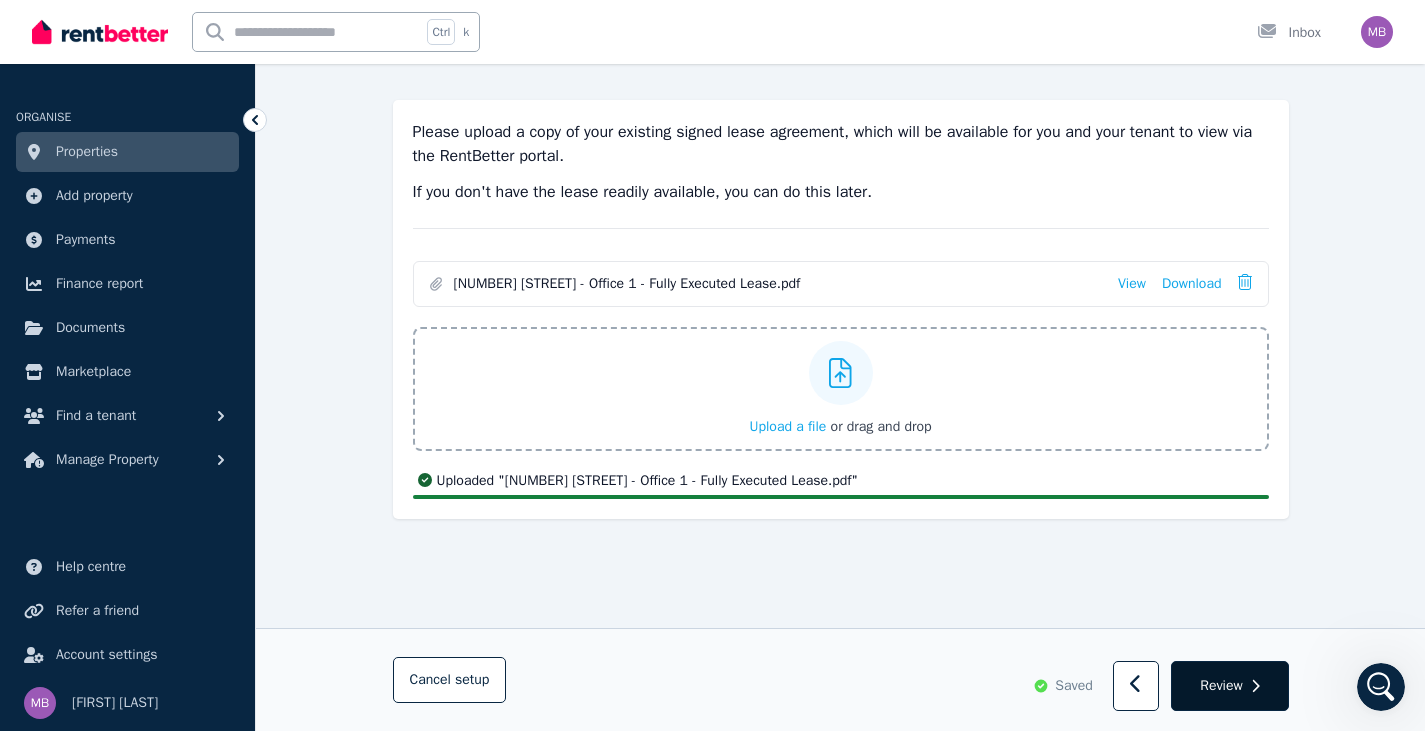 click on "Review" at bounding box center (1221, 686) 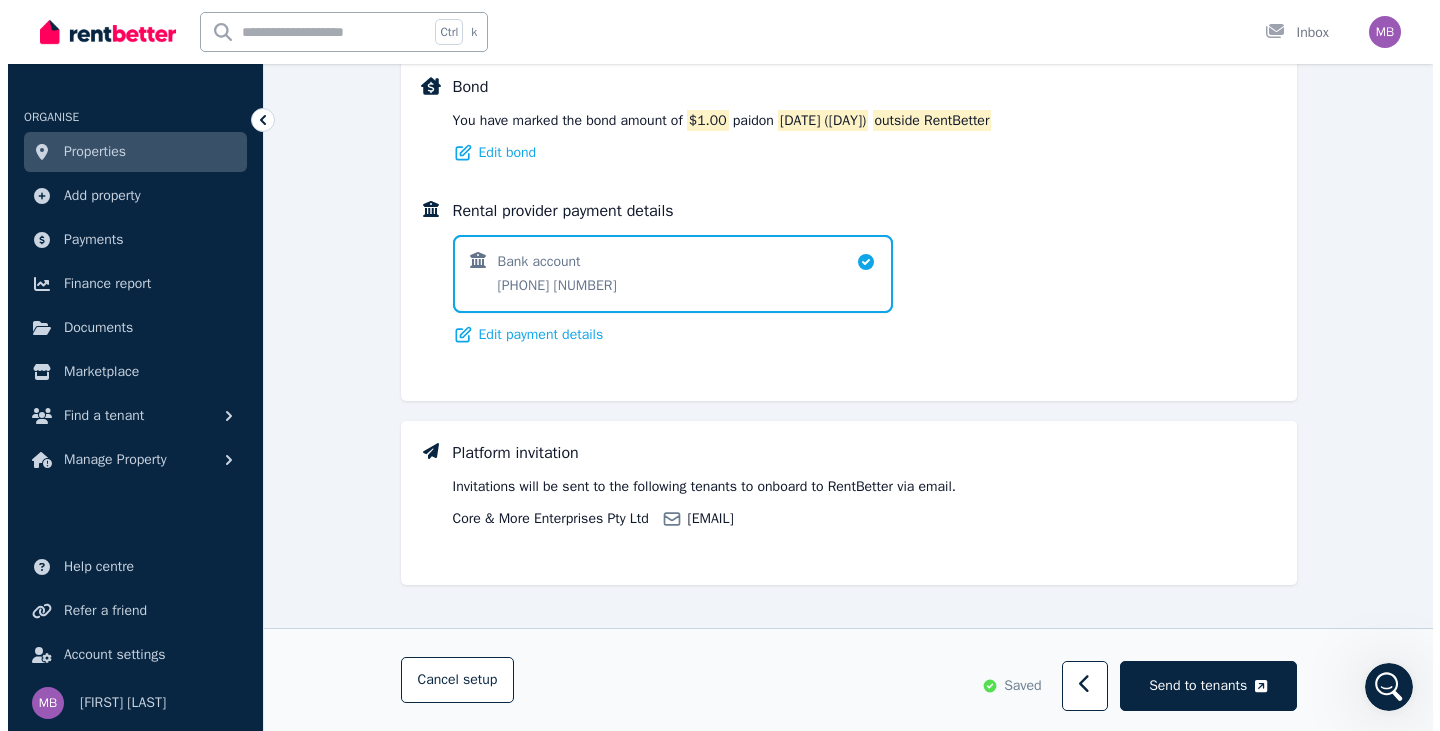 scroll, scrollTop: 1391, scrollLeft: 0, axis: vertical 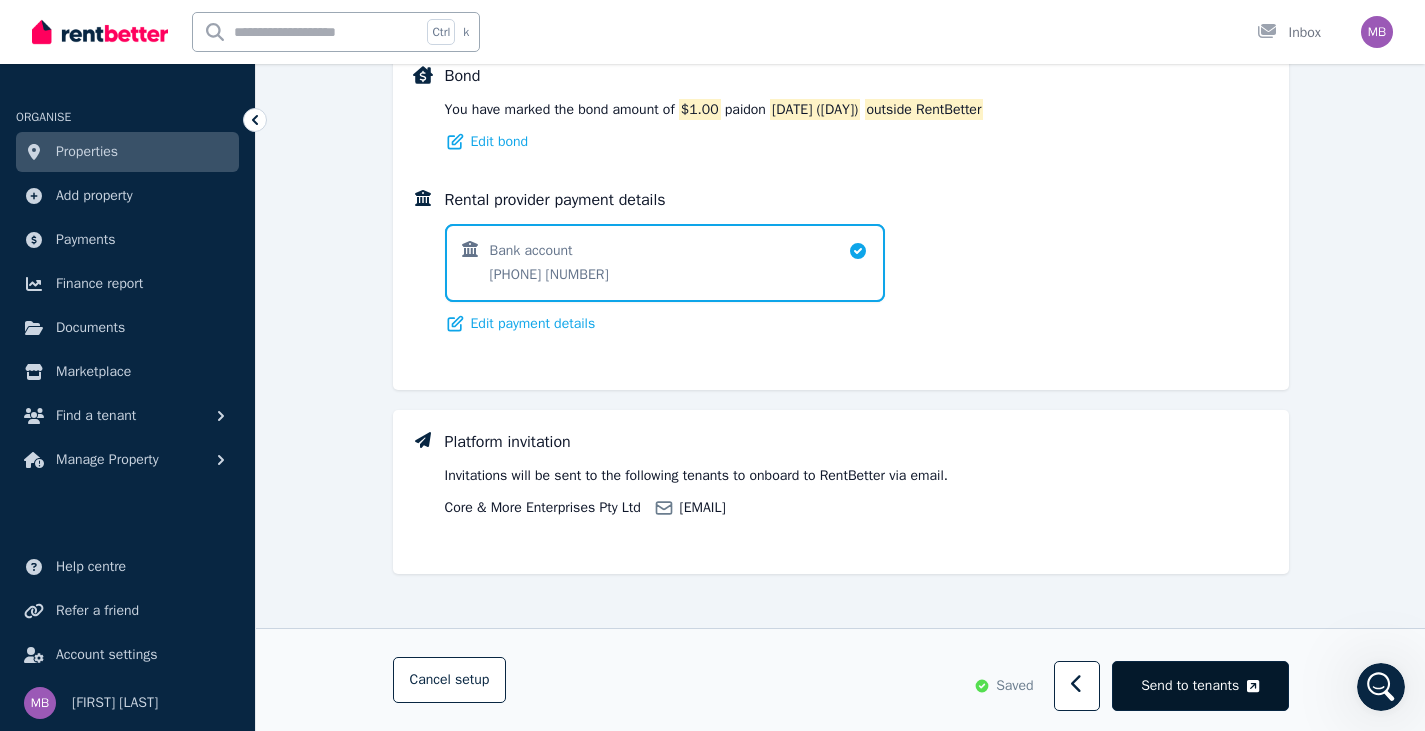 click on "Send to tenants" at bounding box center [1190, 686] 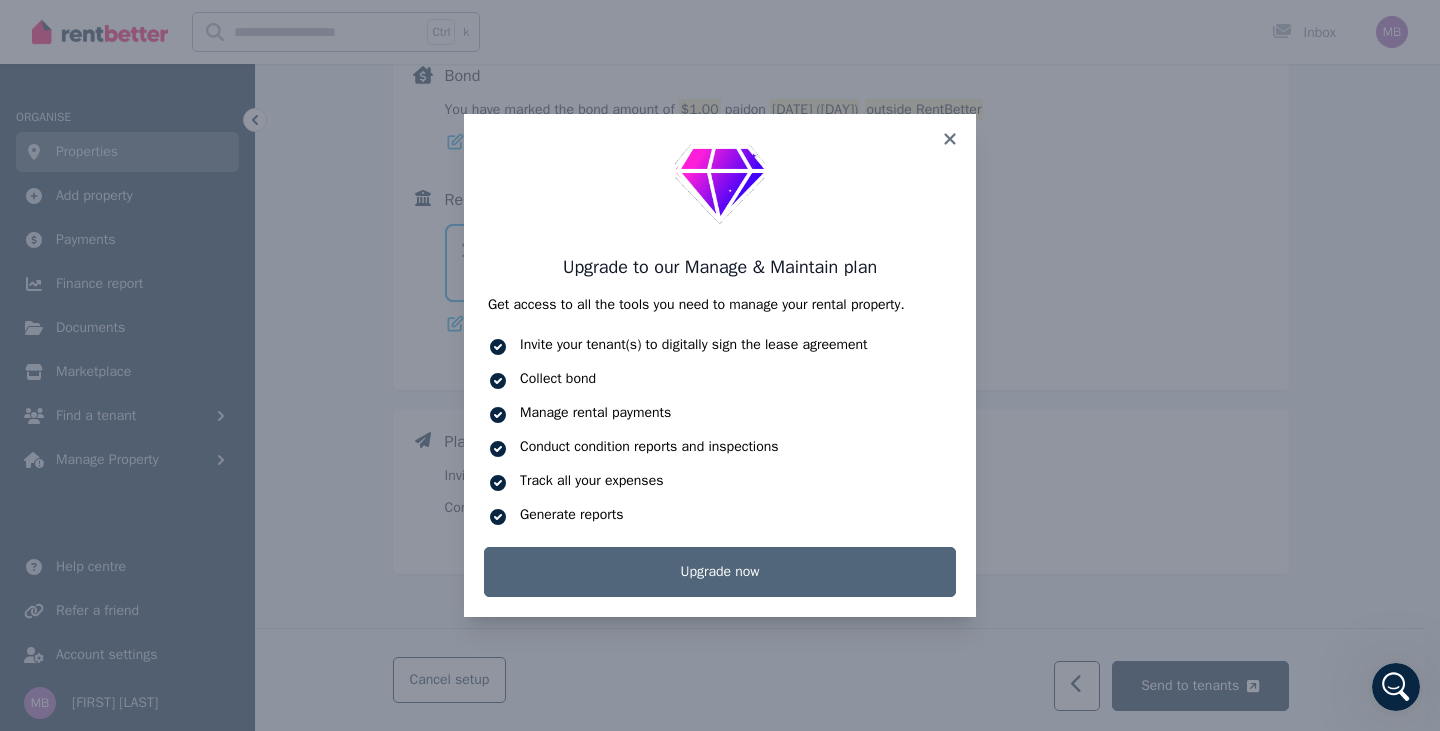 click on "Upgrade now" at bounding box center (720, 572) 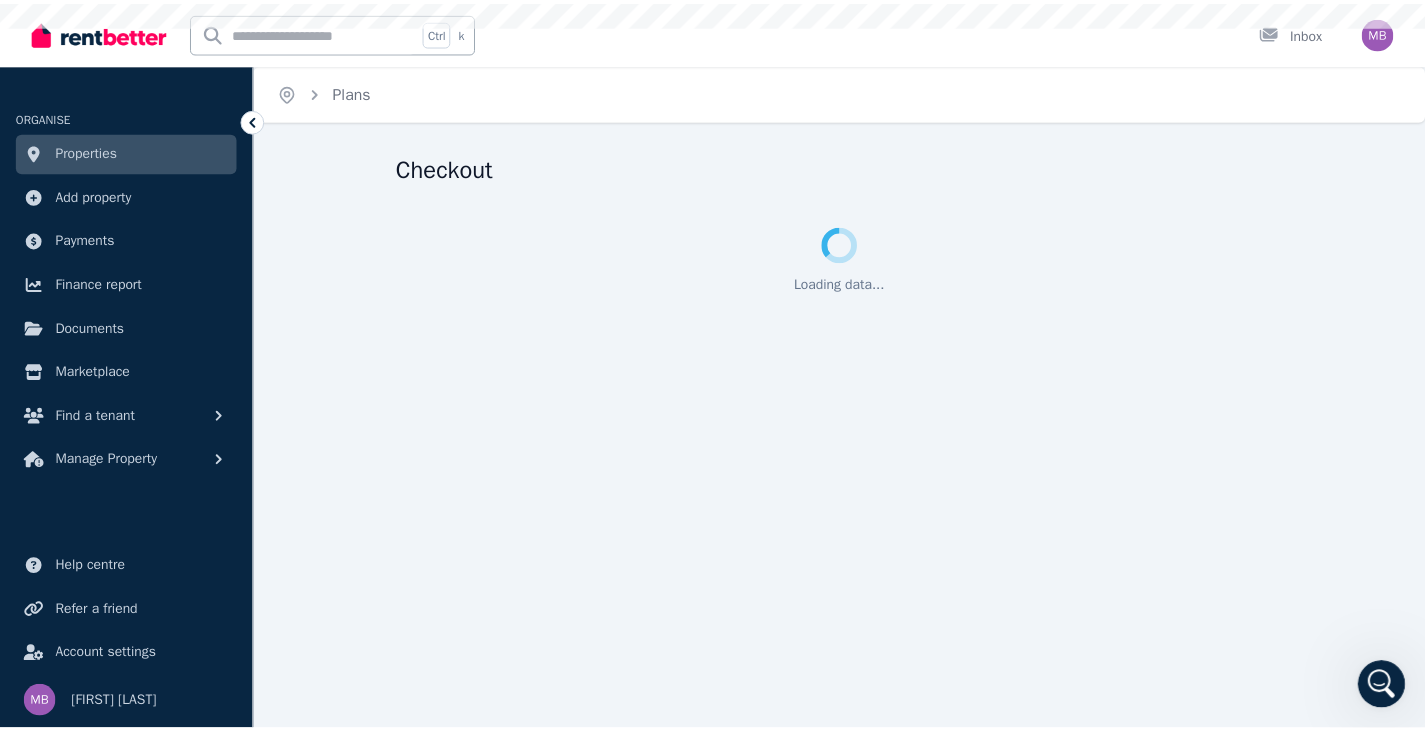 scroll, scrollTop: 0, scrollLeft: 0, axis: both 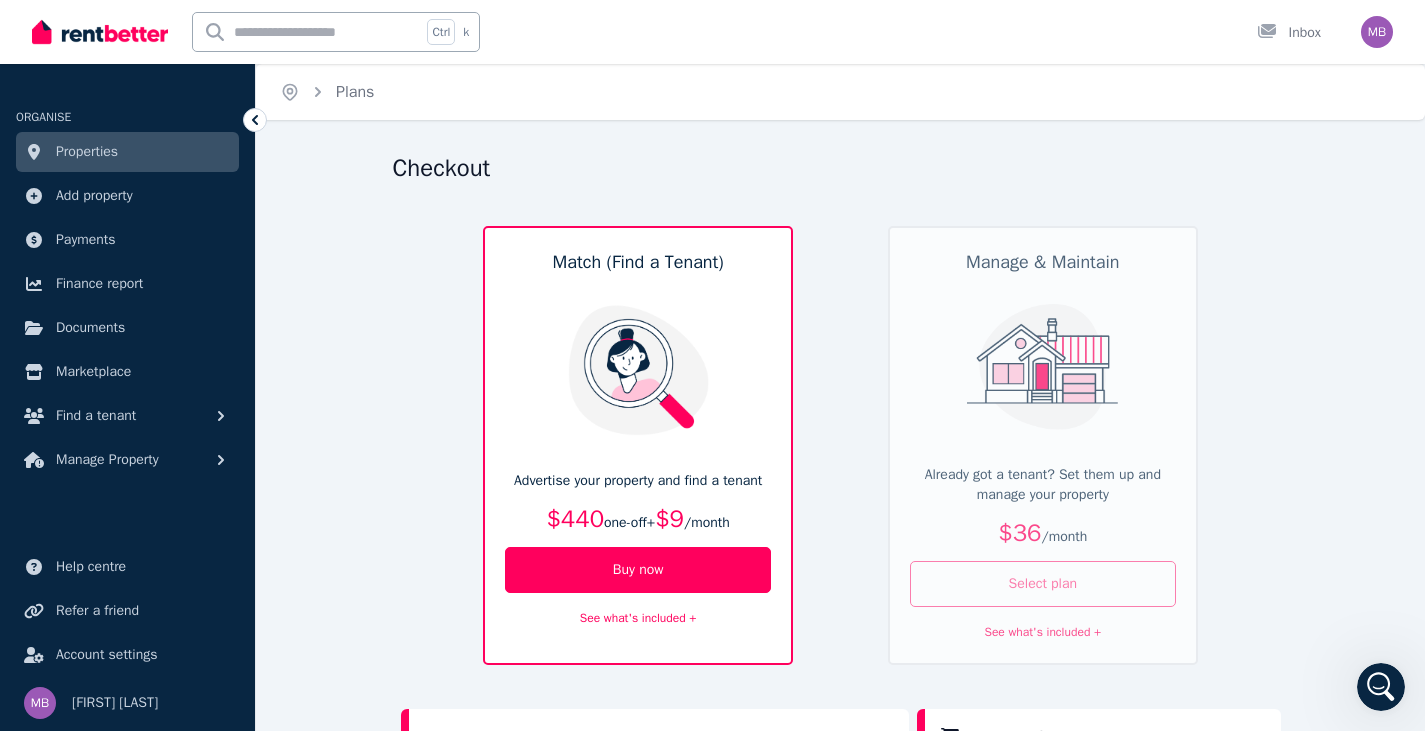 click on "Select plan" at bounding box center (1043, 584) 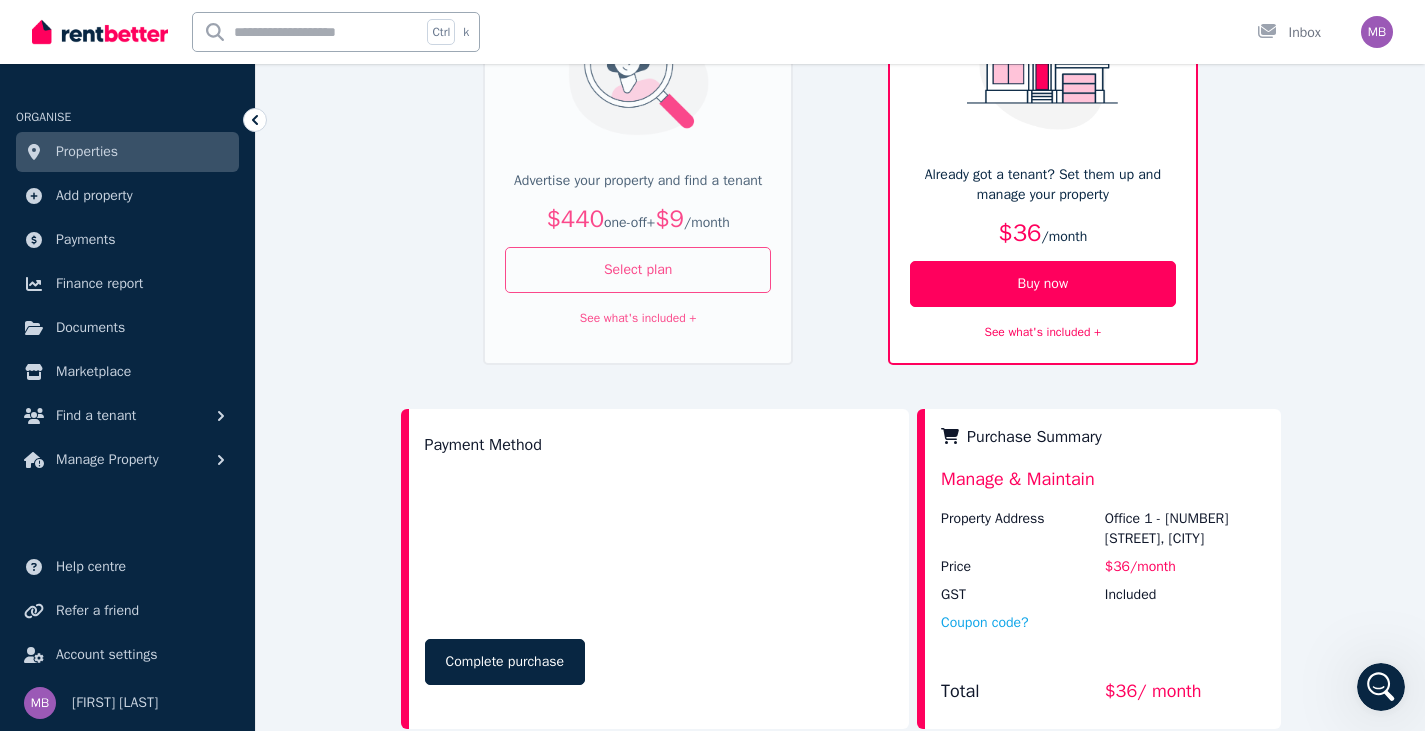scroll, scrollTop: 400, scrollLeft: 0, axis: vertical 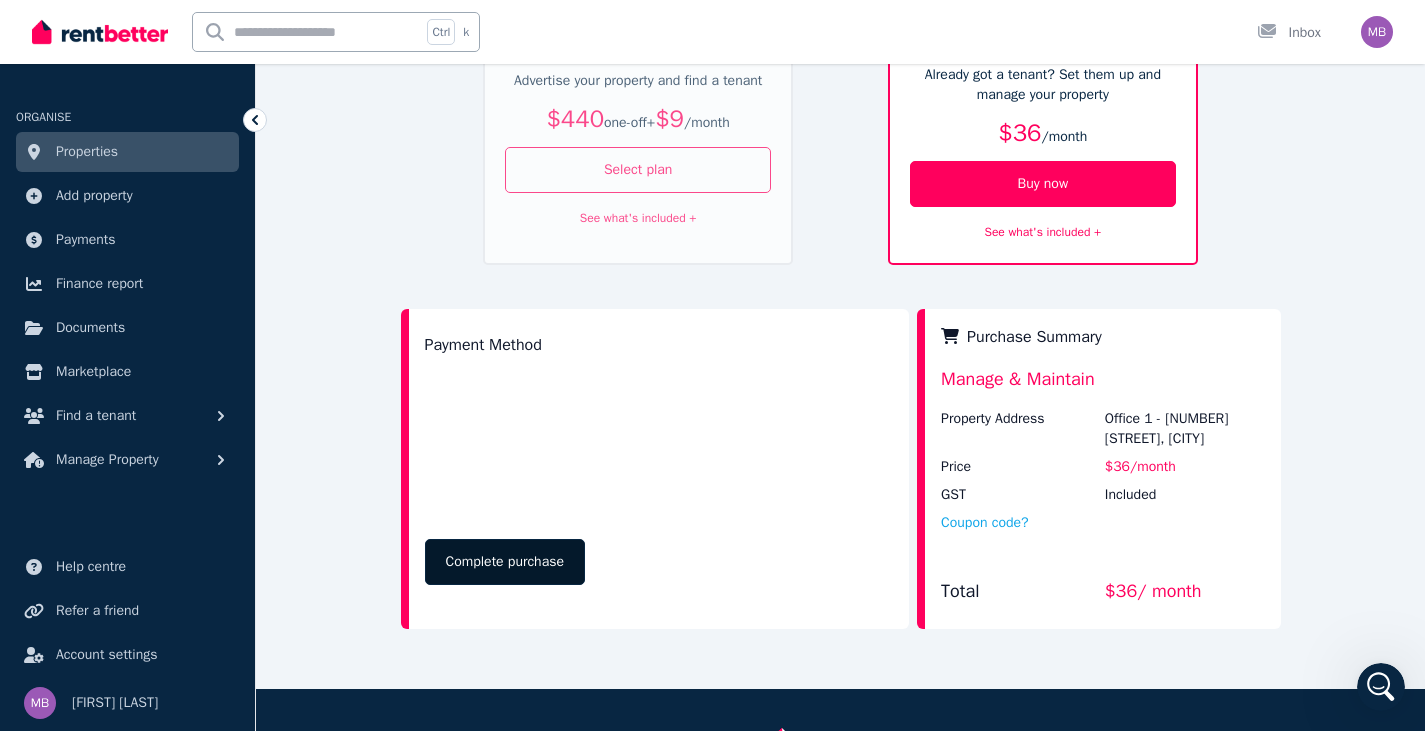 click on "Complete purchase" at bounding box center (505, 562) 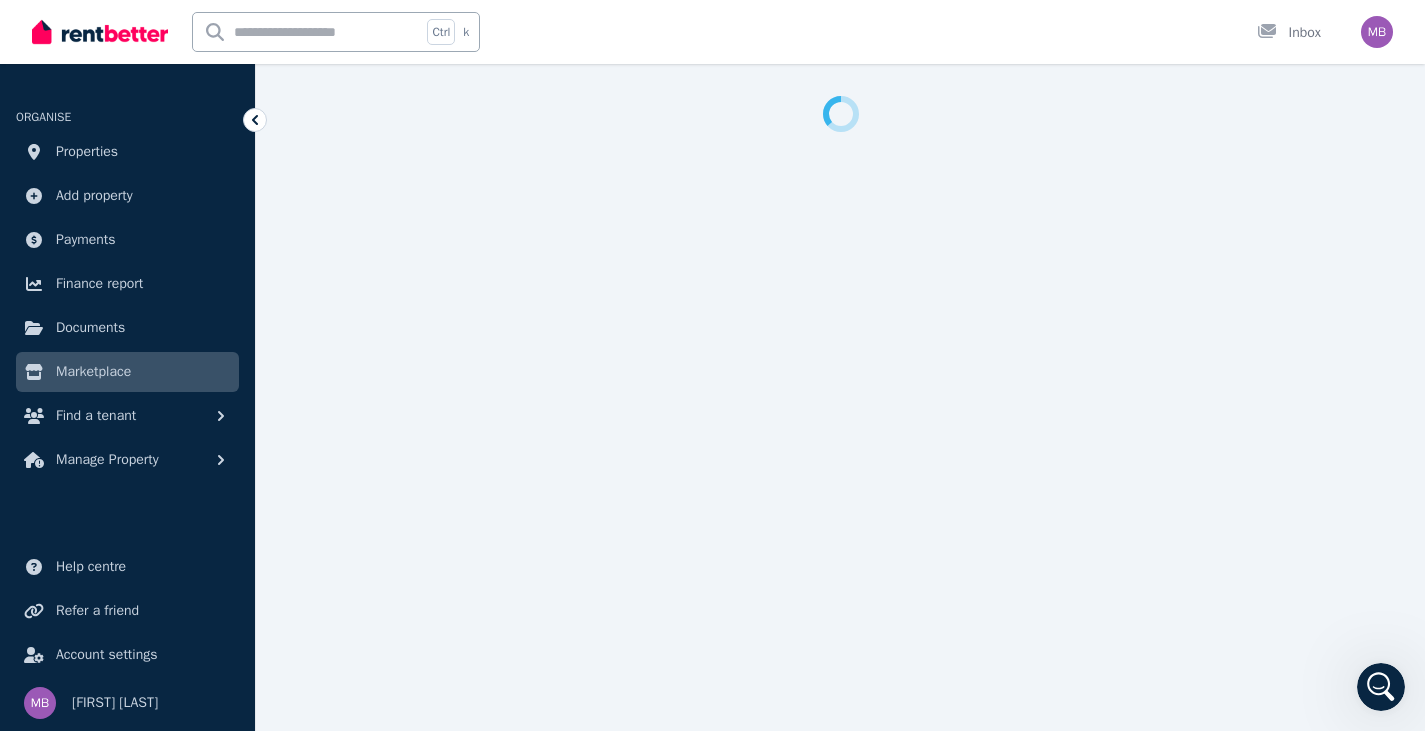 scroll, scrollTop: 0, scrollLeft: 0, axis: both 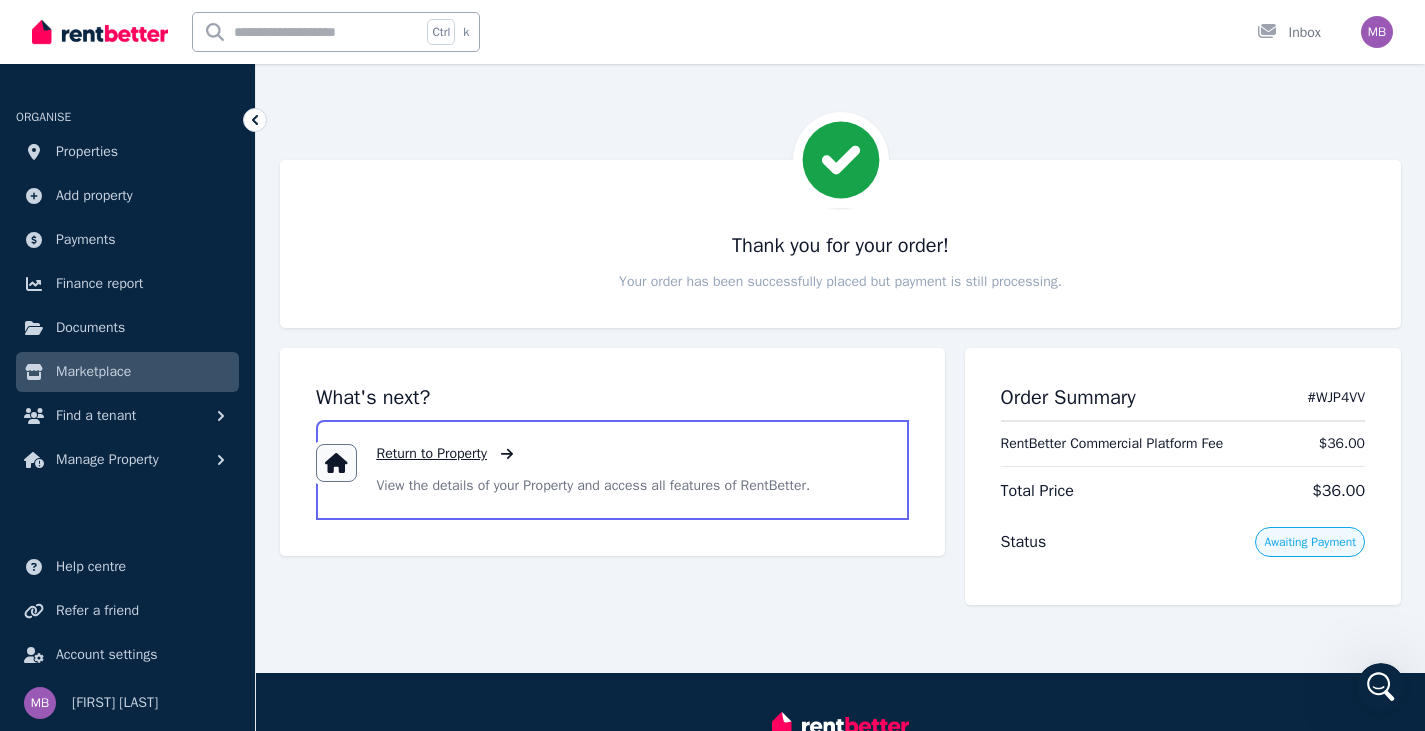 click on "Return to Property" at bounding box center [432, 454] 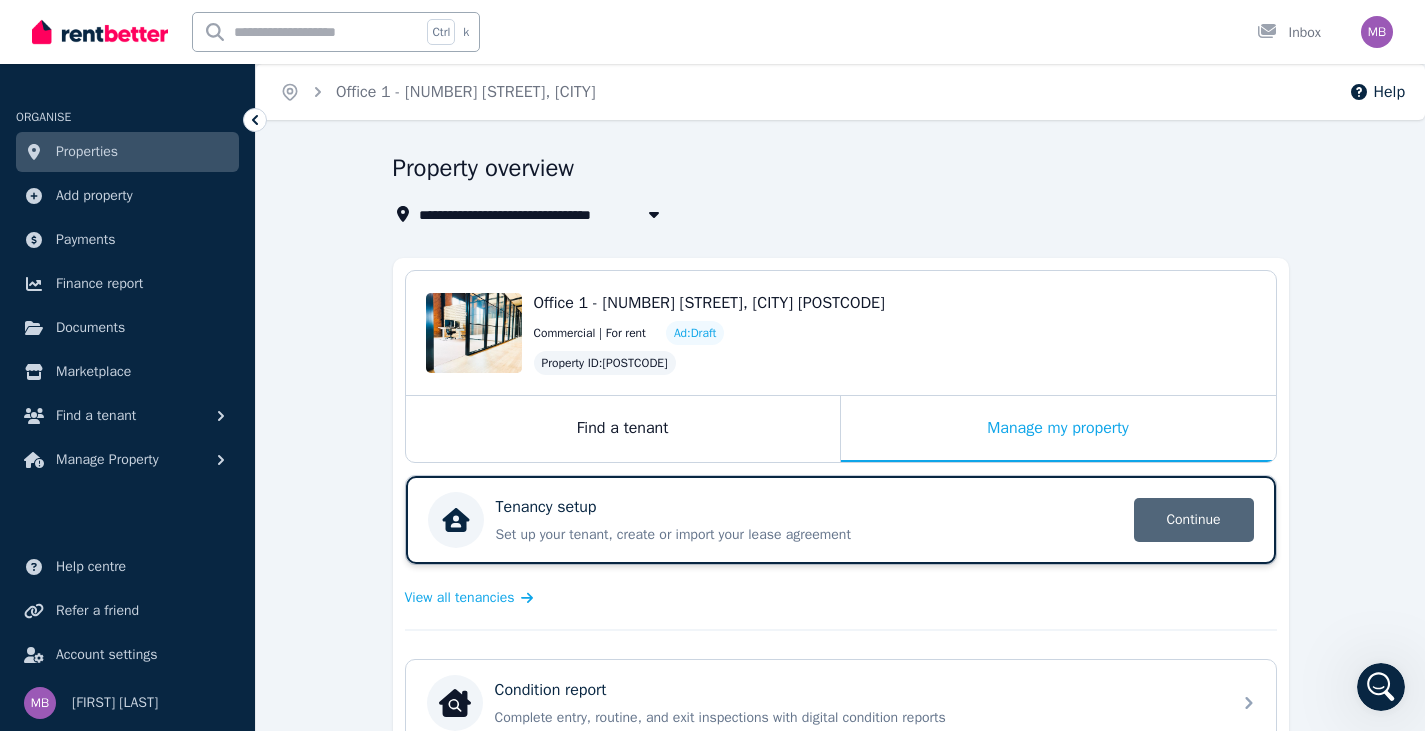 click on "Continue" at bounding box center [1194, 520] 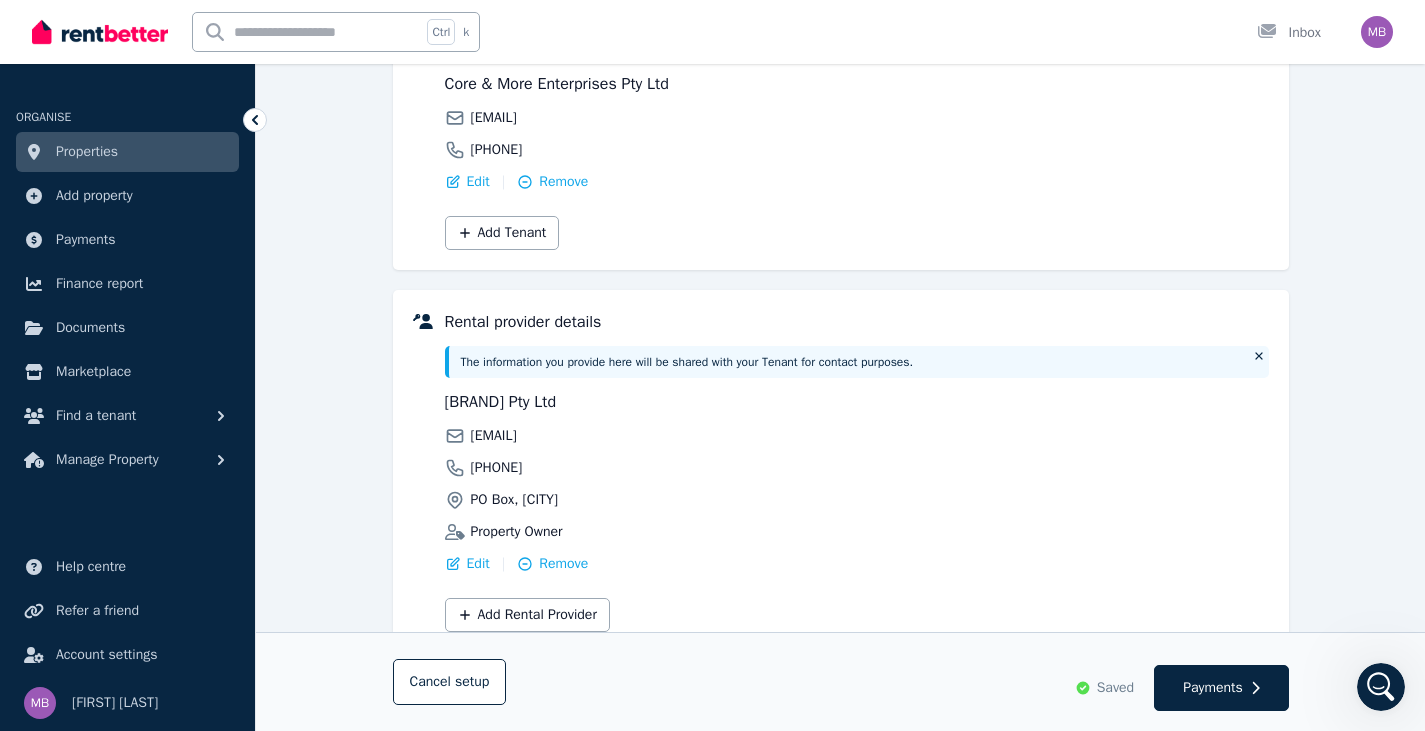 scroll, scrollTop: 376, scrollLeft: 0, axis: vertical 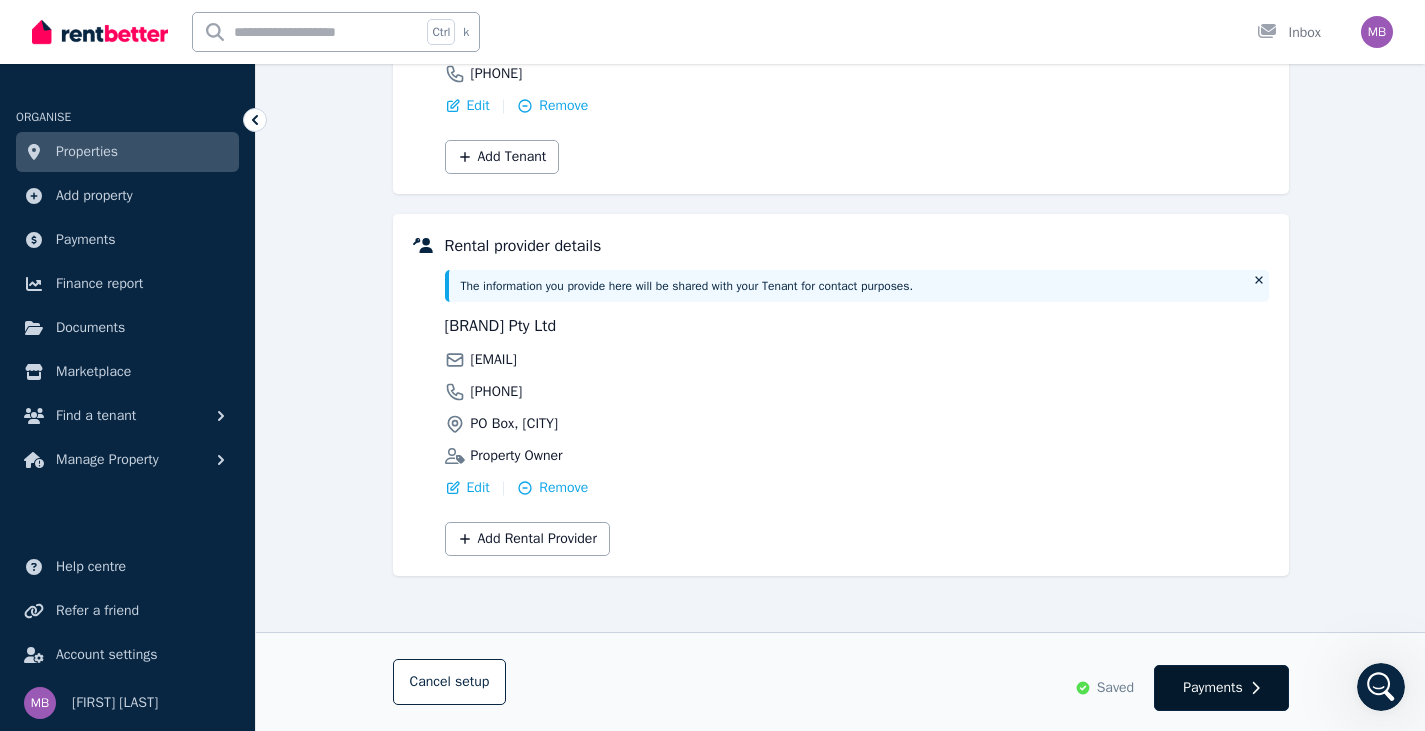 click on "Payments" at bounding box center (1221, 688) 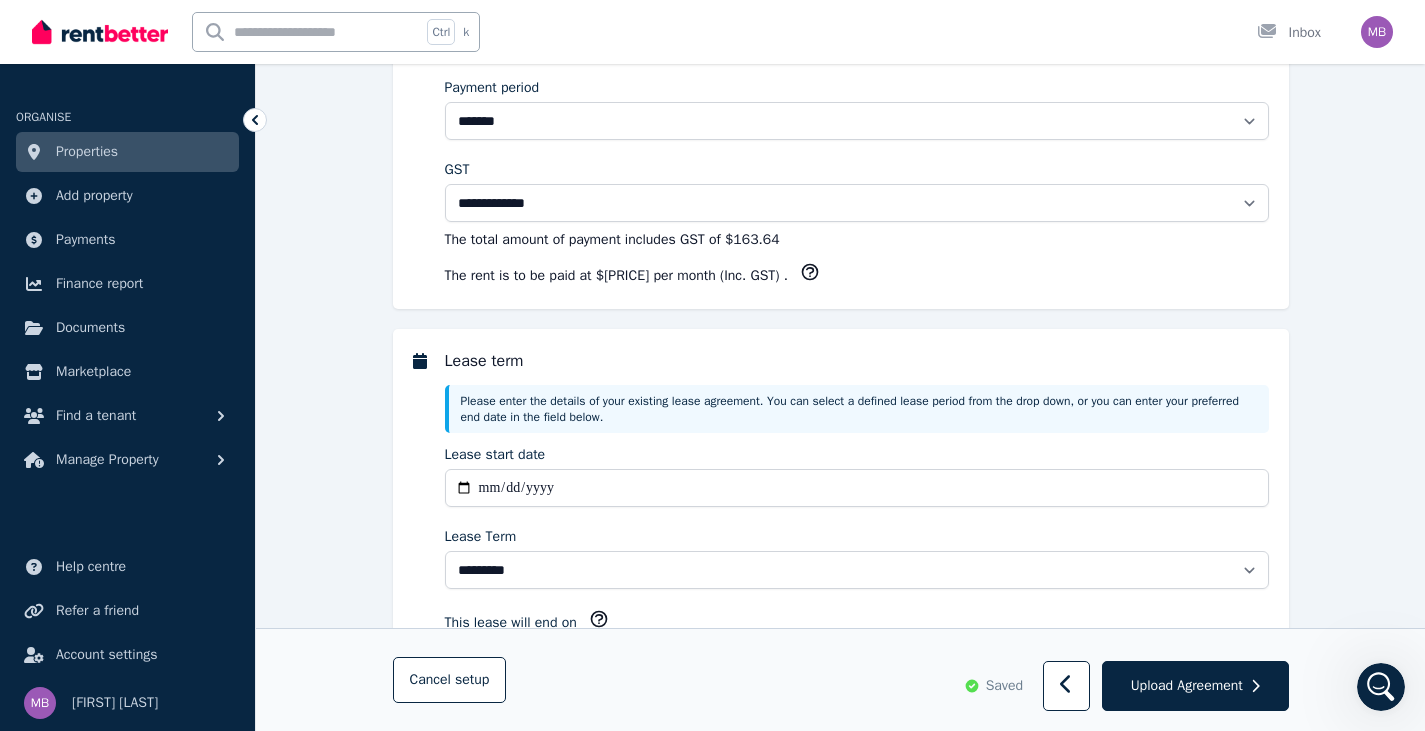 scroll, scrollTop: 0, scrollLeft: 0, axis: both 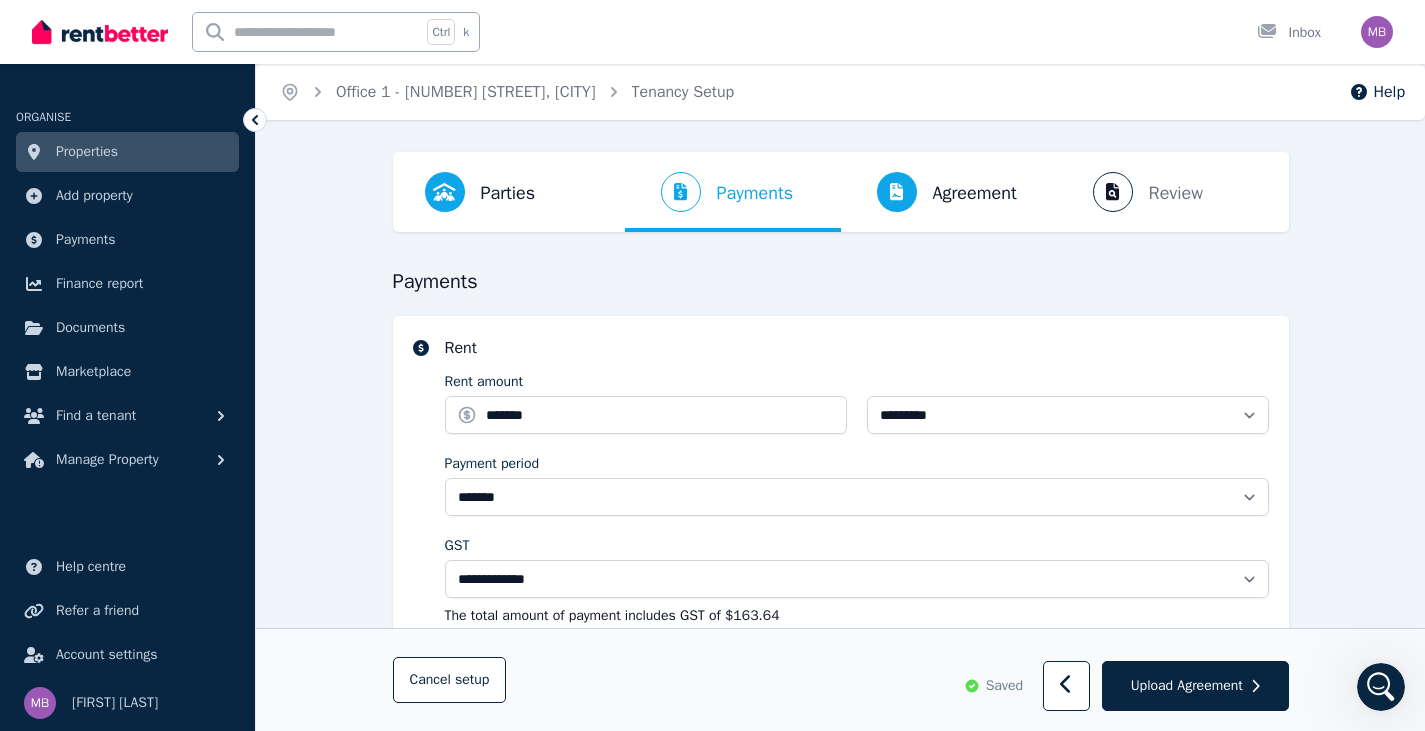 select on "**********" 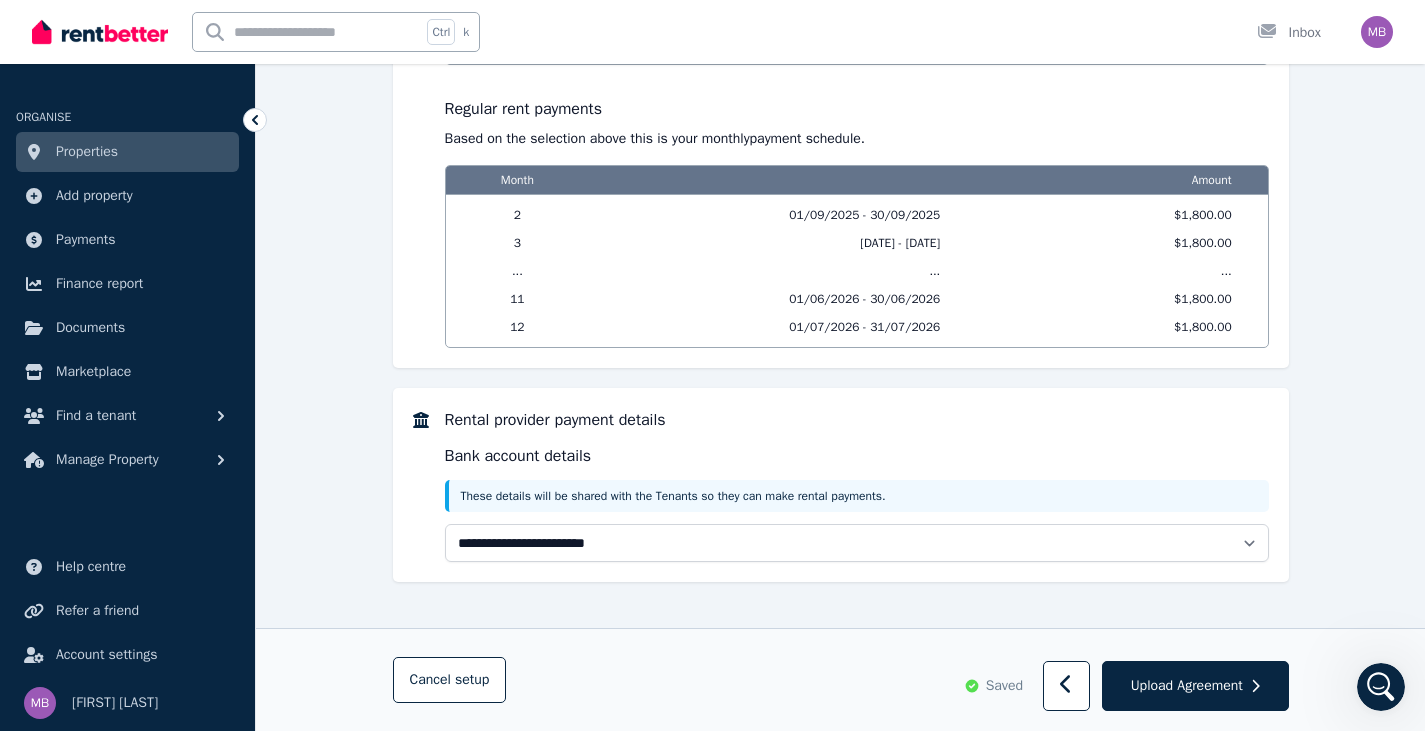 scroll, scrollTop: 2089, scrollLeft: 0, axis: vertical 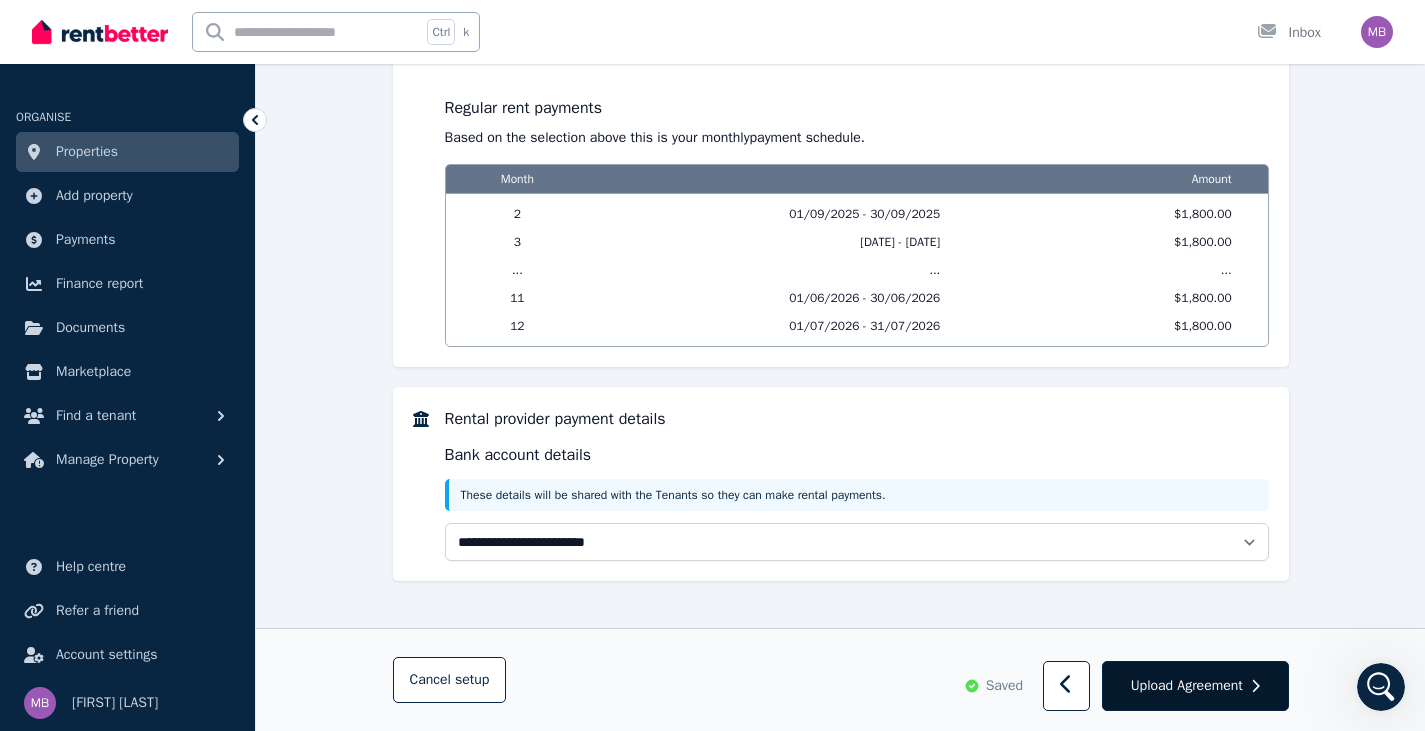 click on "Upload Agreement" at bounding box center [1187, 686] 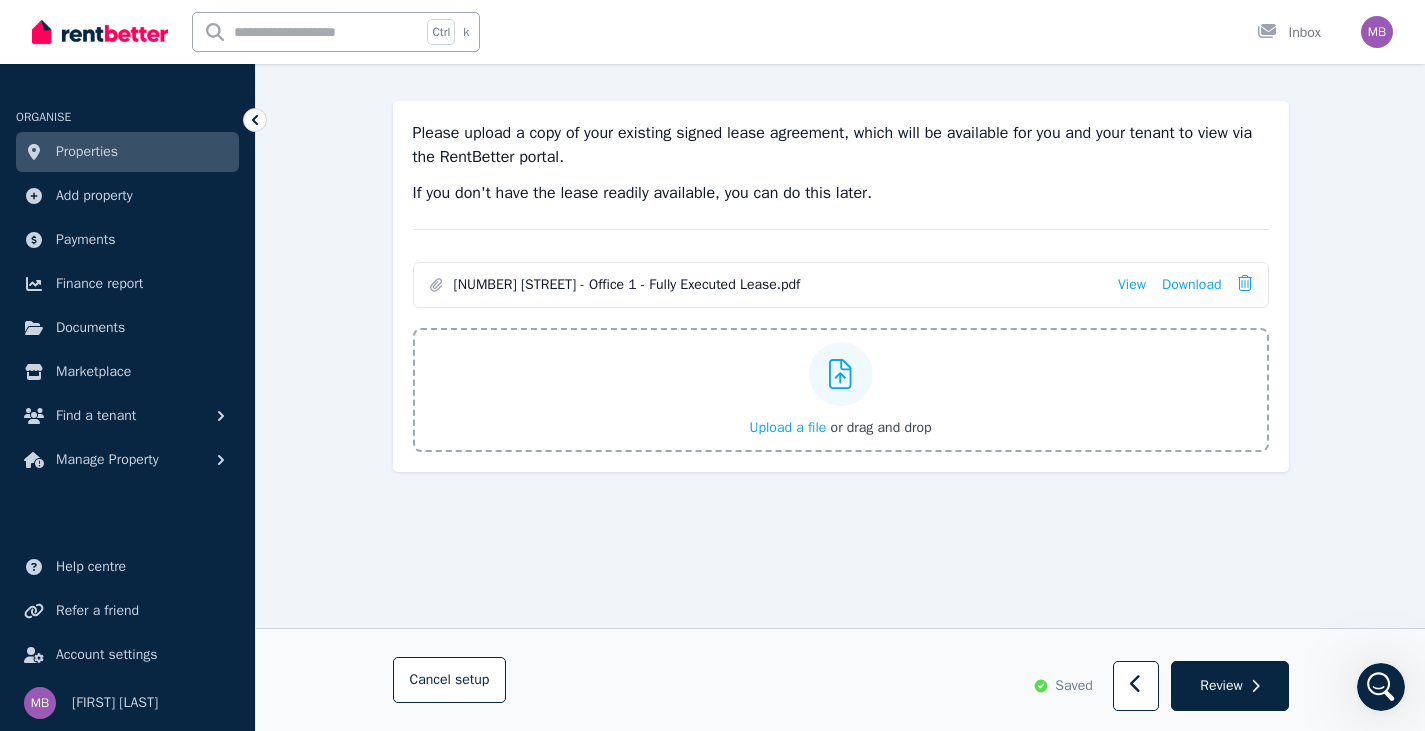 scroll, scrollTop: 234, scrollLeft: 0, axis: vertical 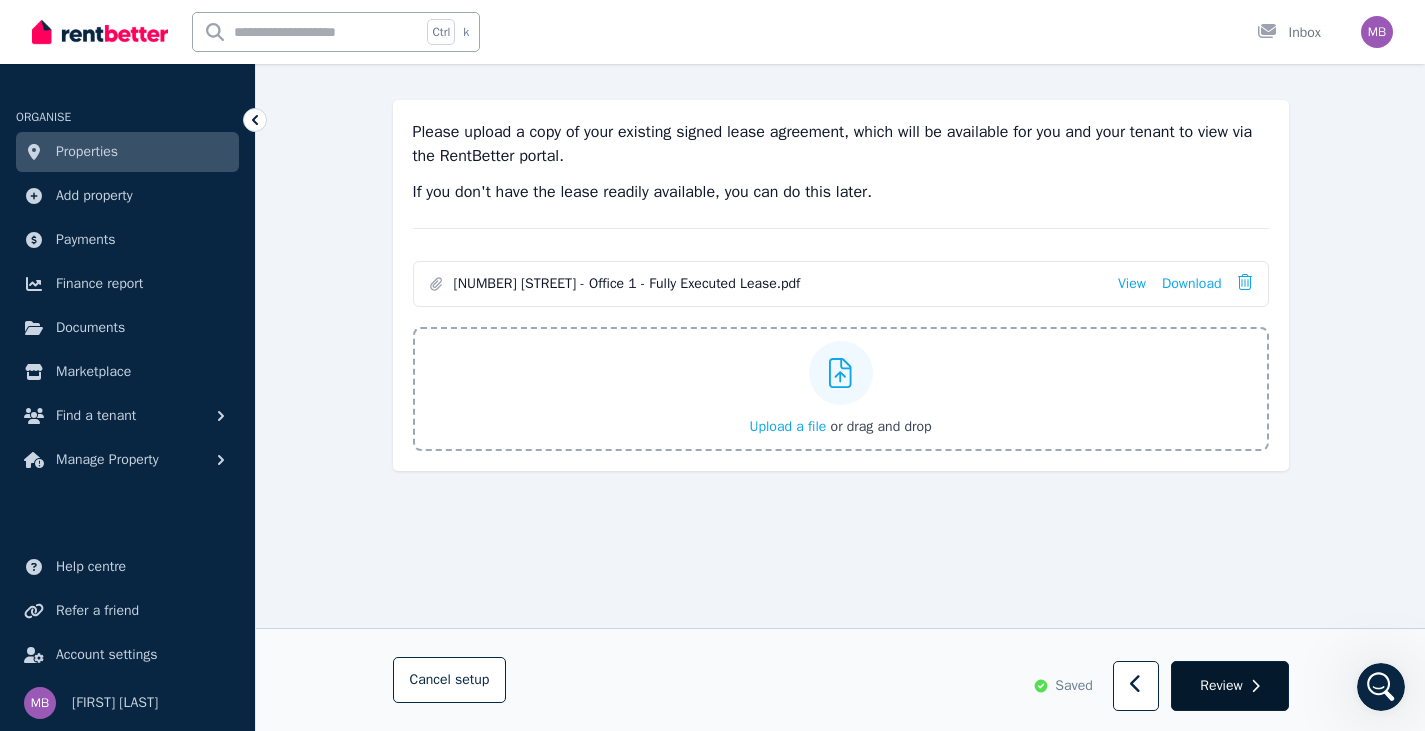 click on "Review" at bounding box center (1221, 686) 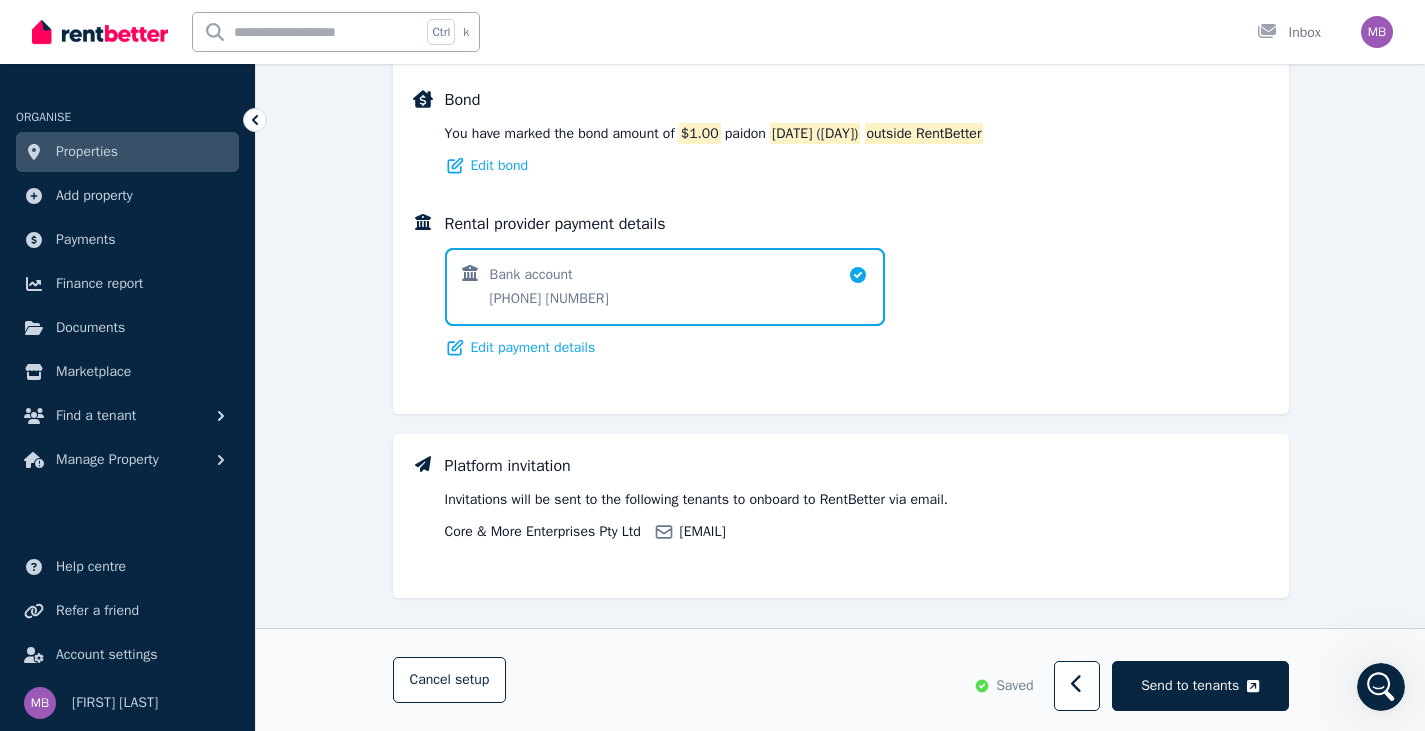 scroll, scrollTop: 1391, scrollLeft: 0, axis: vertical 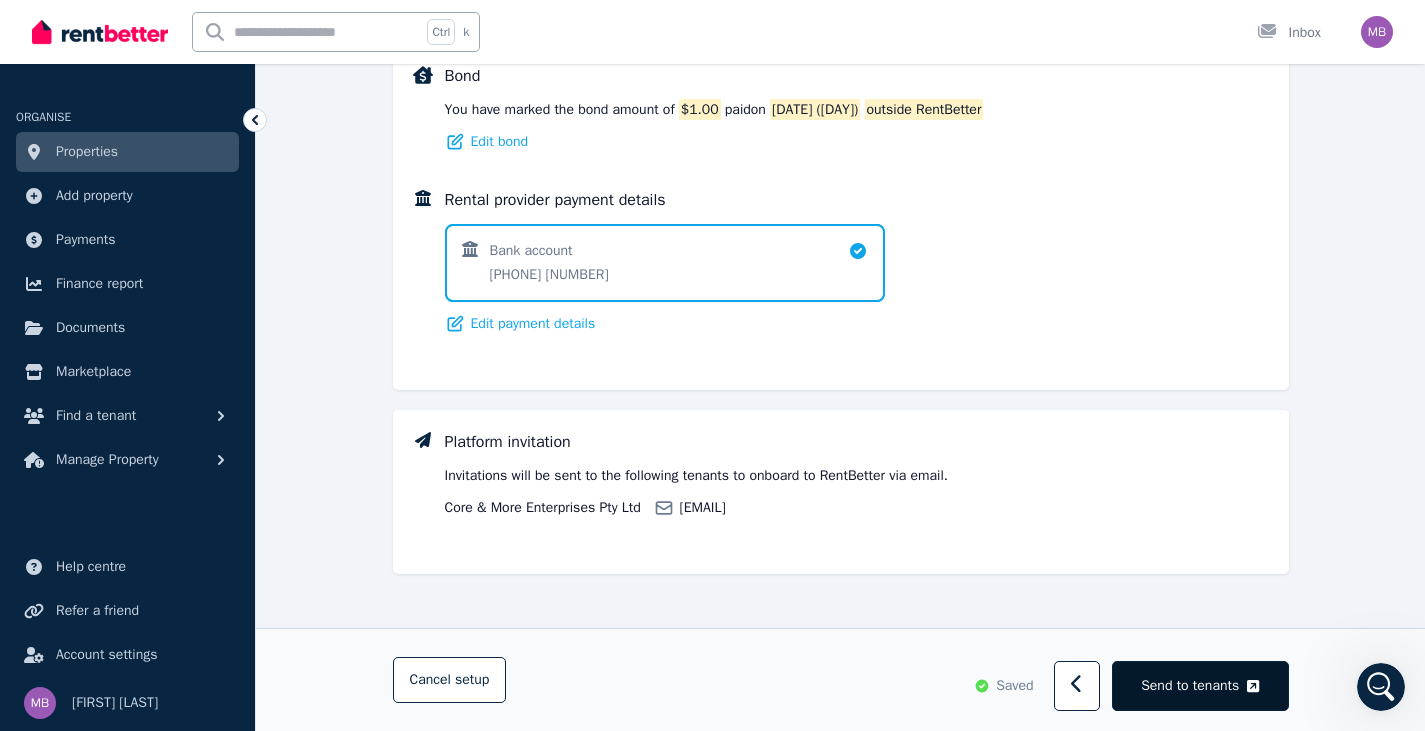 click on "Send to tenants" at bounding box center (1190, 686) 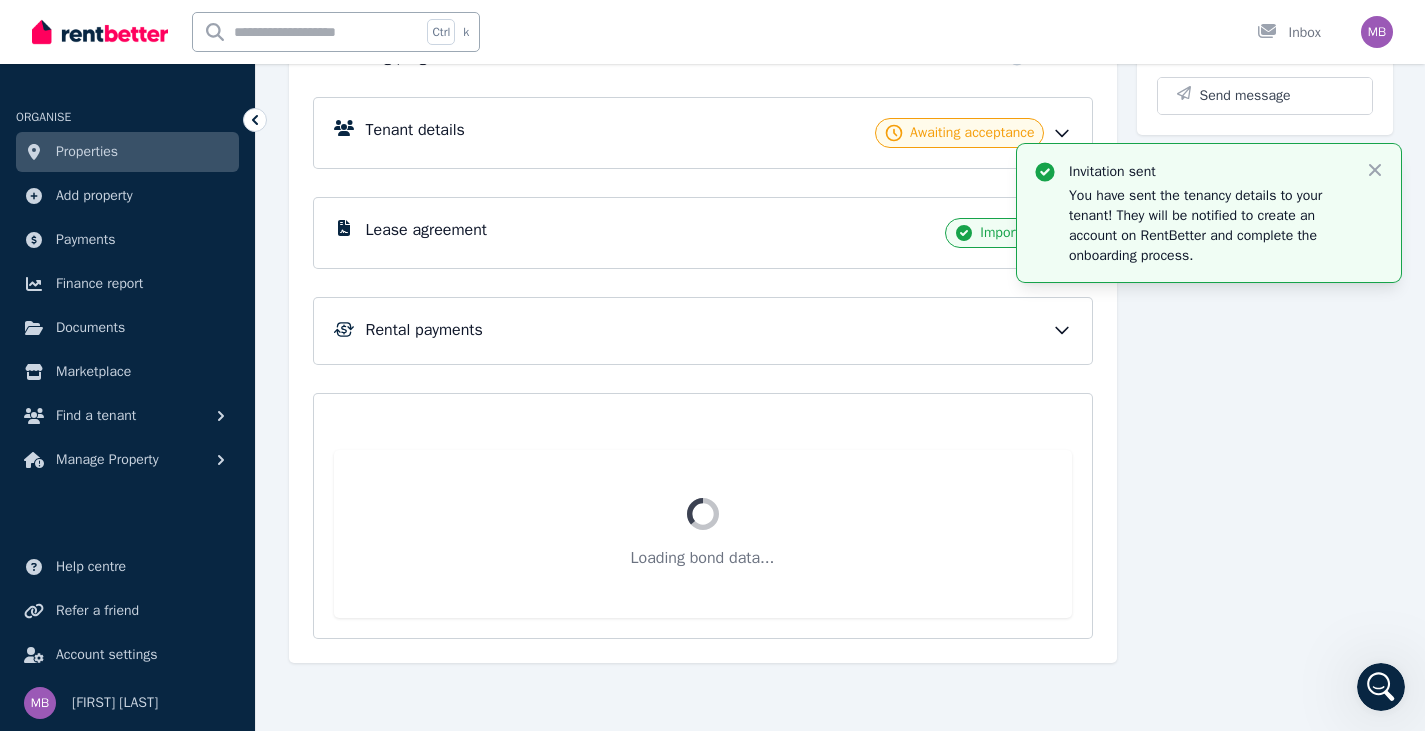 scroll, scrollTop: 95, scrollLeft: 0, axis: vertical 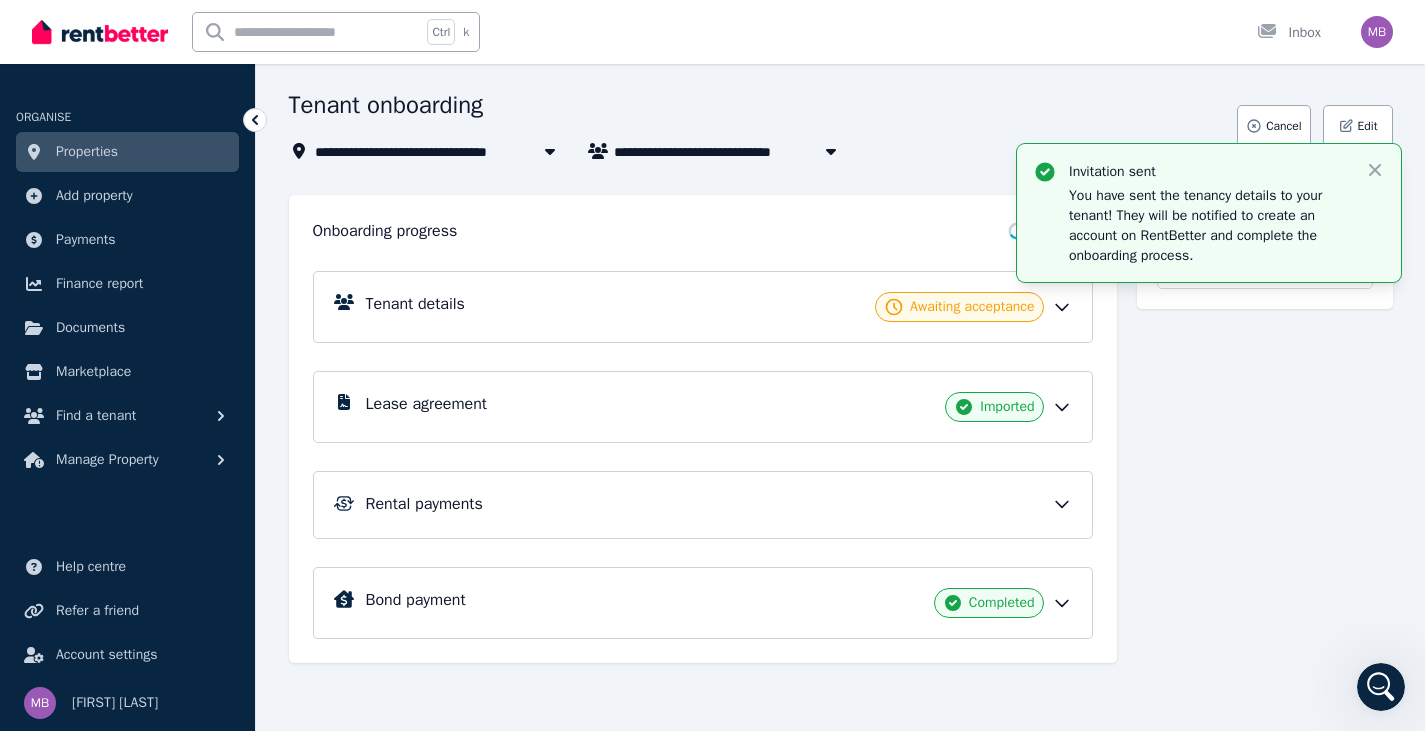click on "Properties" at bounding box center [127, 152] 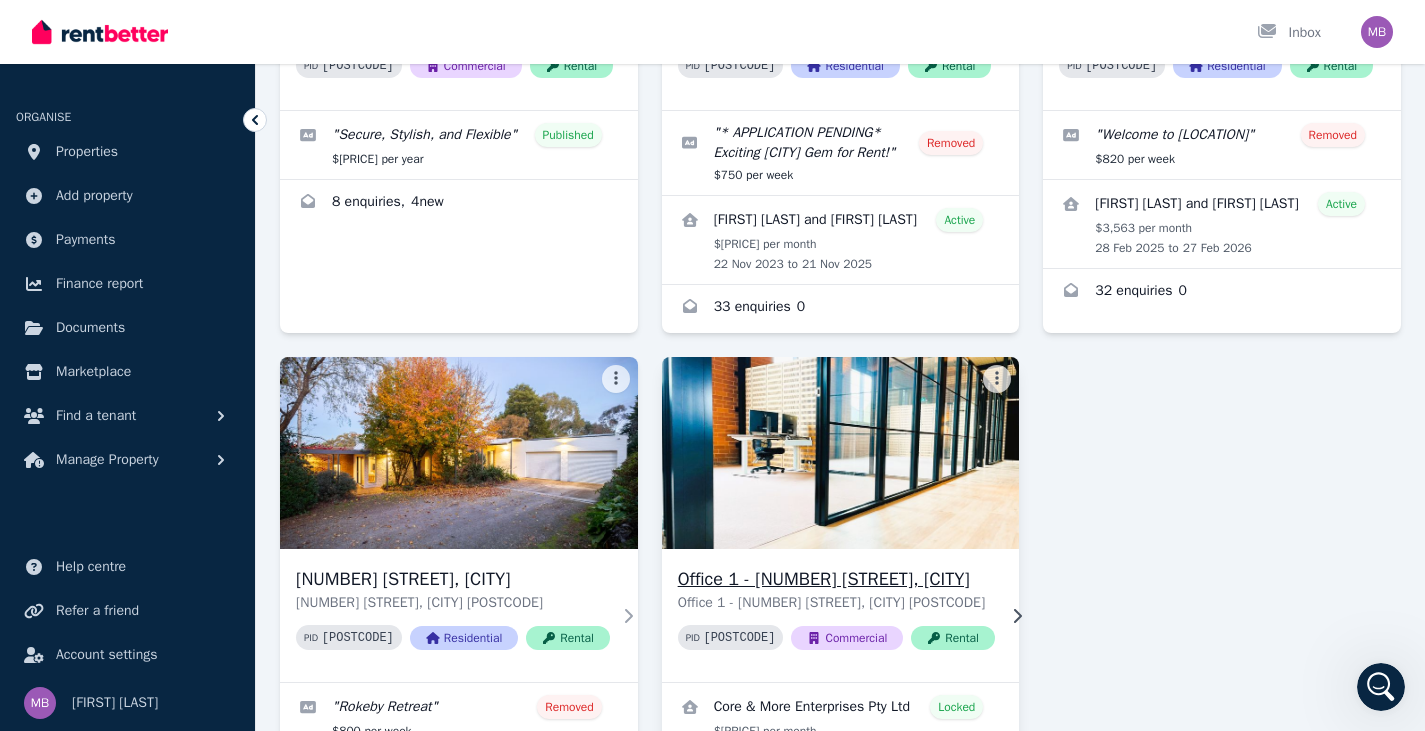 scroll, scrollTop: 600, scrollLeft: 0, axis: vertical 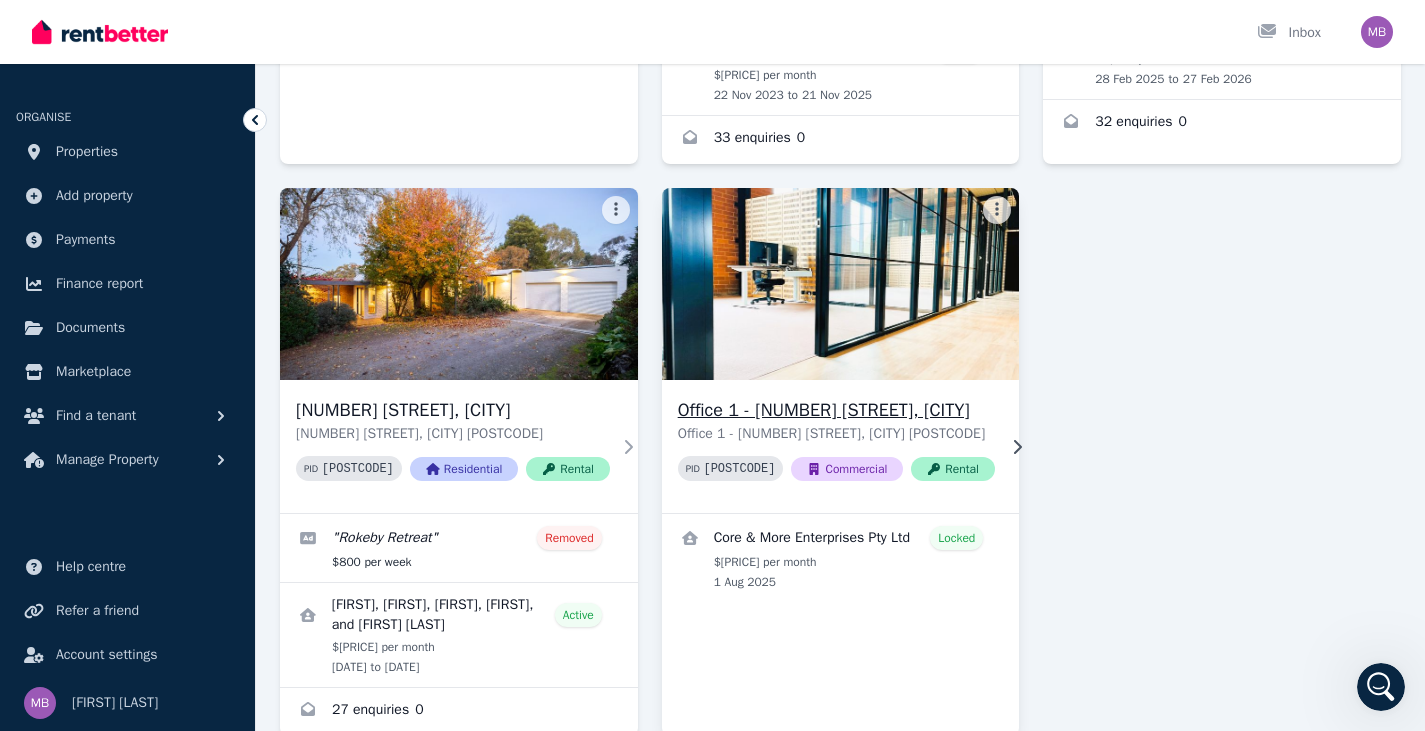 click at bounding box center [841, 284] 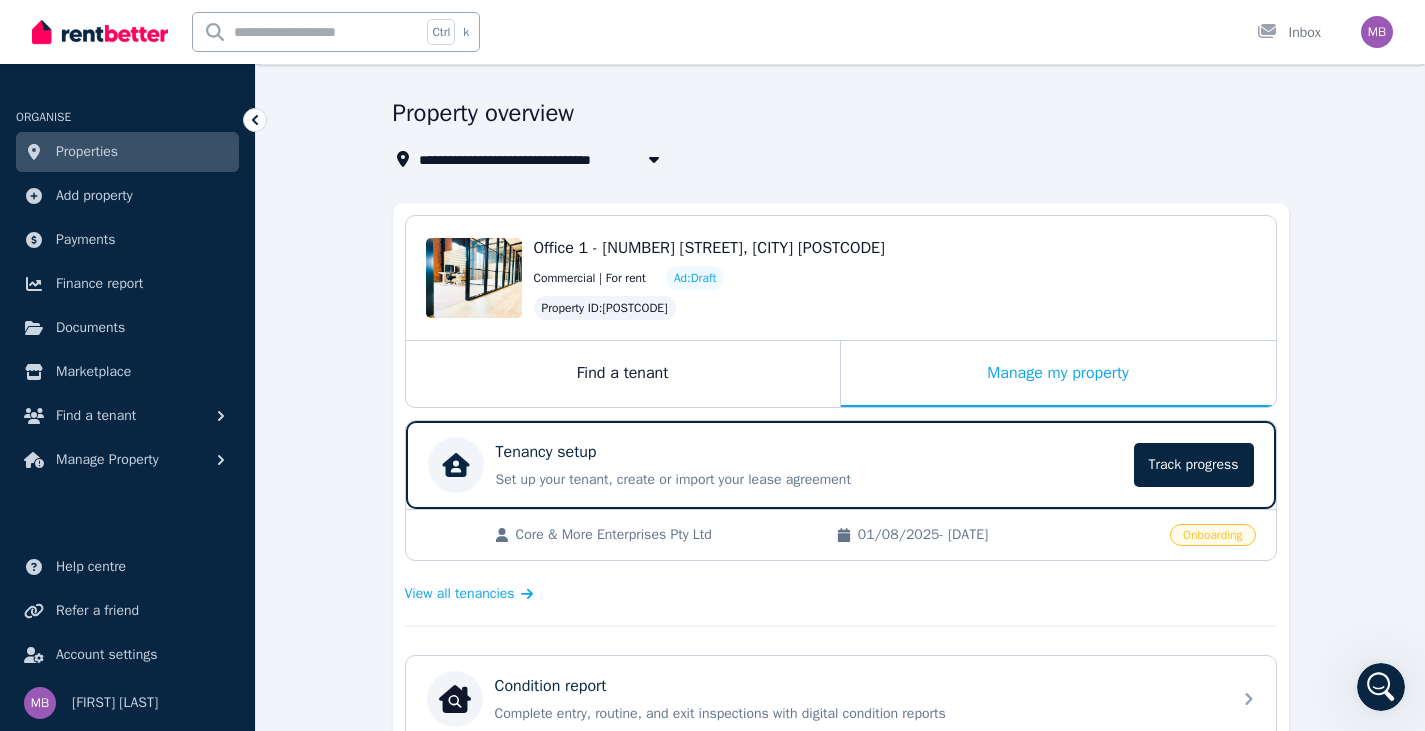 scroll, scrollTop: 55, scrollLeft: 0, axis: vertical 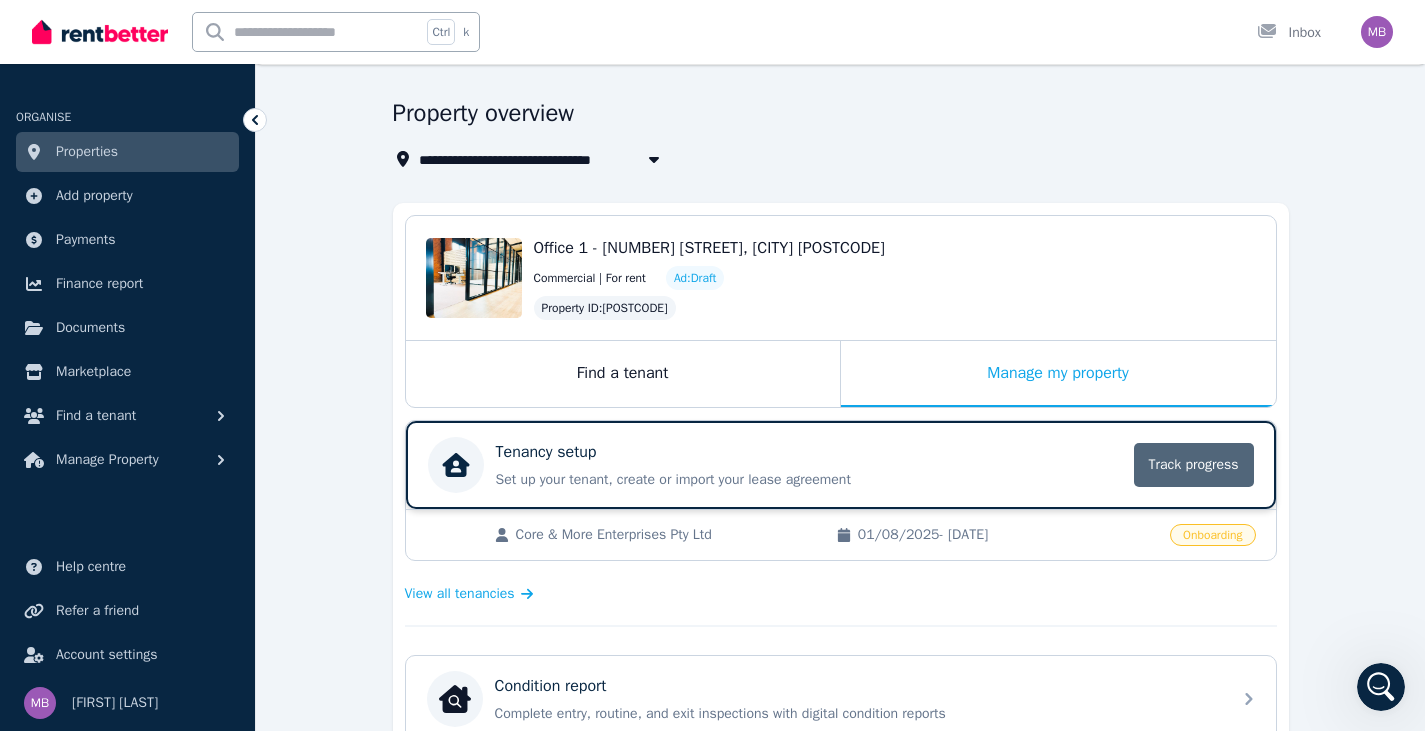 click on "Track progress" at bounding box center (1194, 465) 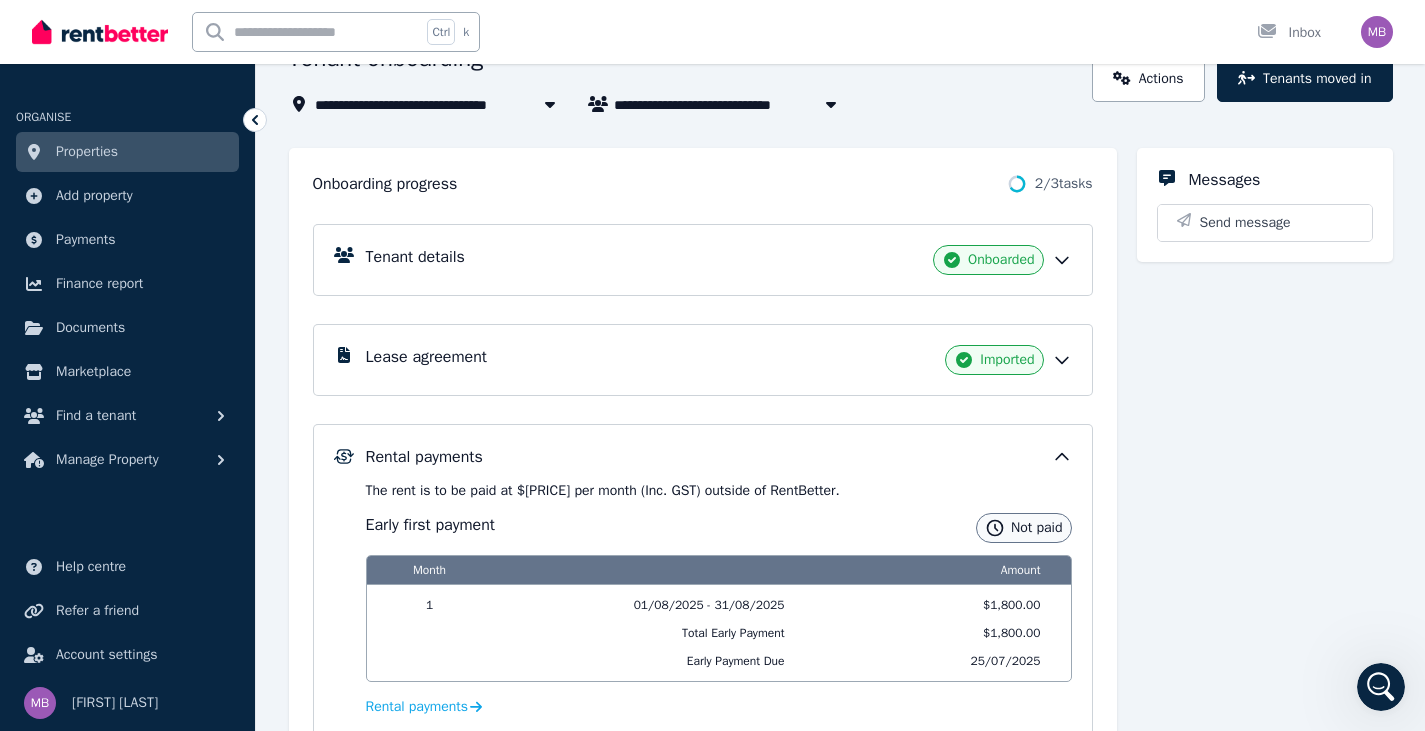 scroll, scrollTop: 42, scrollLeft: 0, axis: vertical 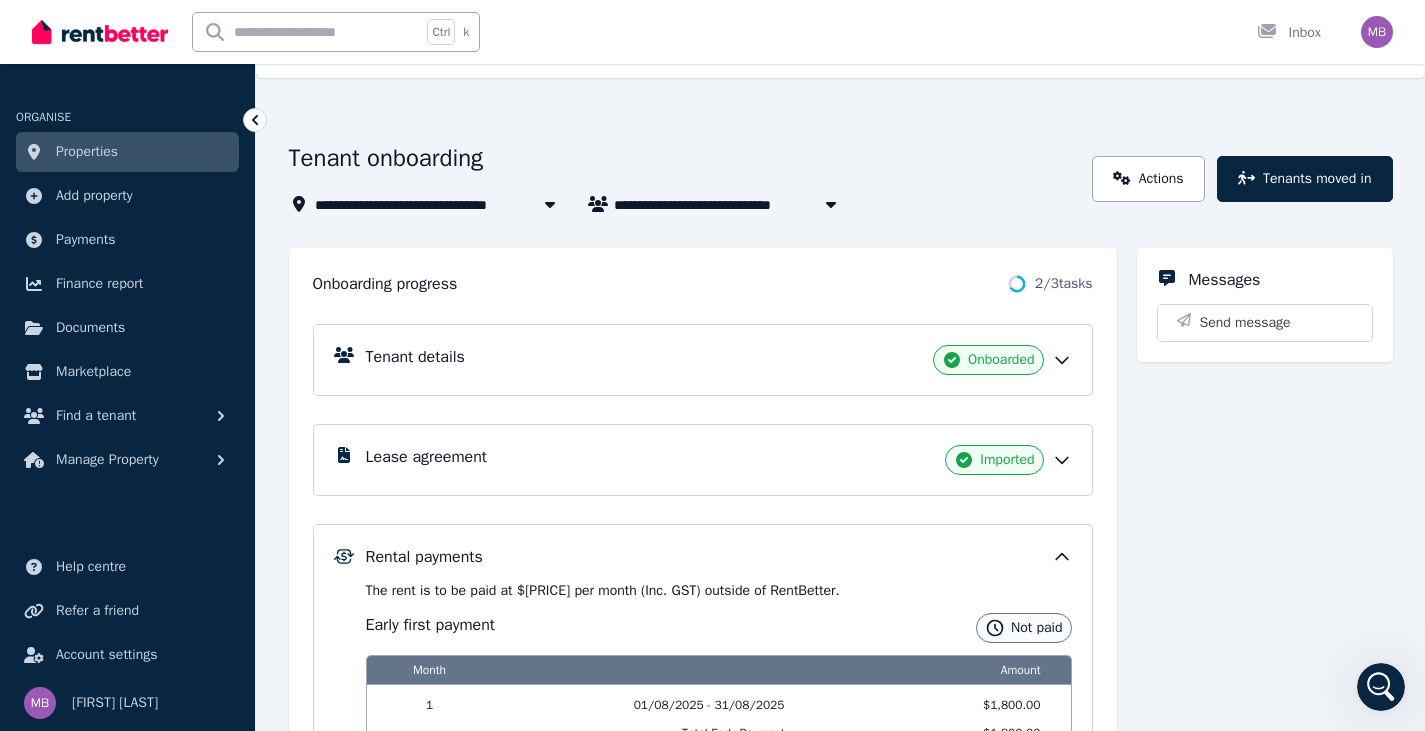 click 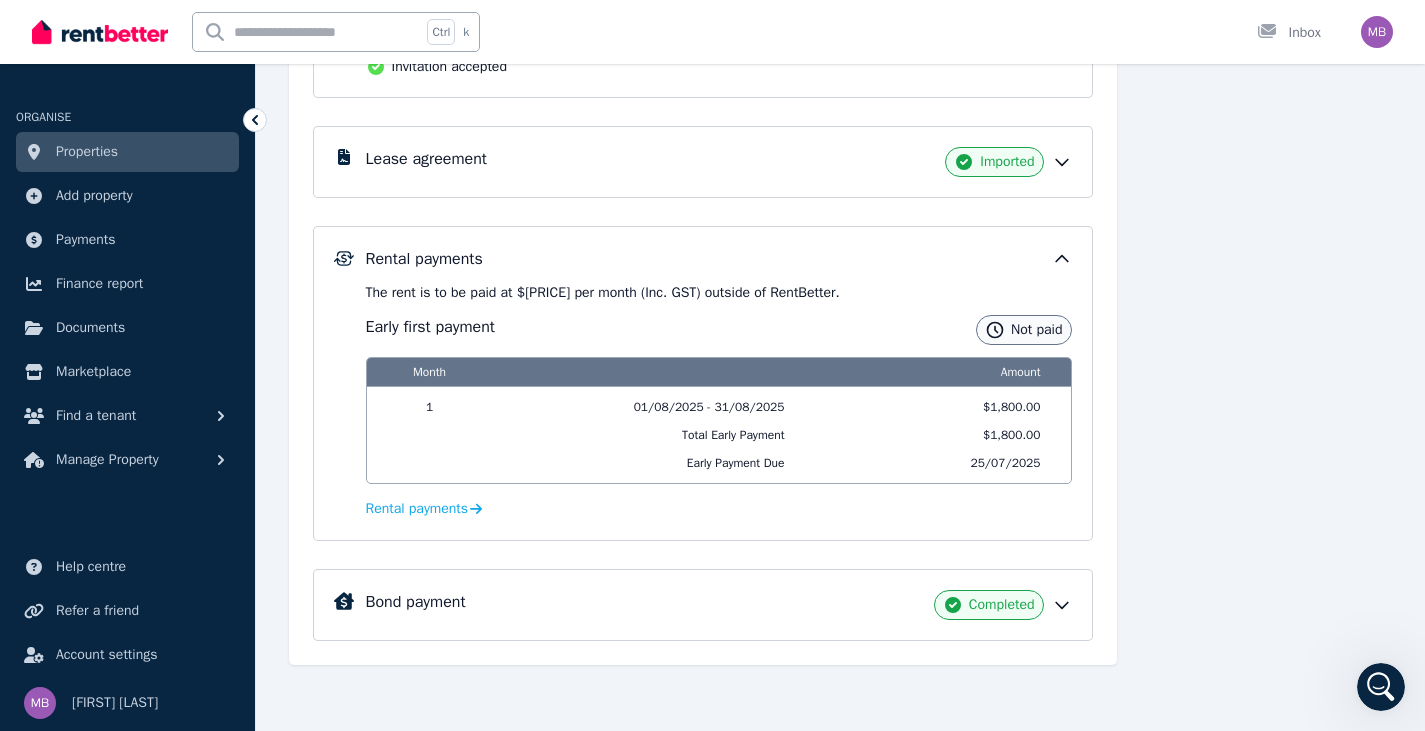 scroll, scrollTop: 452, scrollLeft: 0, axis: vertical 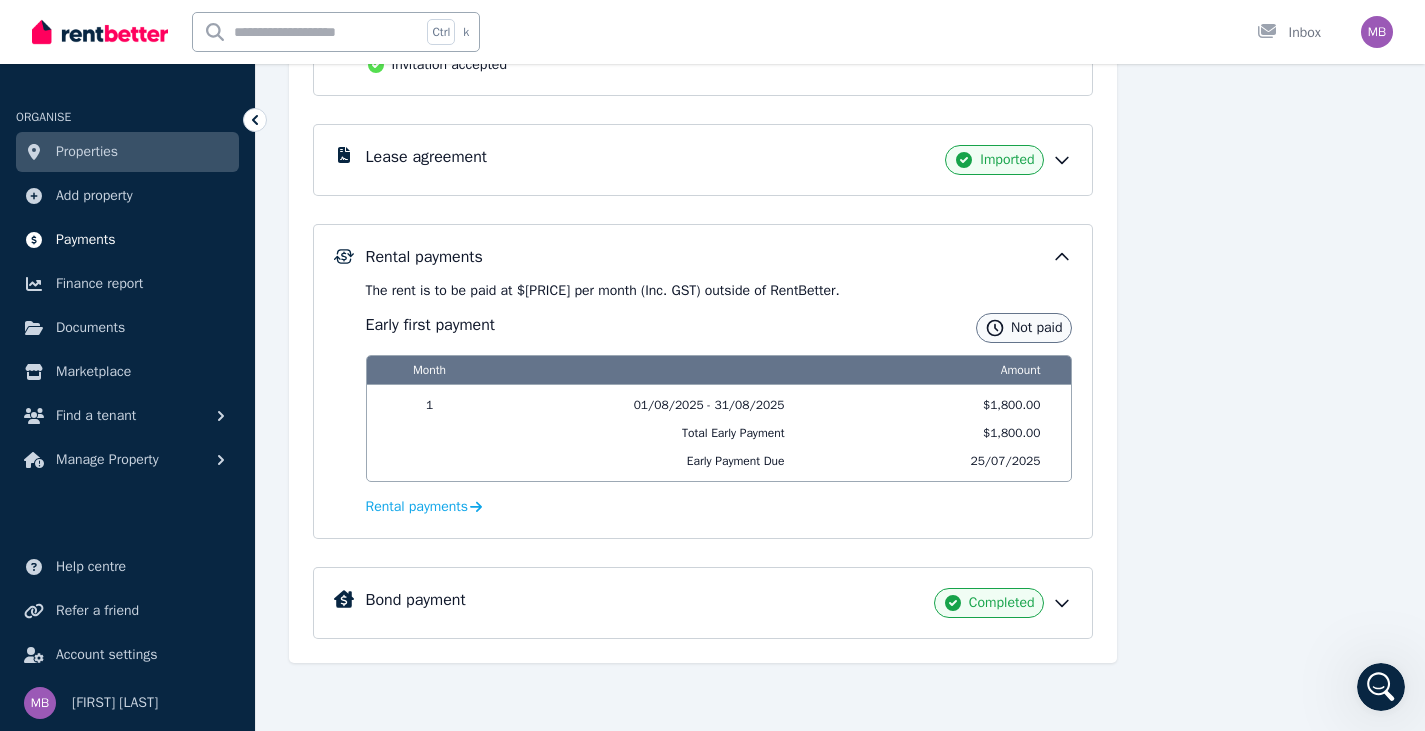 click on "Payments" at bounding box center [86, 240] 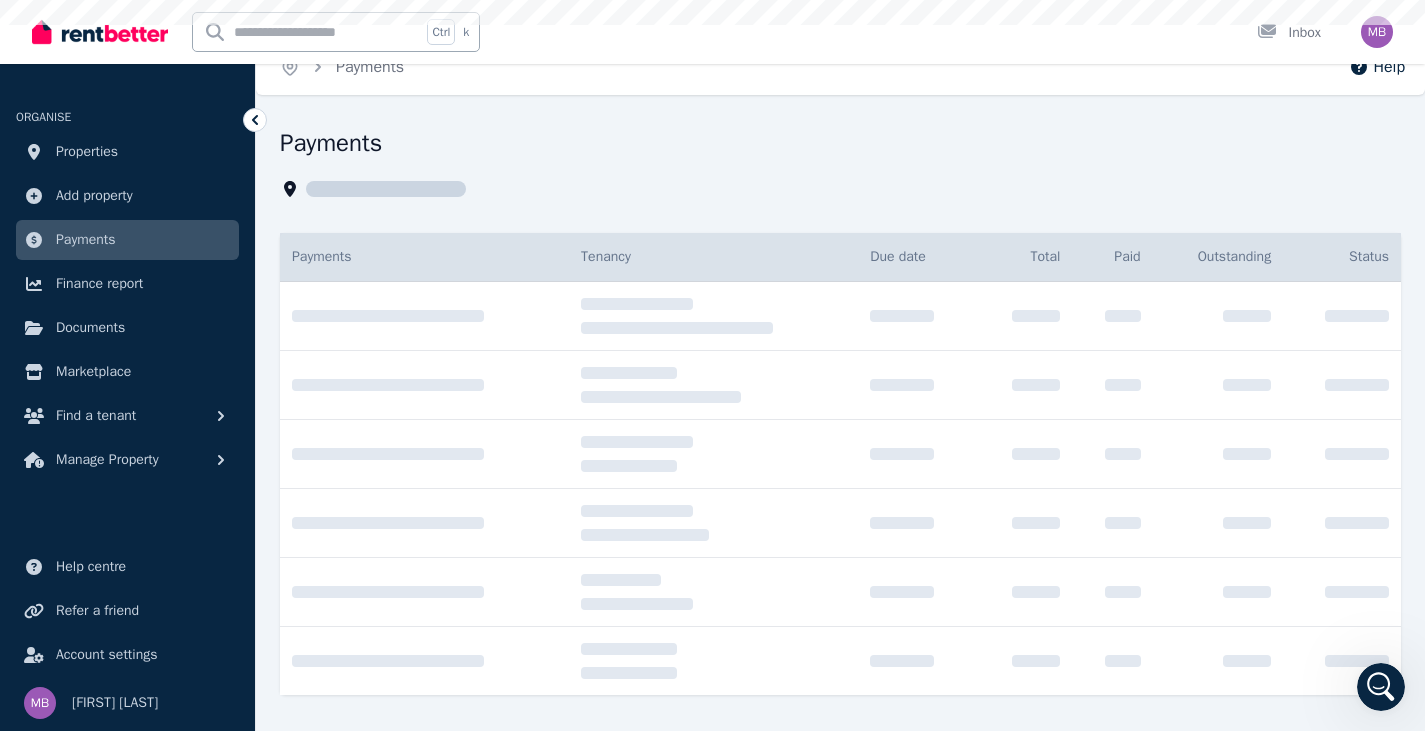 scroll, scrollTop: 0, scrollLeft: 0, axis: both 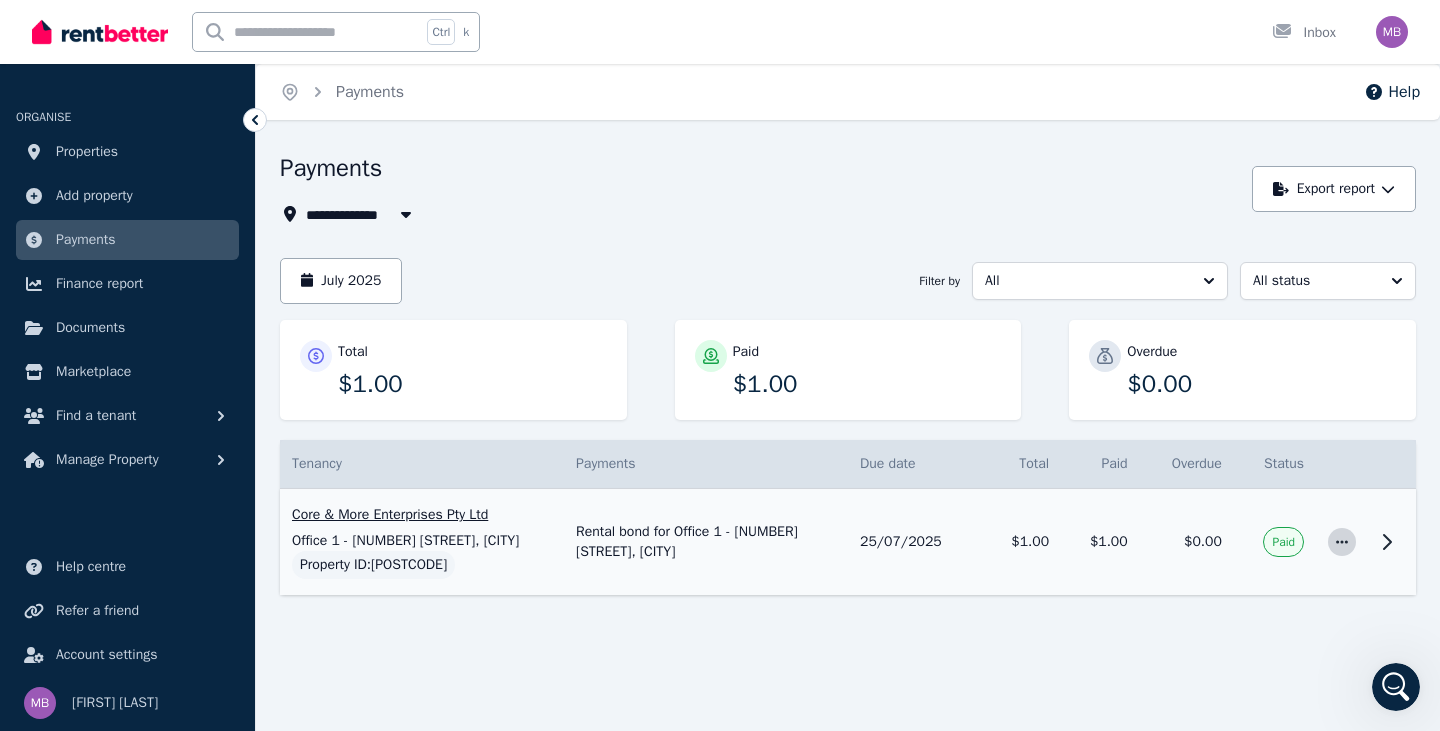 click 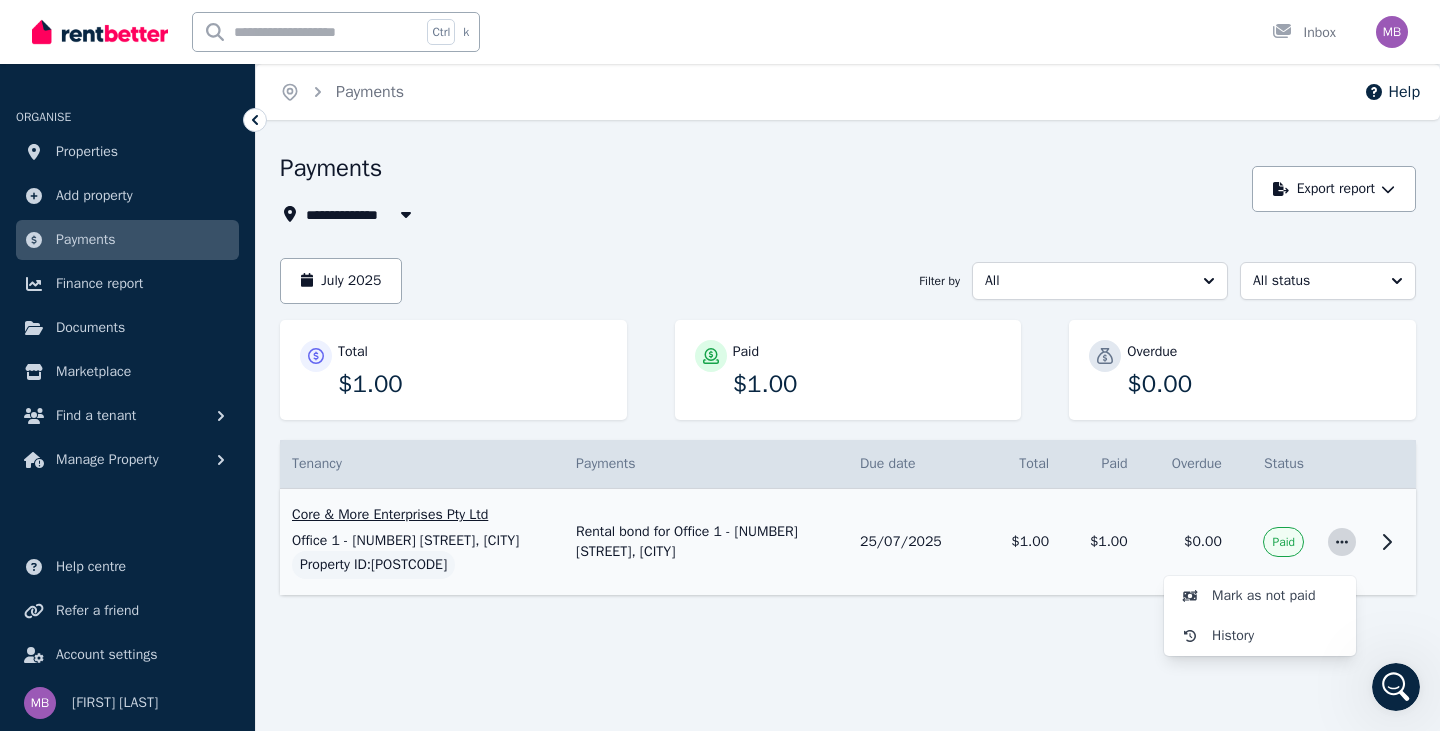 click 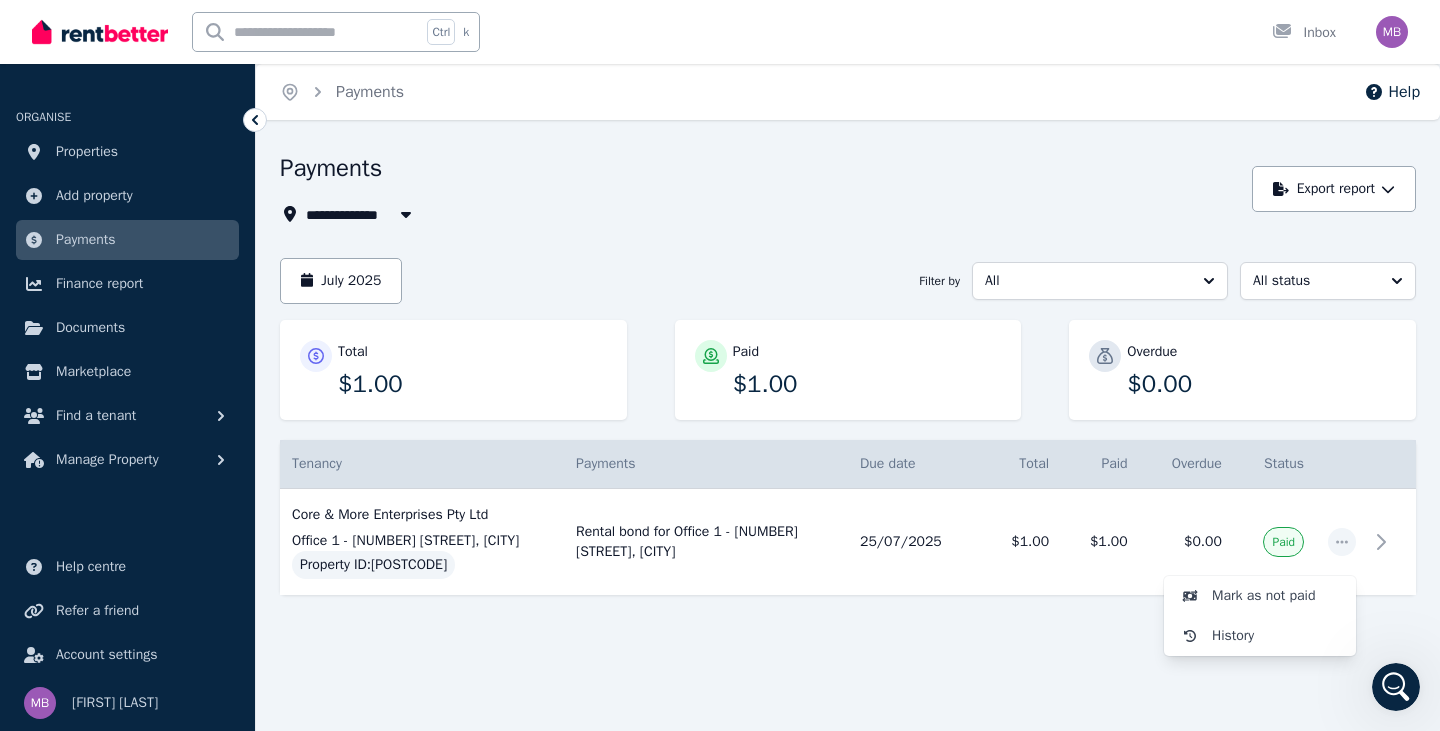 click on "Overdue $0.00" at bounding box center (1261, 370) 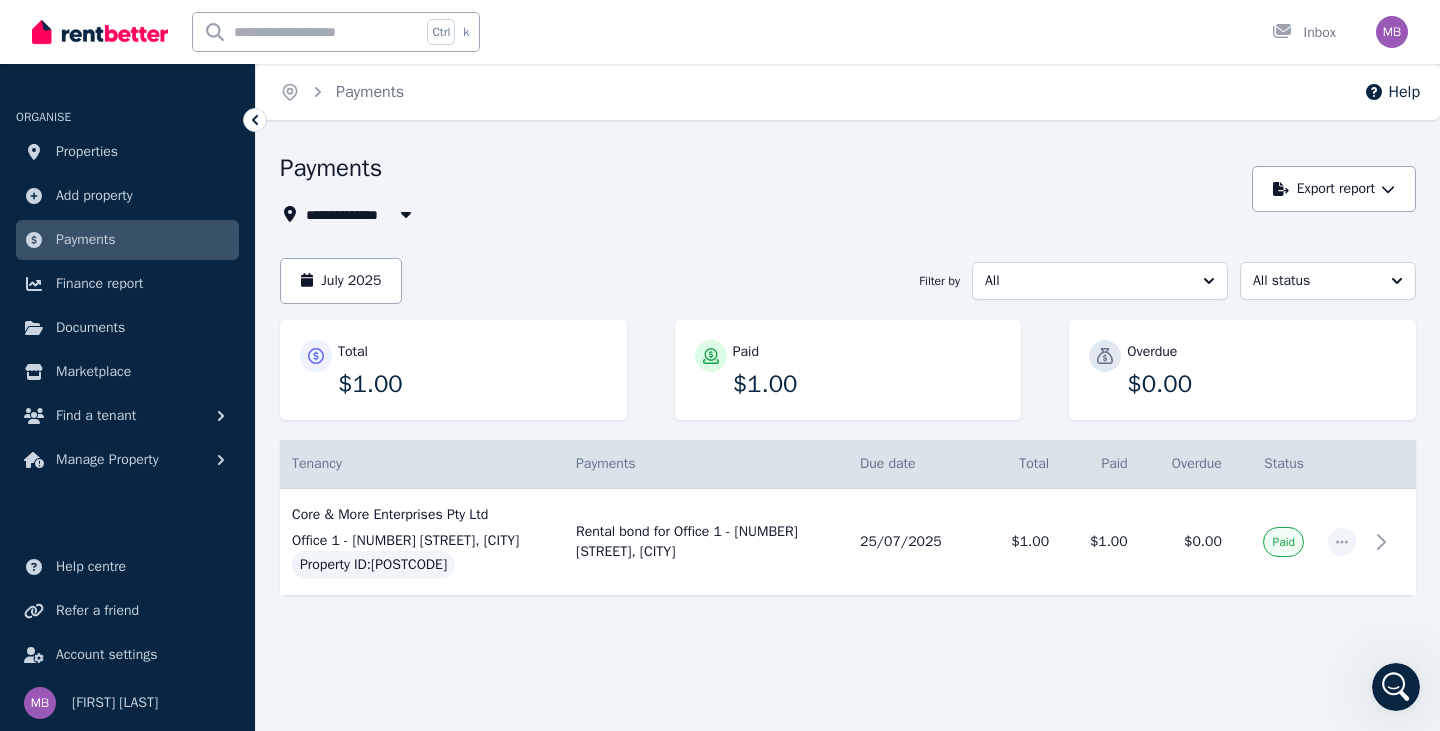 click 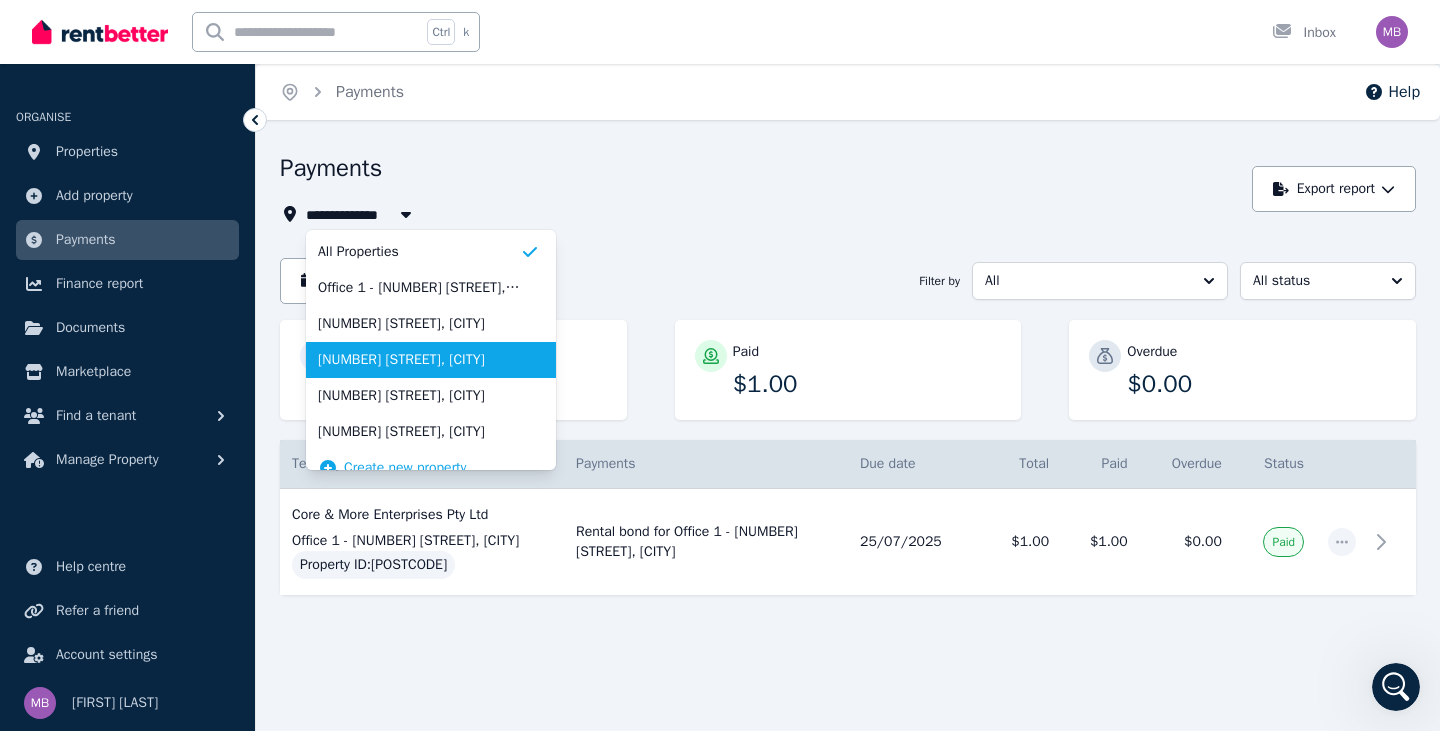 click on "[NUMBER] [STREET], [CITY]" at bounding box center [419, 360] 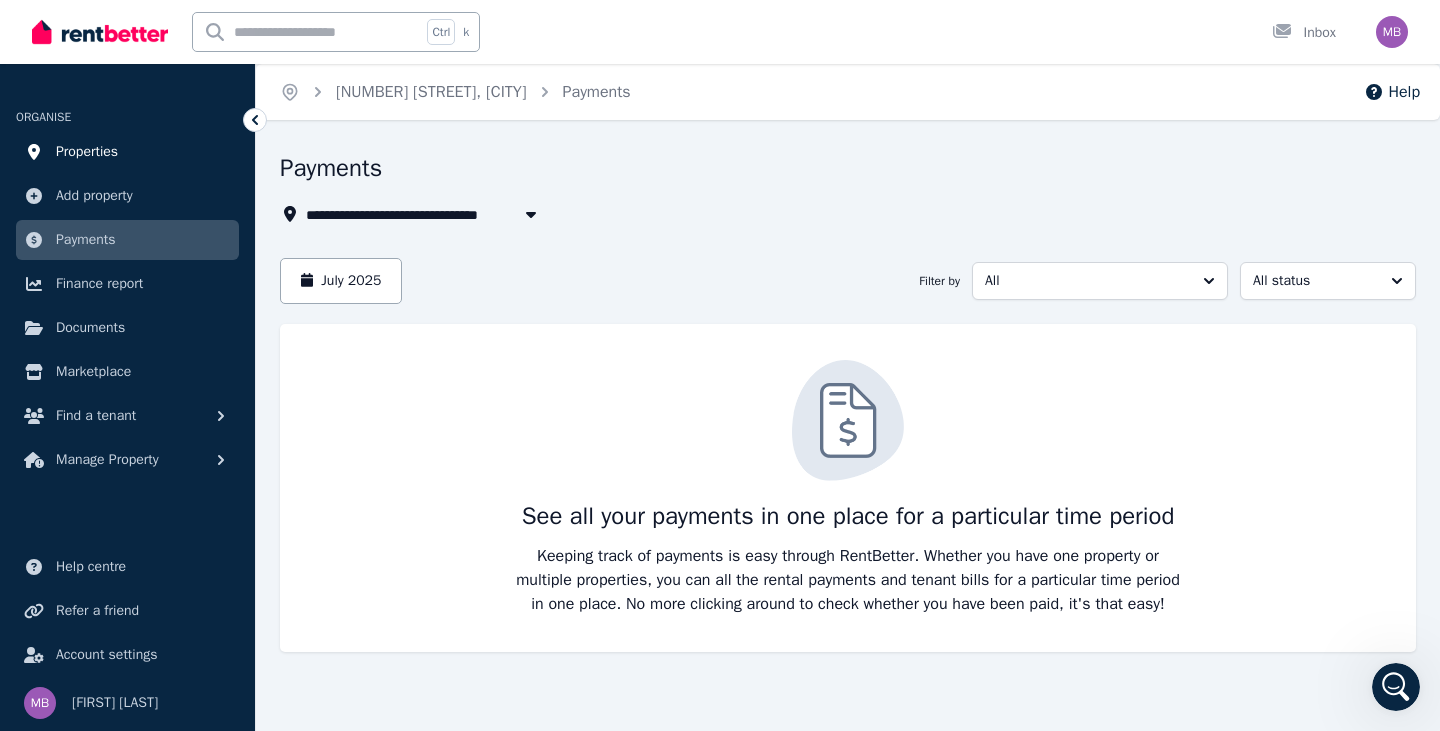click on "Properties" at bounding box center [127, 152] 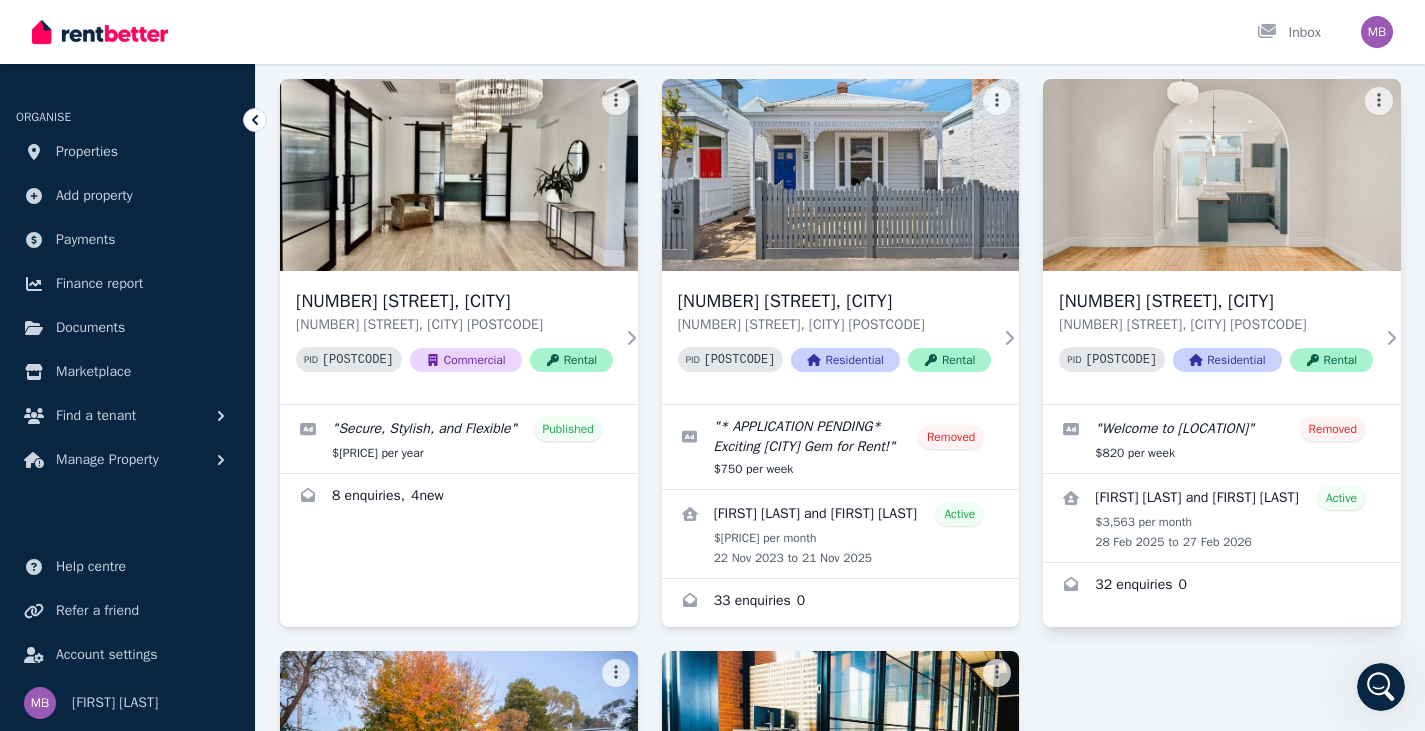 scroll, scrollTop: 133, scrollLeft: 0, axis: vertical 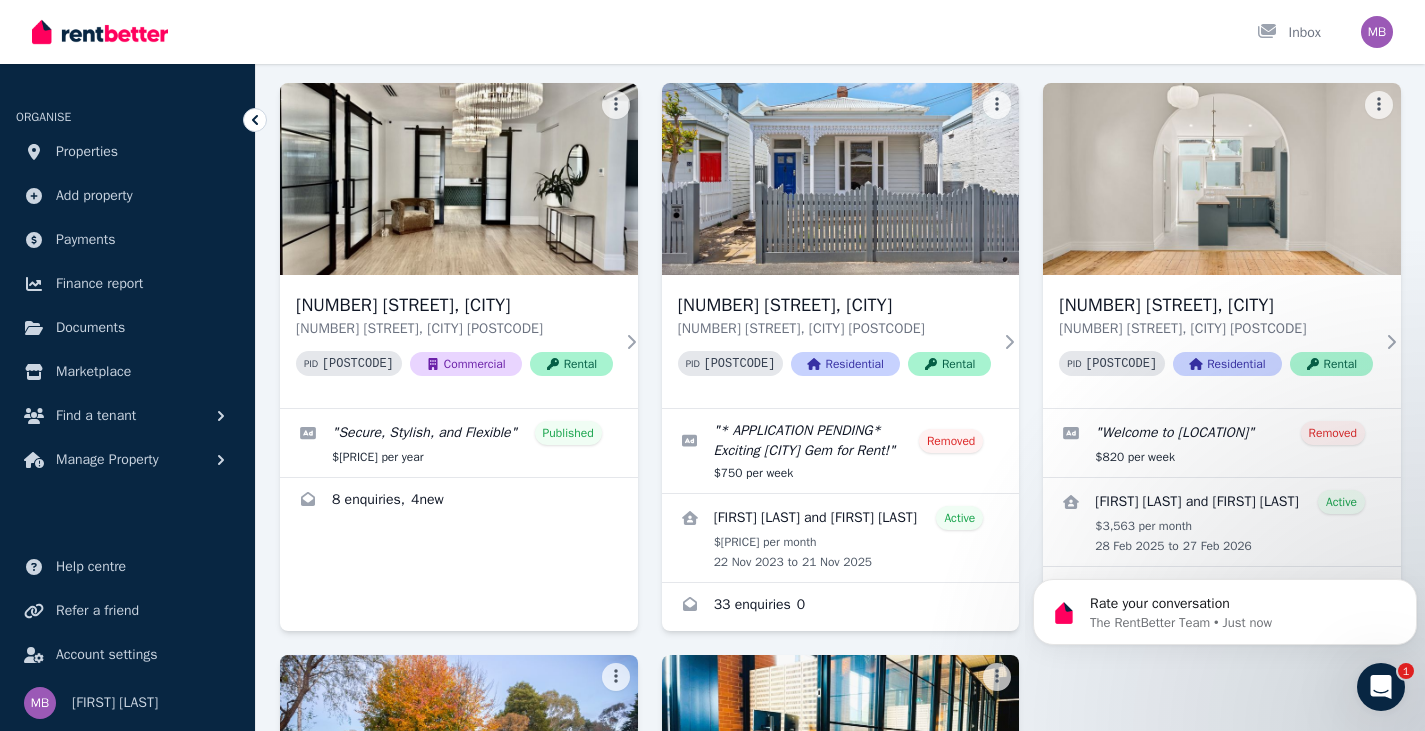 click 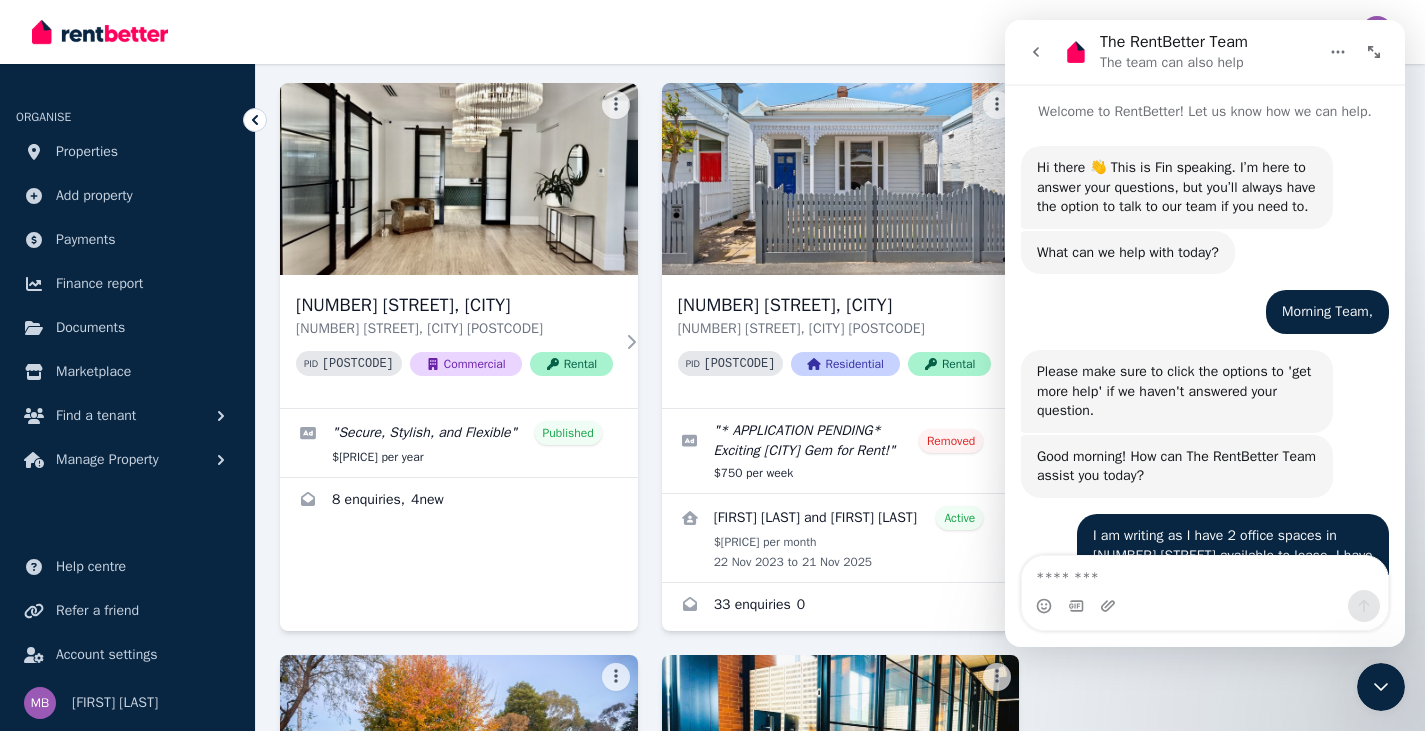 scroll, scrollTop: 106, scrollLeft: 0, axis: vertical 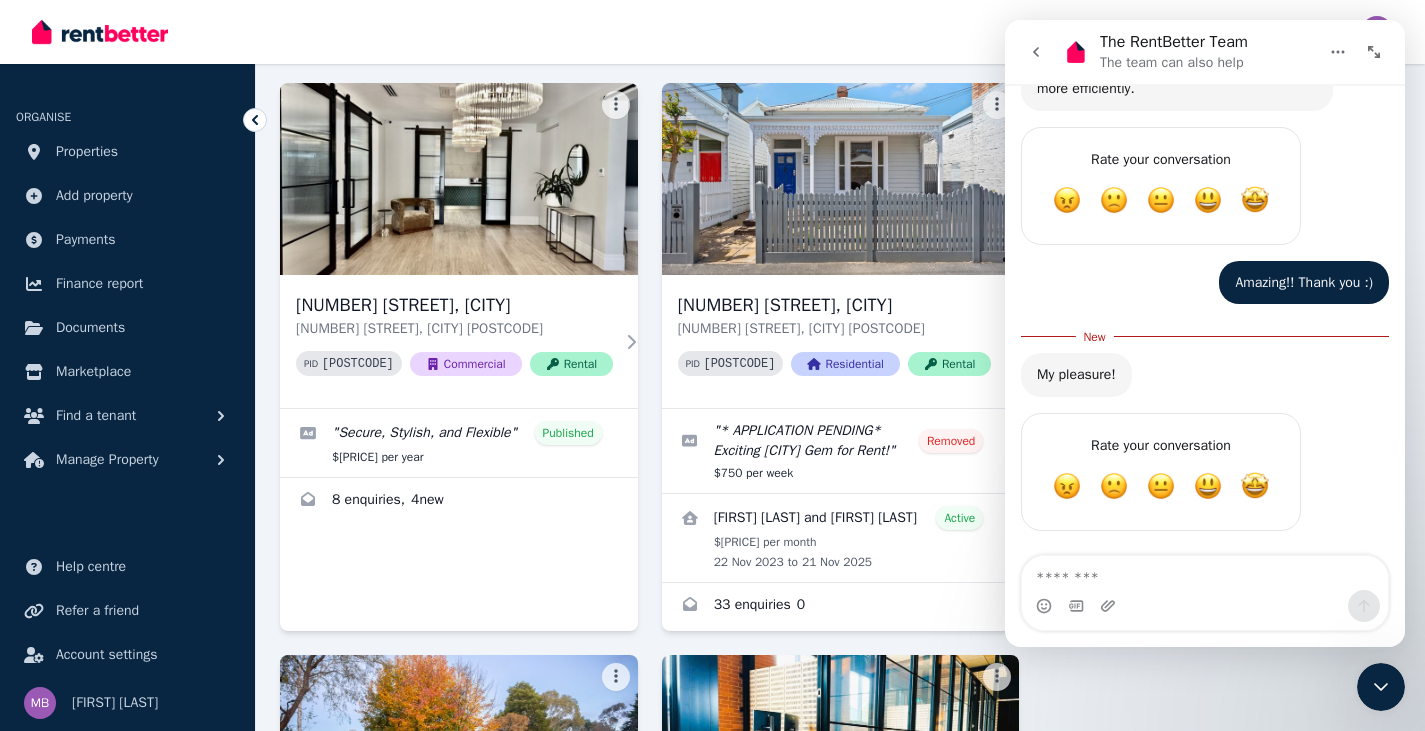 drag, startPoint x: 1259, startPoint y: 487, endPoint x: 1130, endPoint y: 628, distance: 191.1073 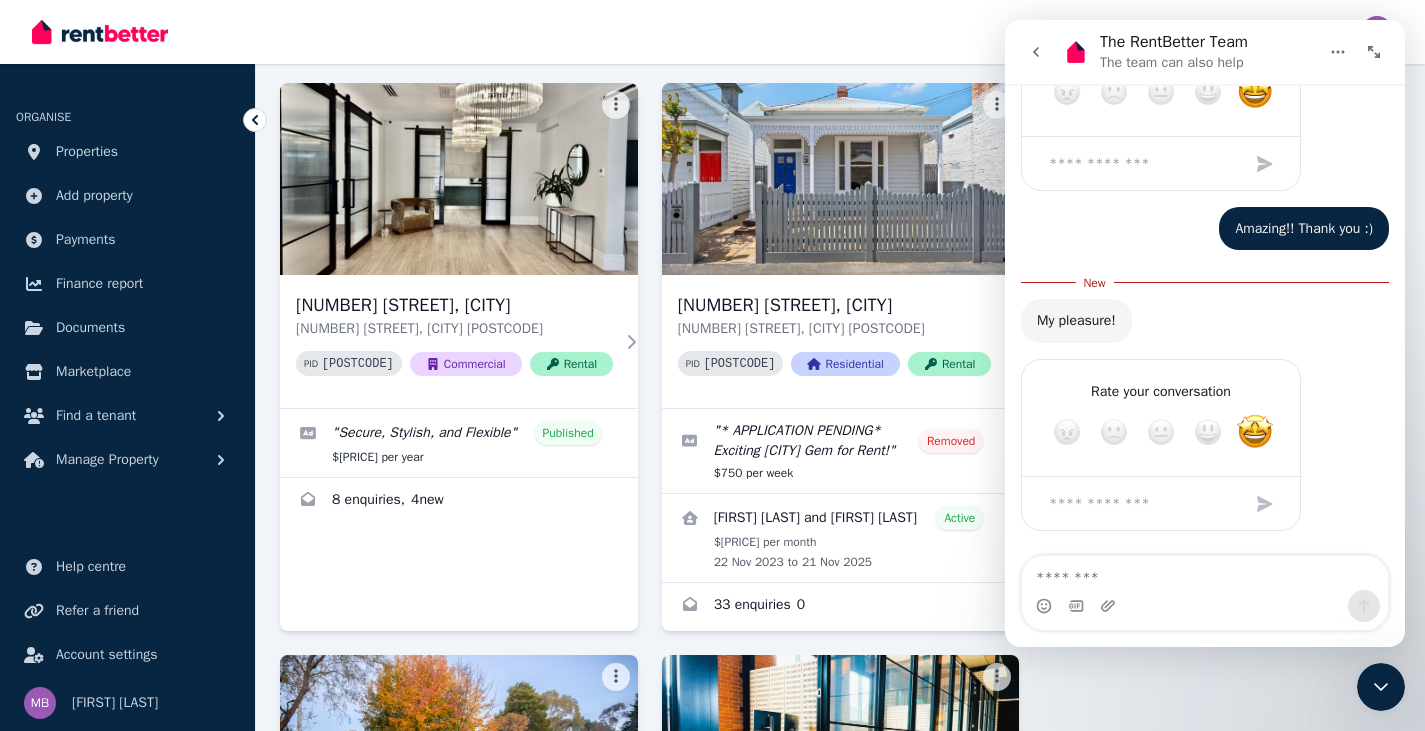 scroll, scrollTop: 2396, scrollLeft: 0, axis: vertical 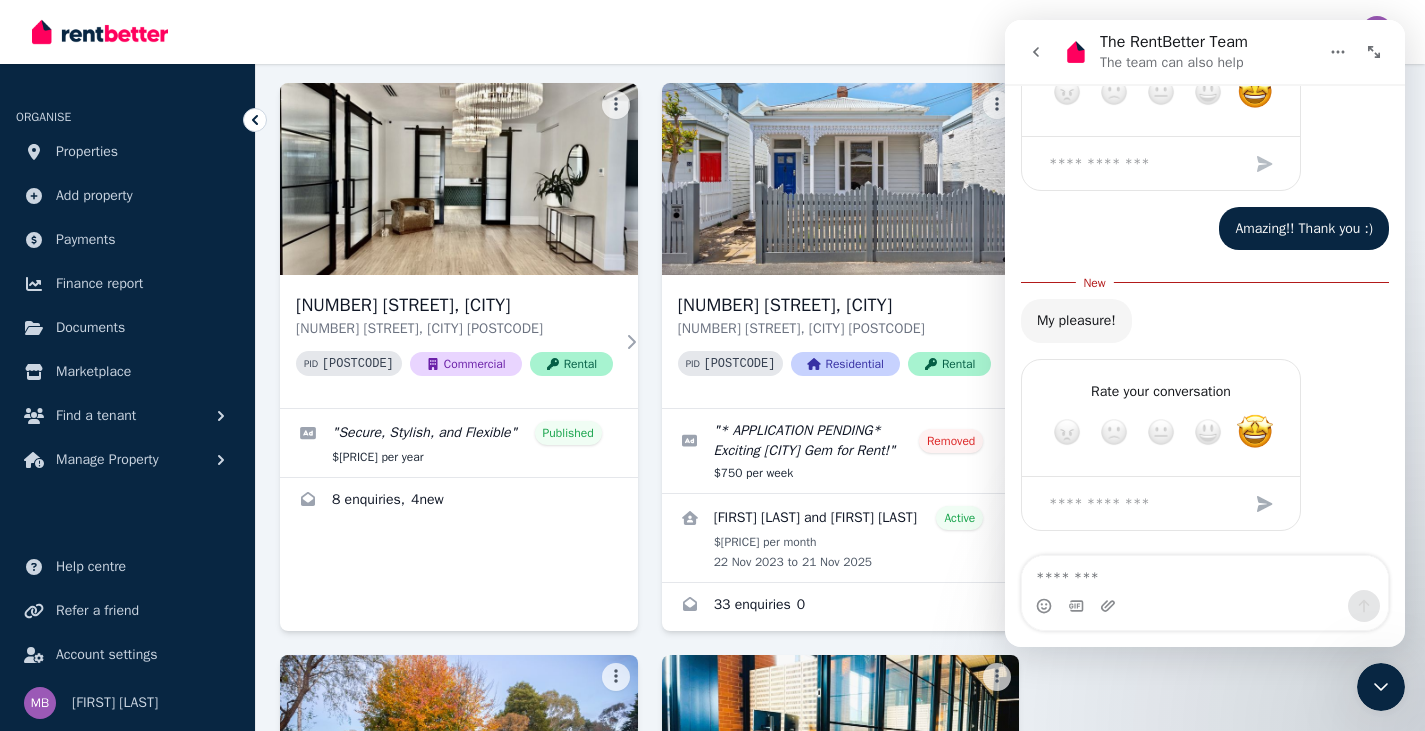 click at bounding box center [1265, 504] 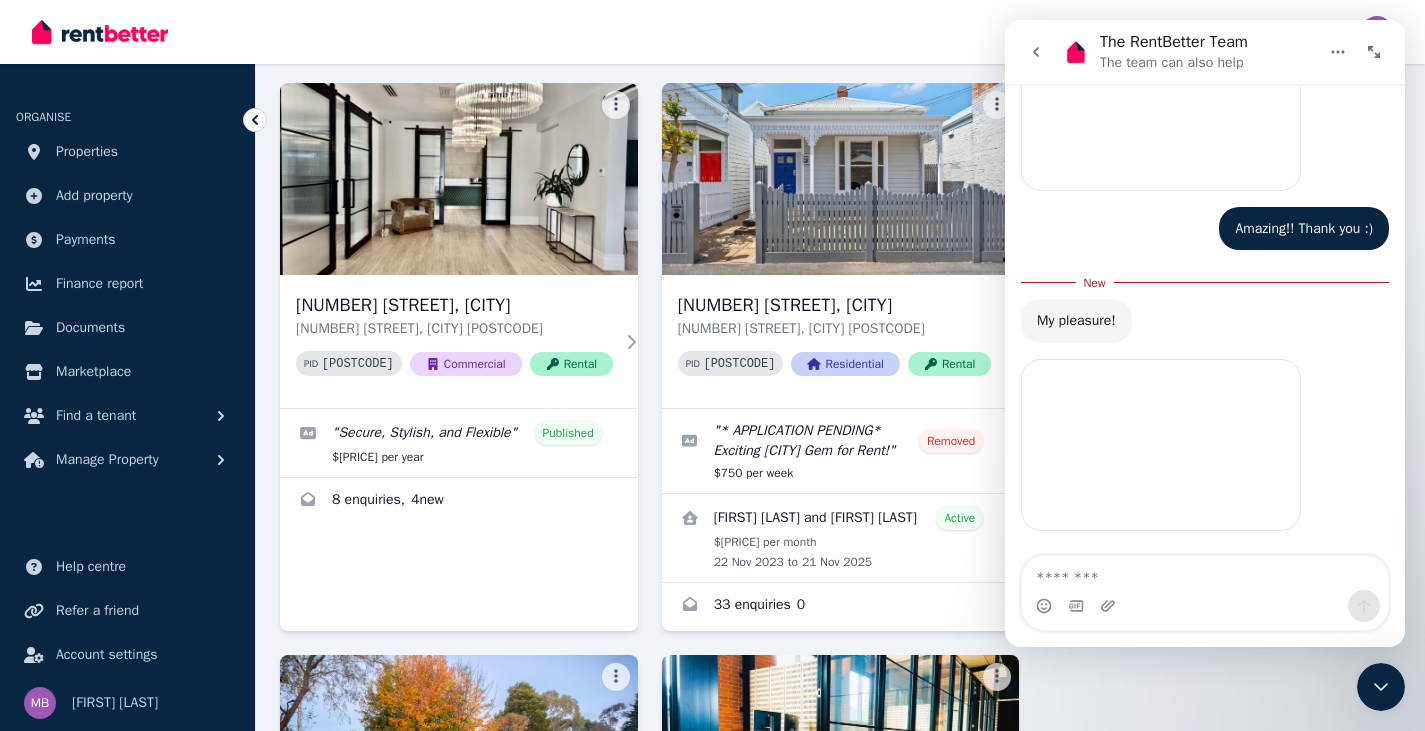 scroll, scrollTop: 2240, scrollLeft: 0, axis: vertical 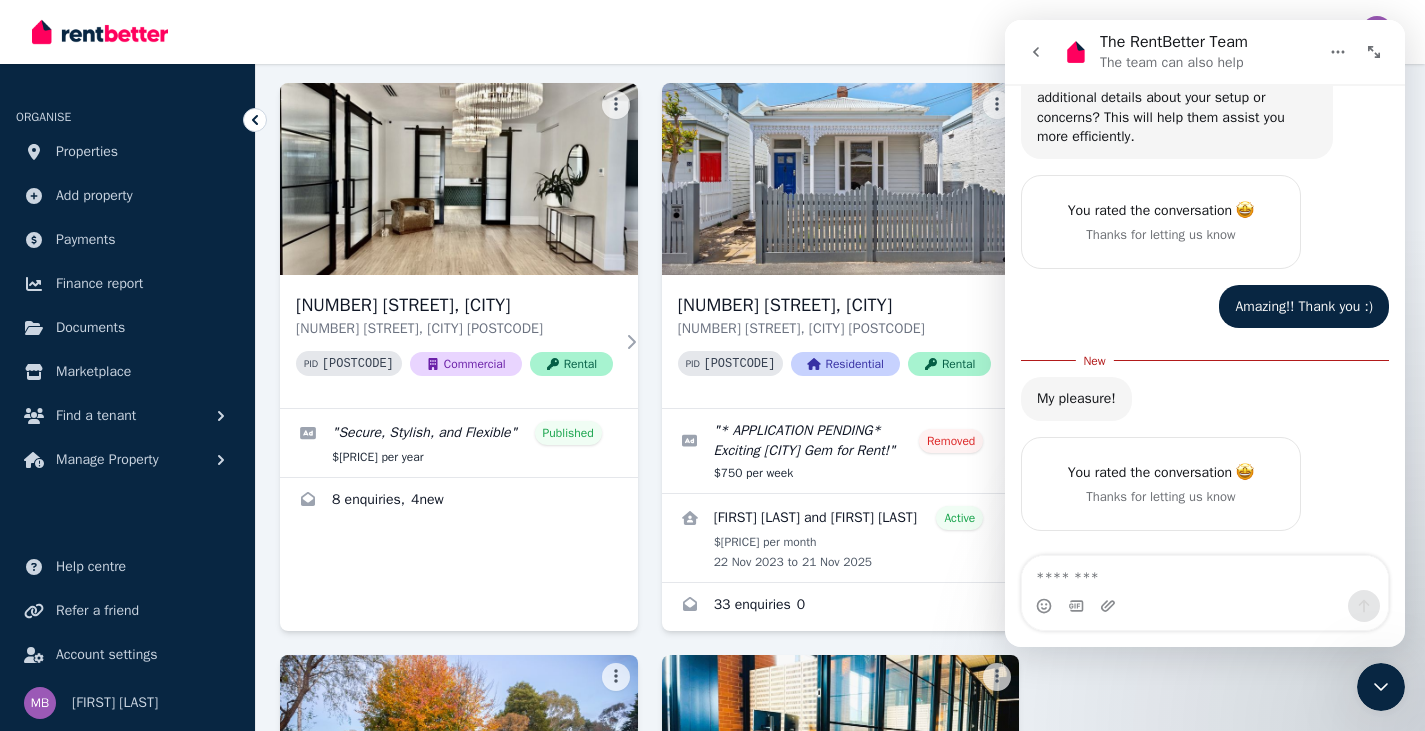 click 